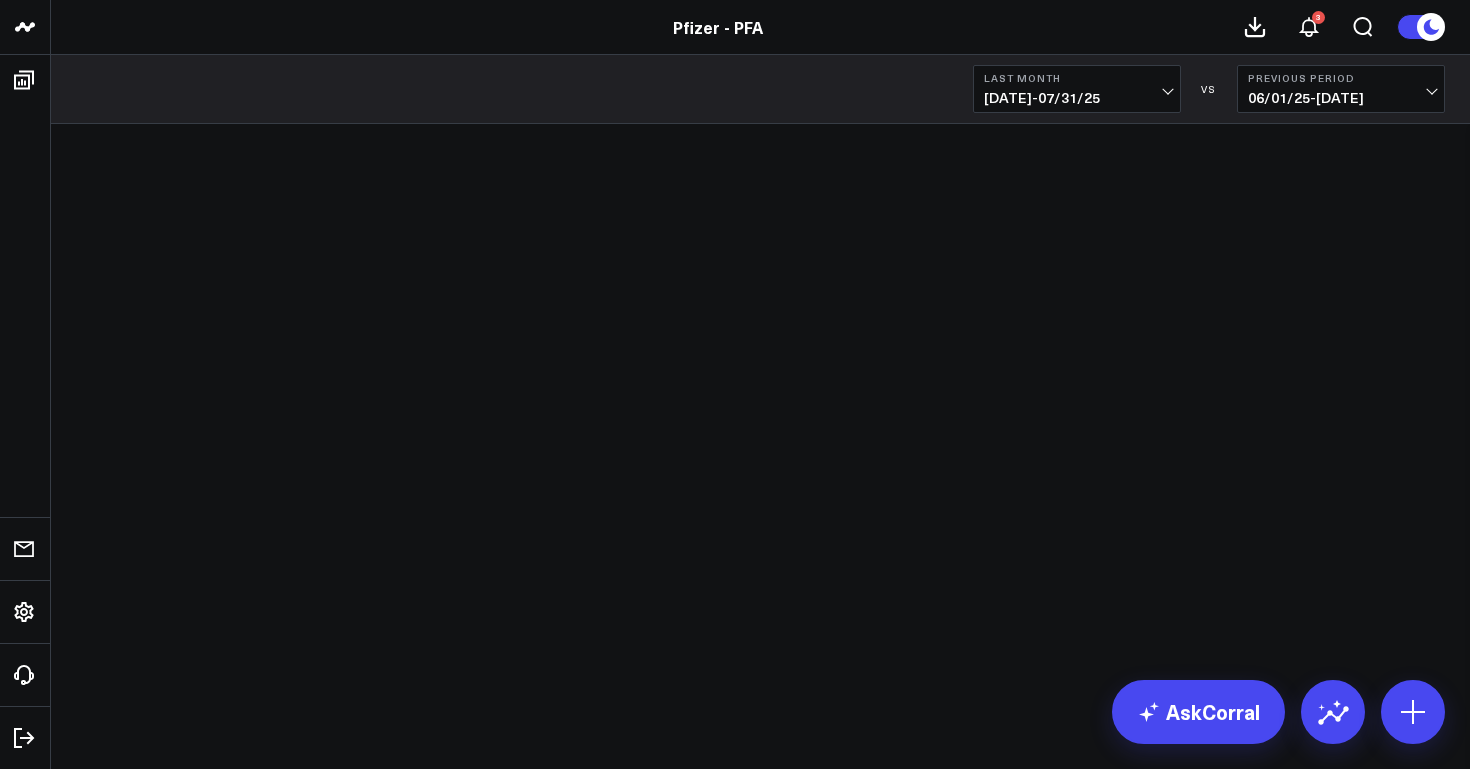 scroll, scrollTop: 0, scrollLeft: 0, axis: both 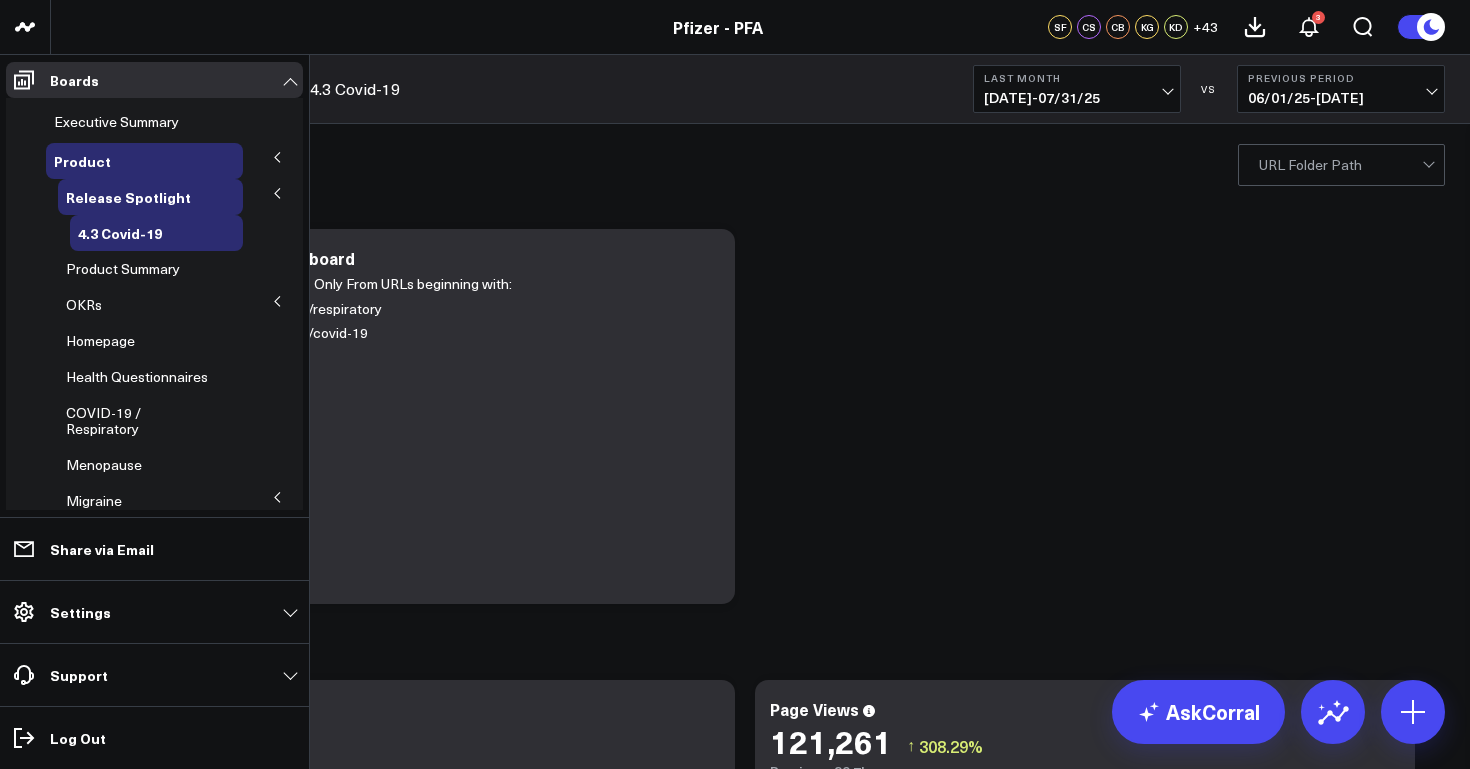 click 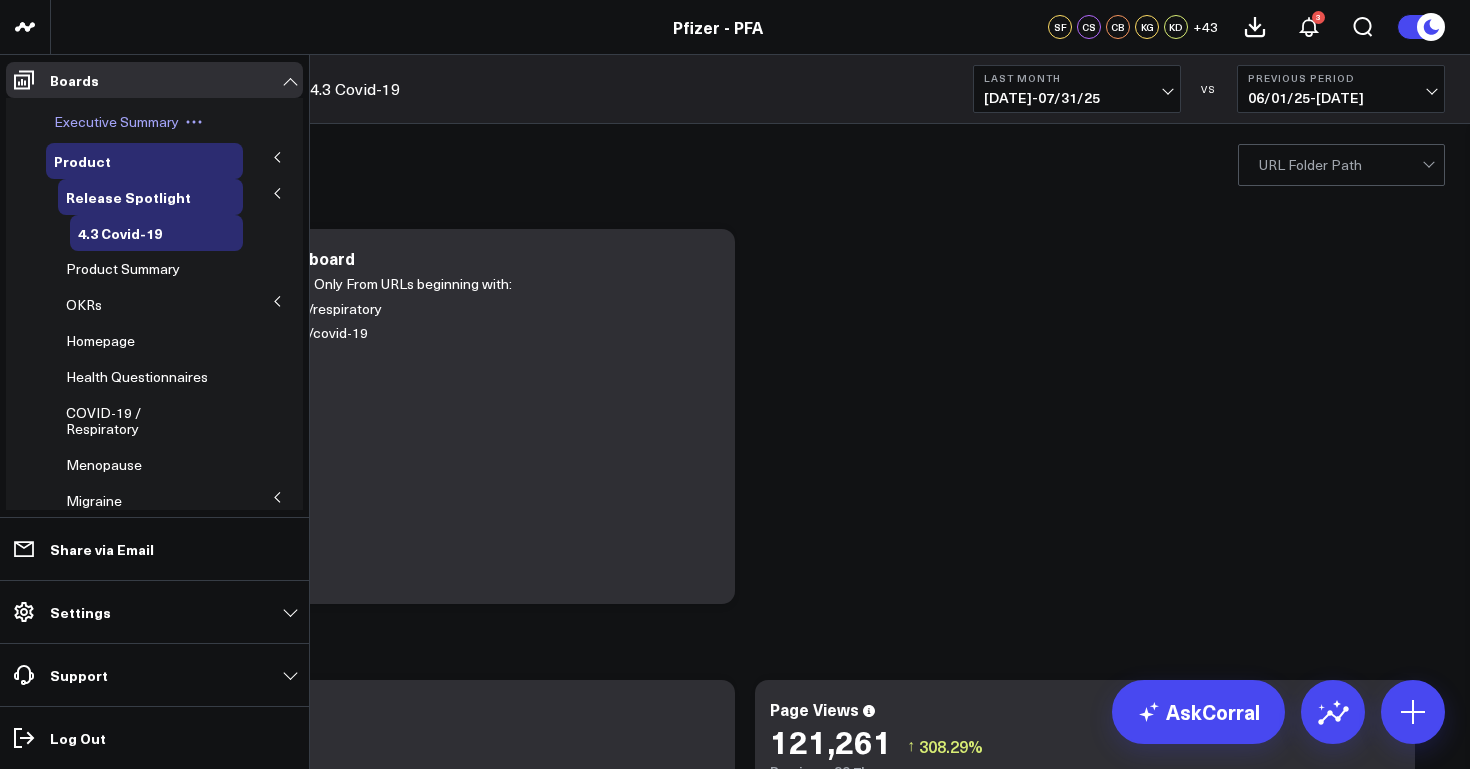 click on "Executive Summary" at bounding box center [116, 121] 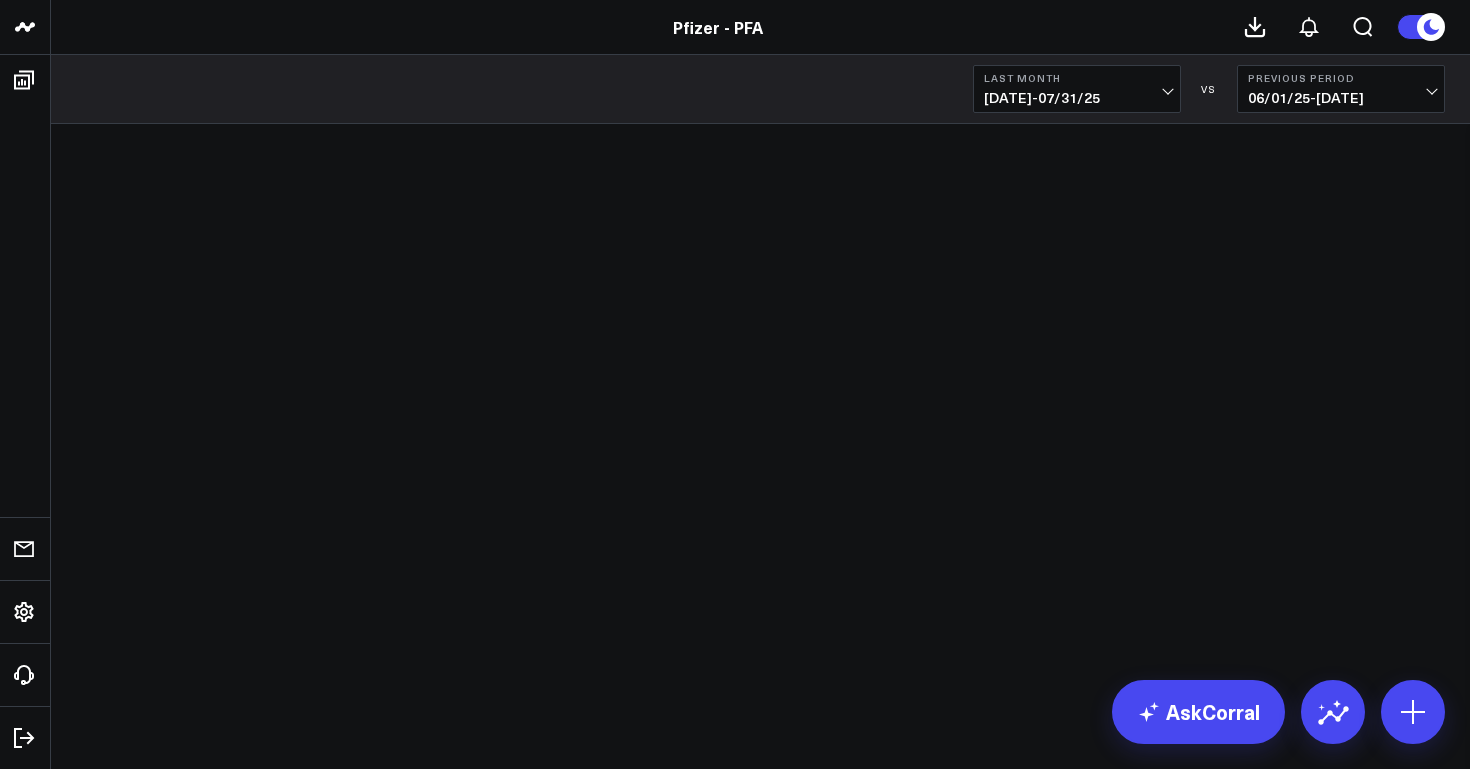 scroll, scrollTop: 0, scrollLeft: 0, axis: both 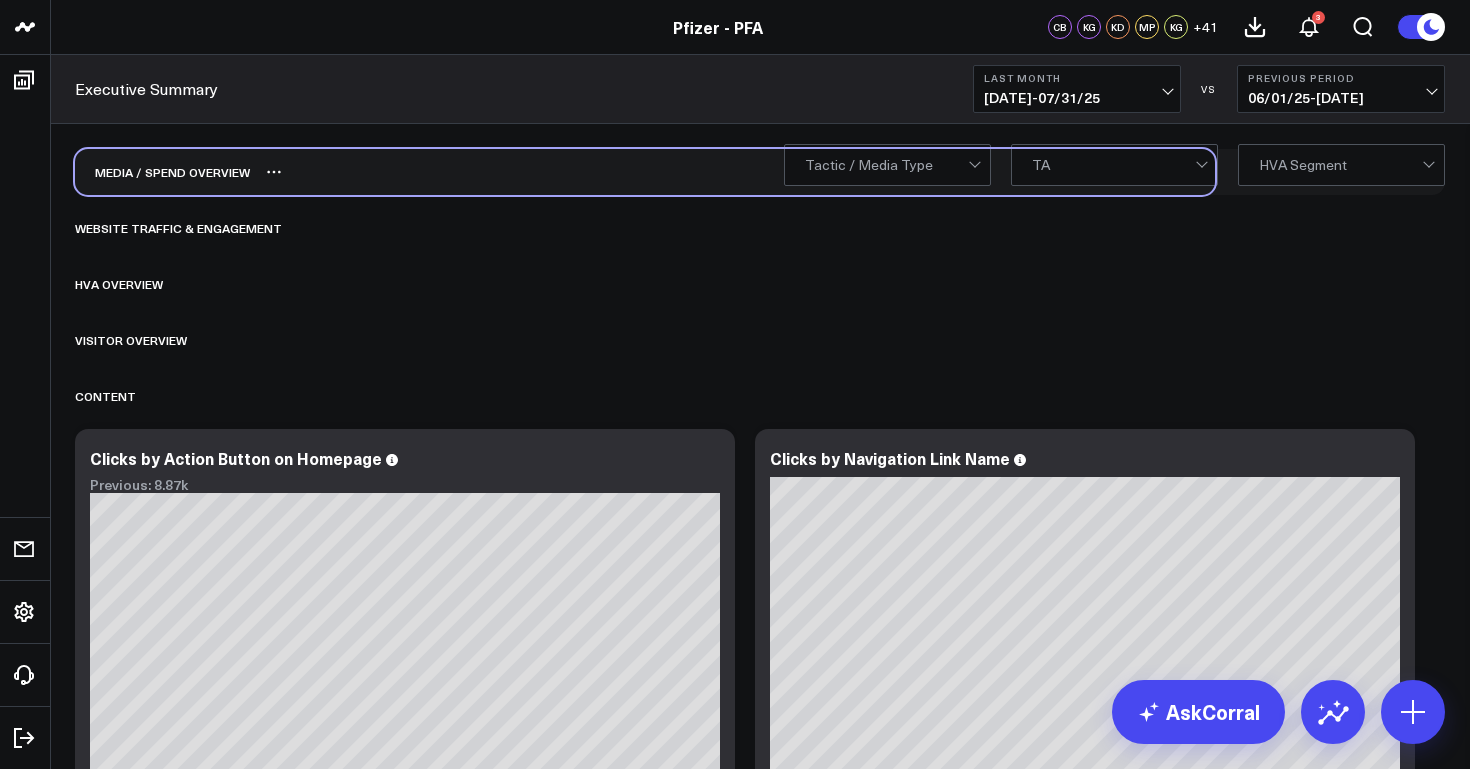 click on "Media / Spend Overview" at bounding box center (162, 172) 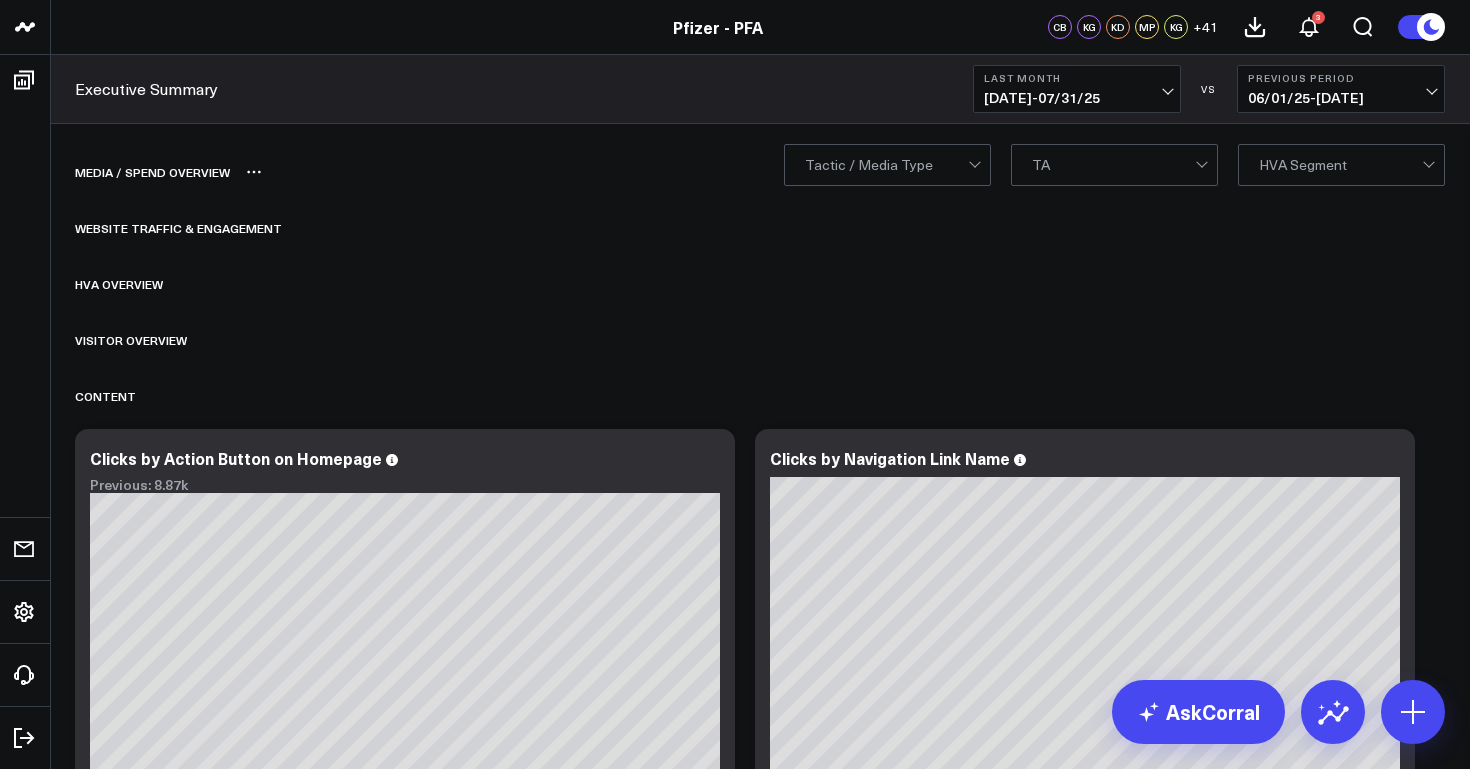 click on "Media / Spend Overview" at bounding box center [152, 172] 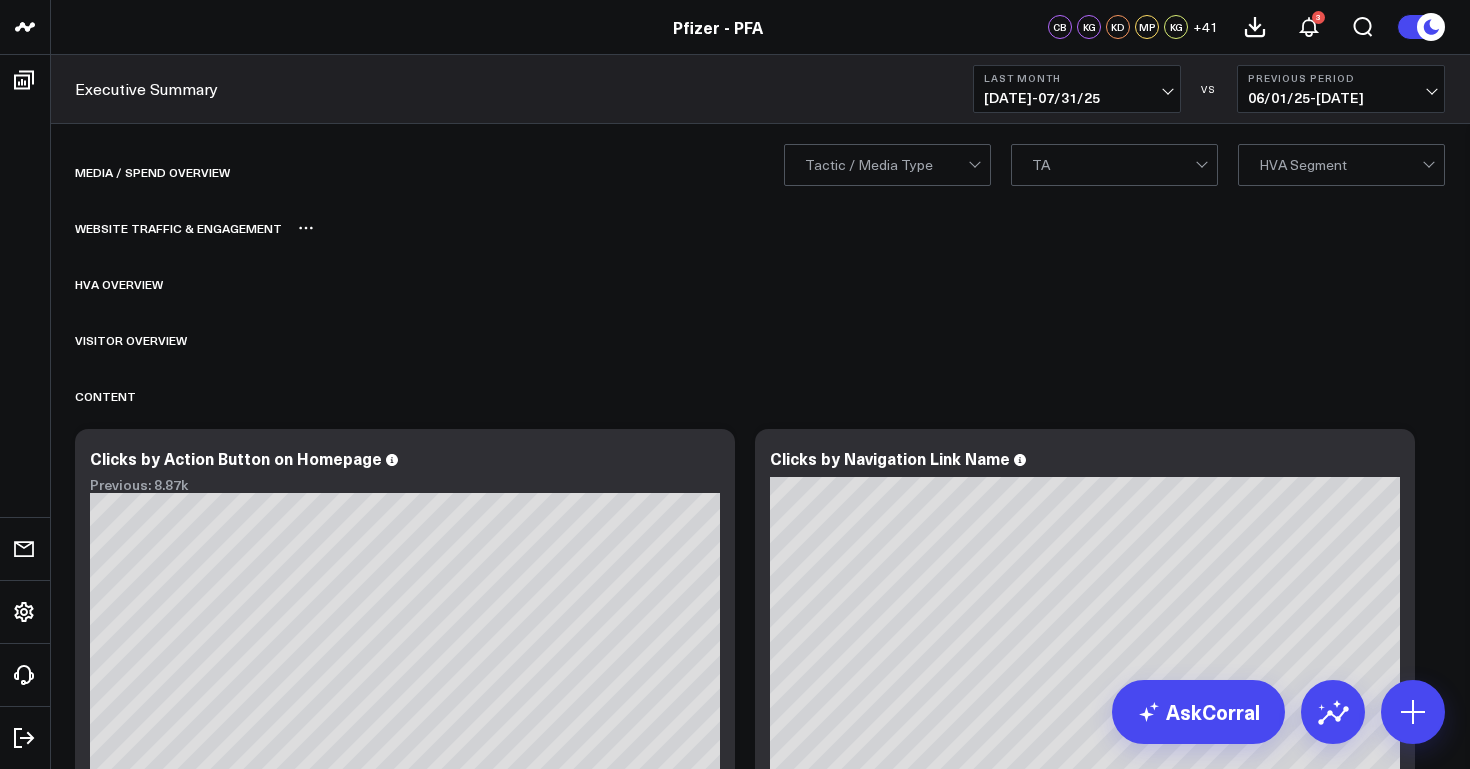 click on "Website Traffic & Engagement" at bounding box center (178, 228) 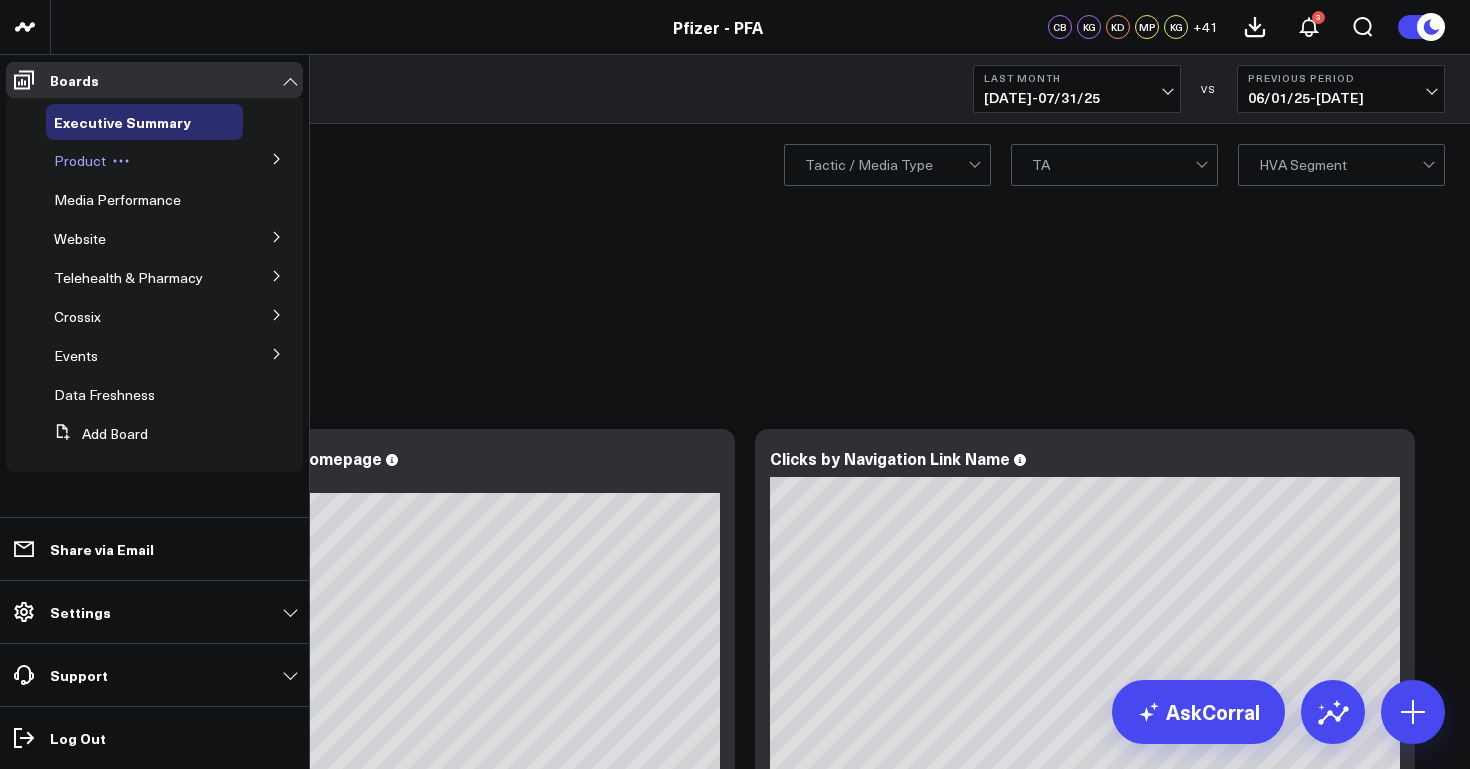 click on "Product" at bounding box center [80, 160] 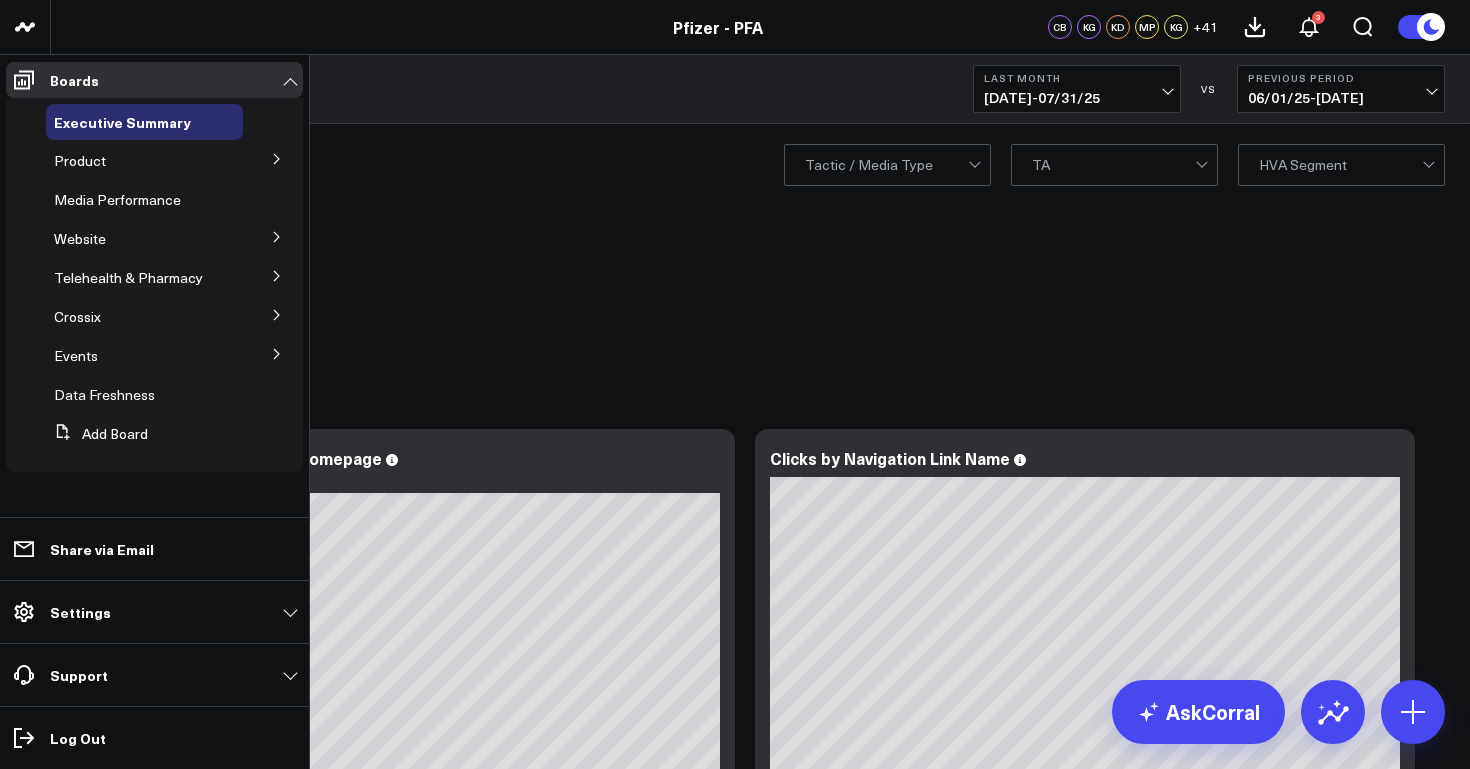 click 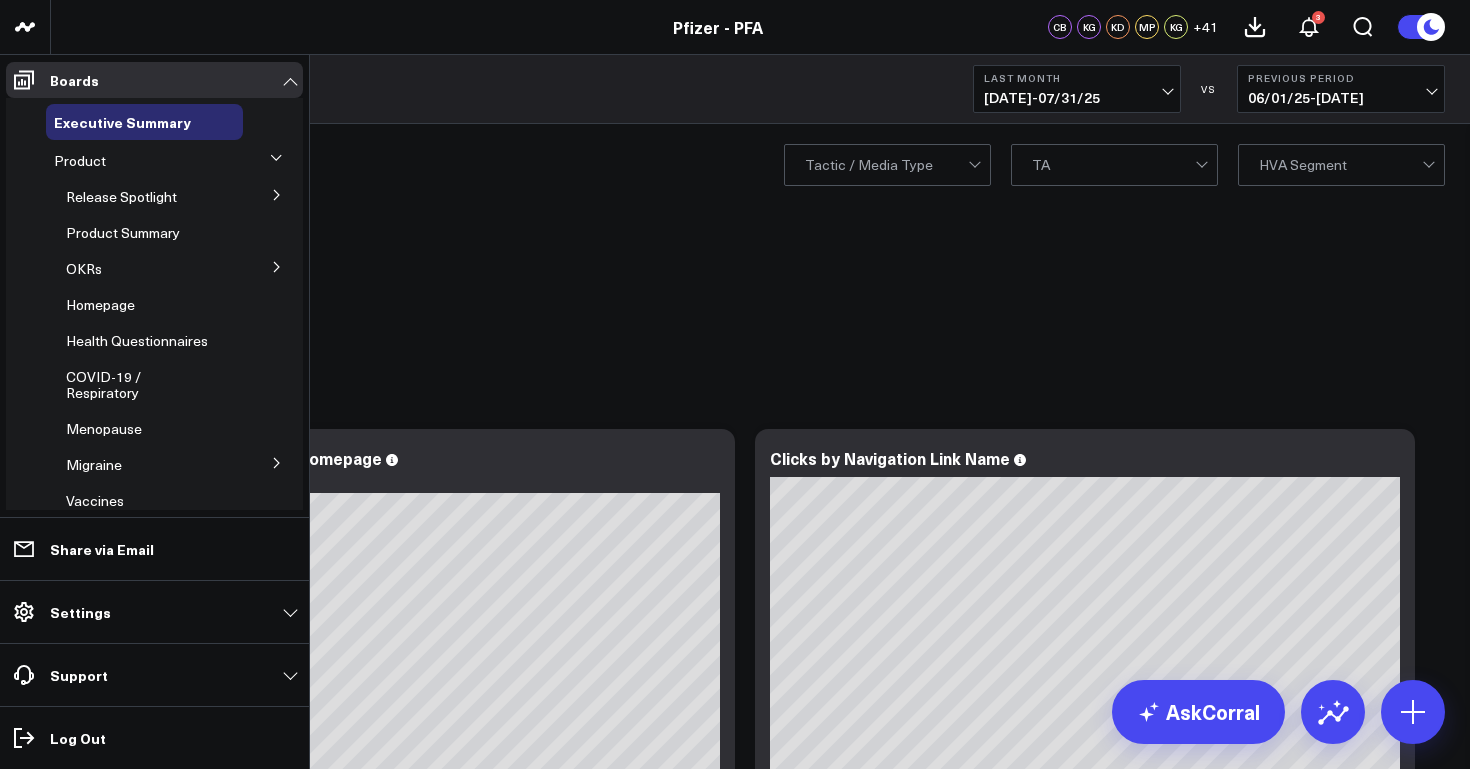click 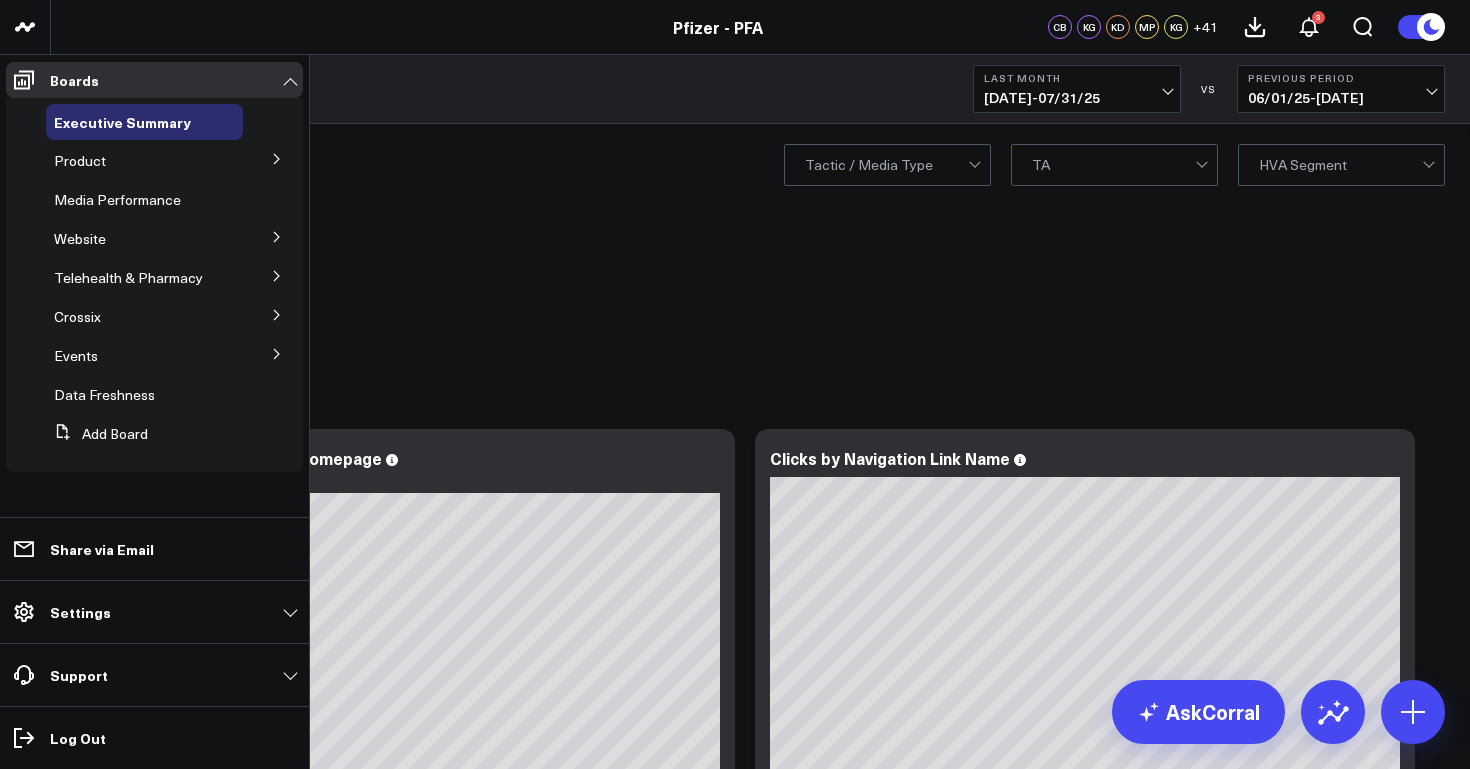 click 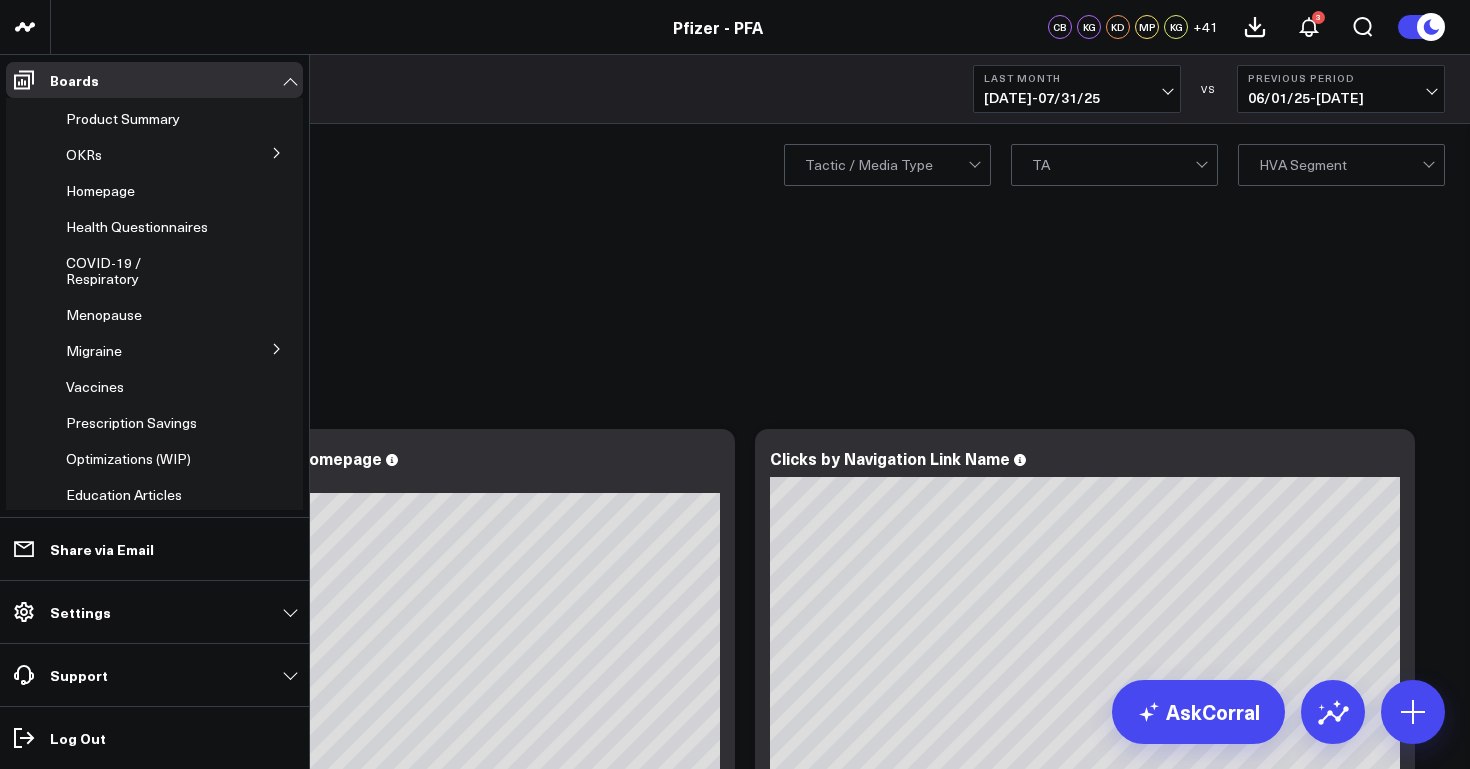 scroll, scrollTop: 0, scrollLeft: 0, axis: both 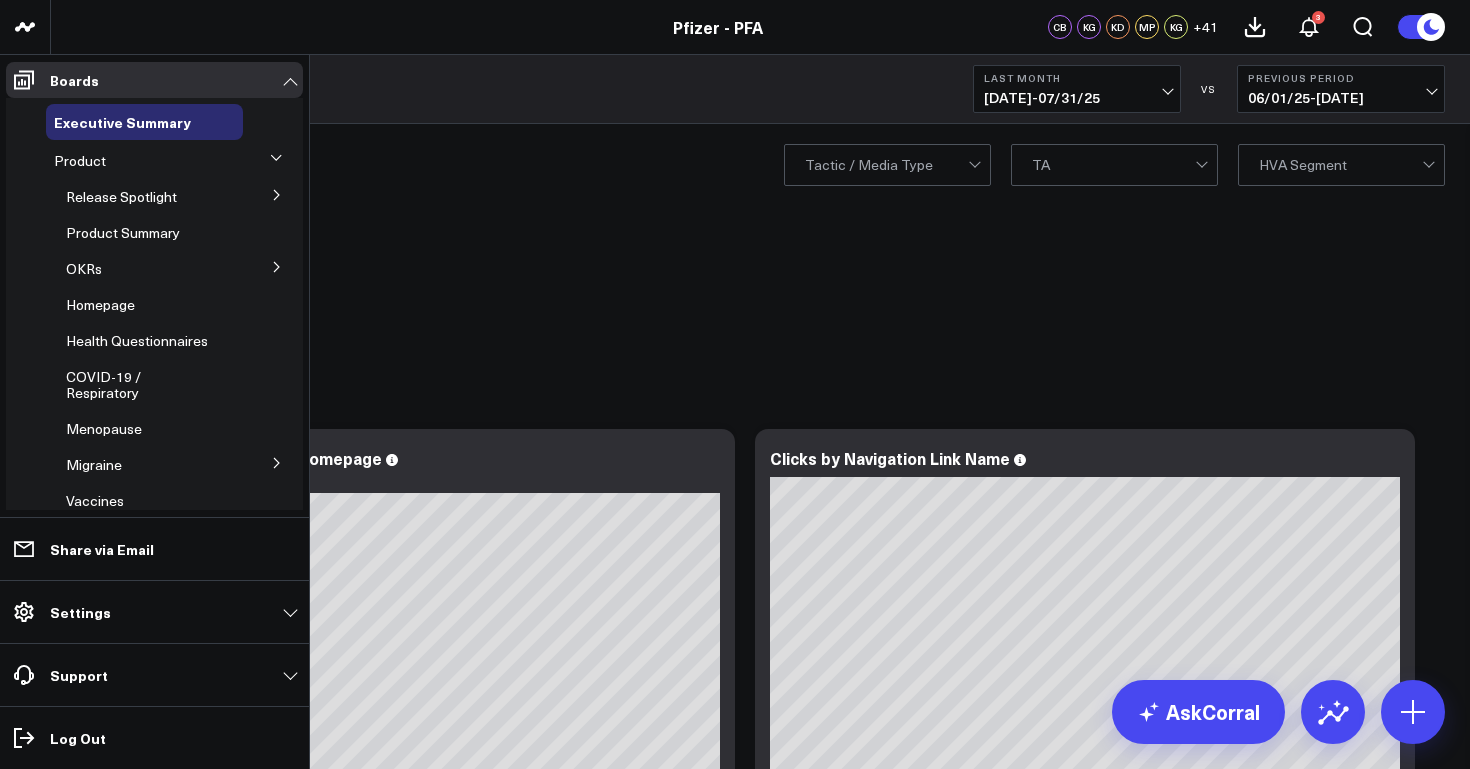 click 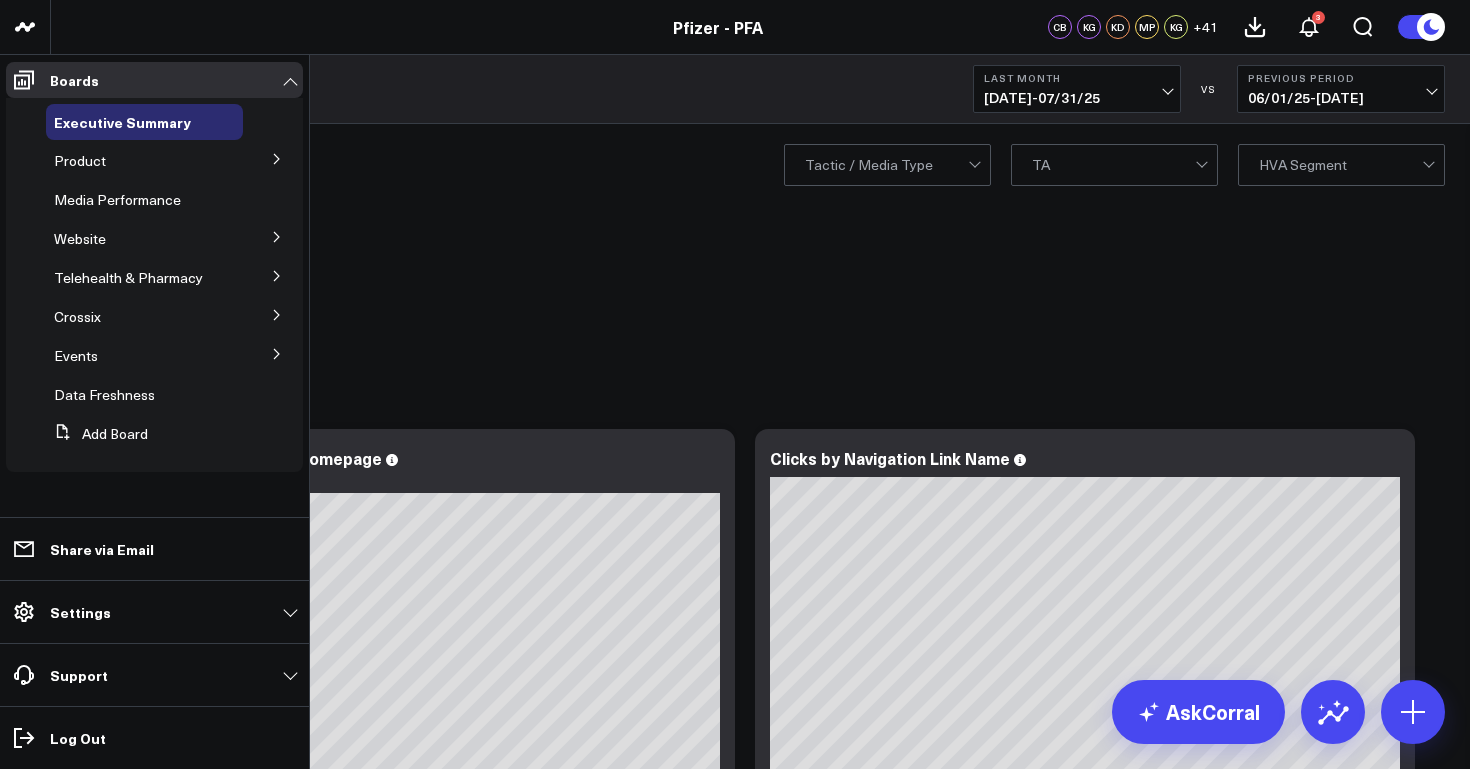 click 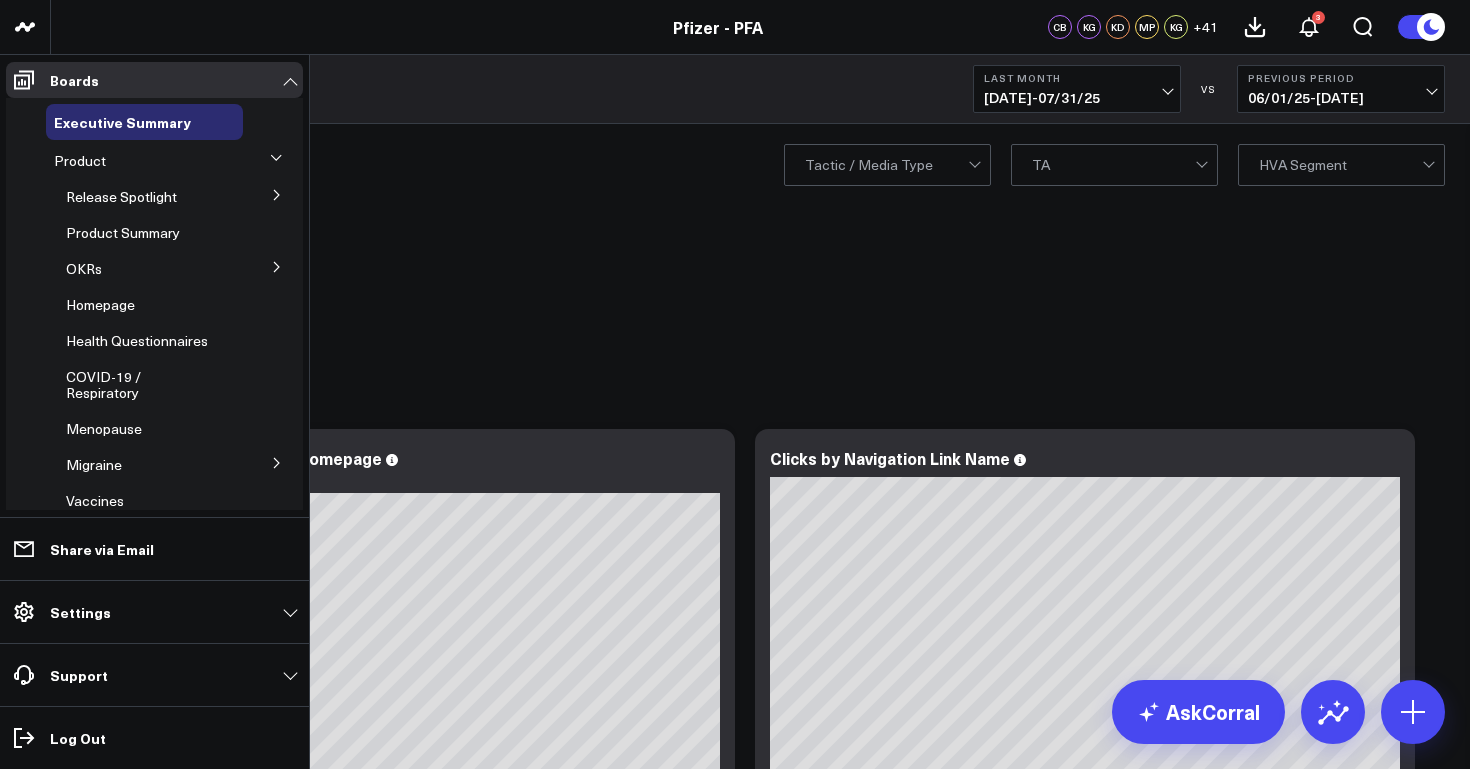 click 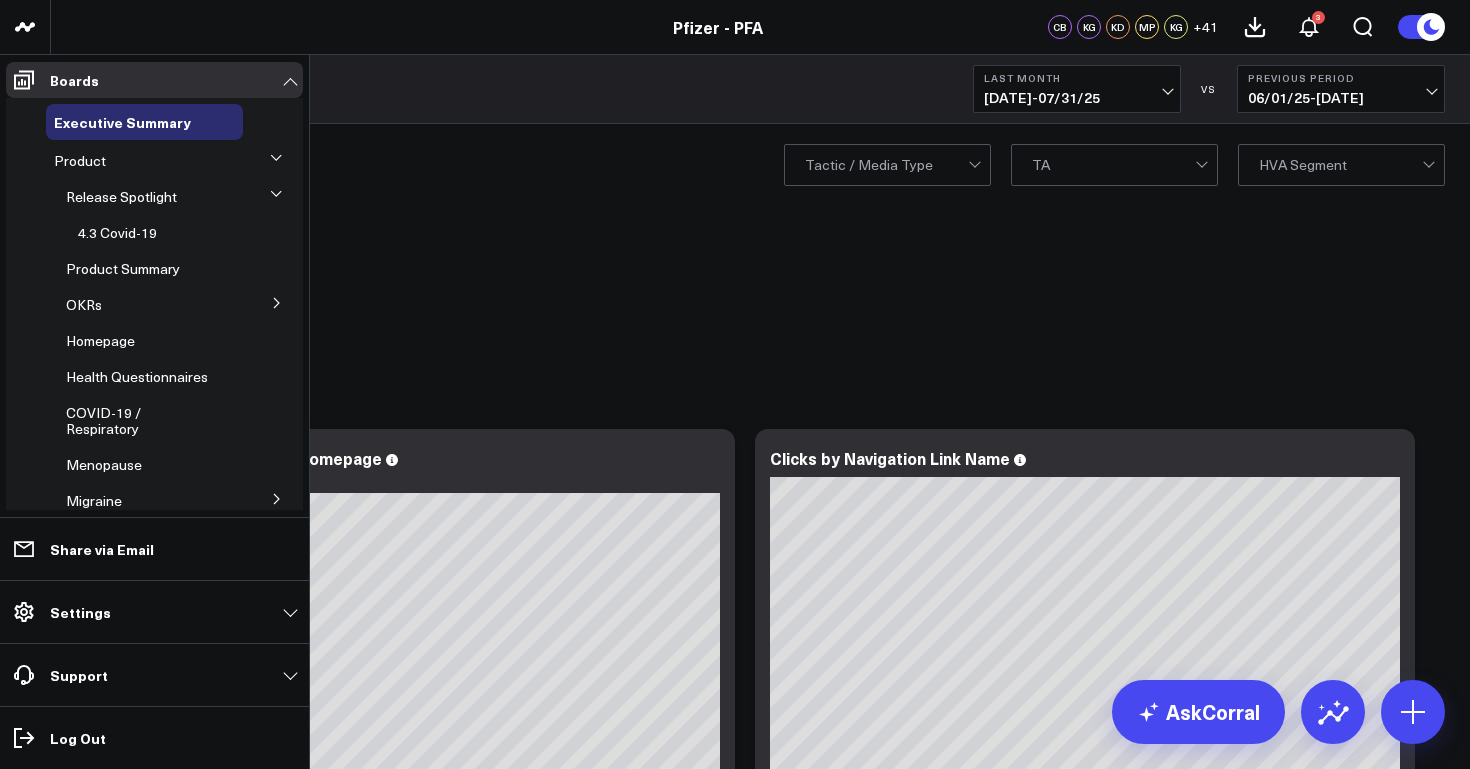 click 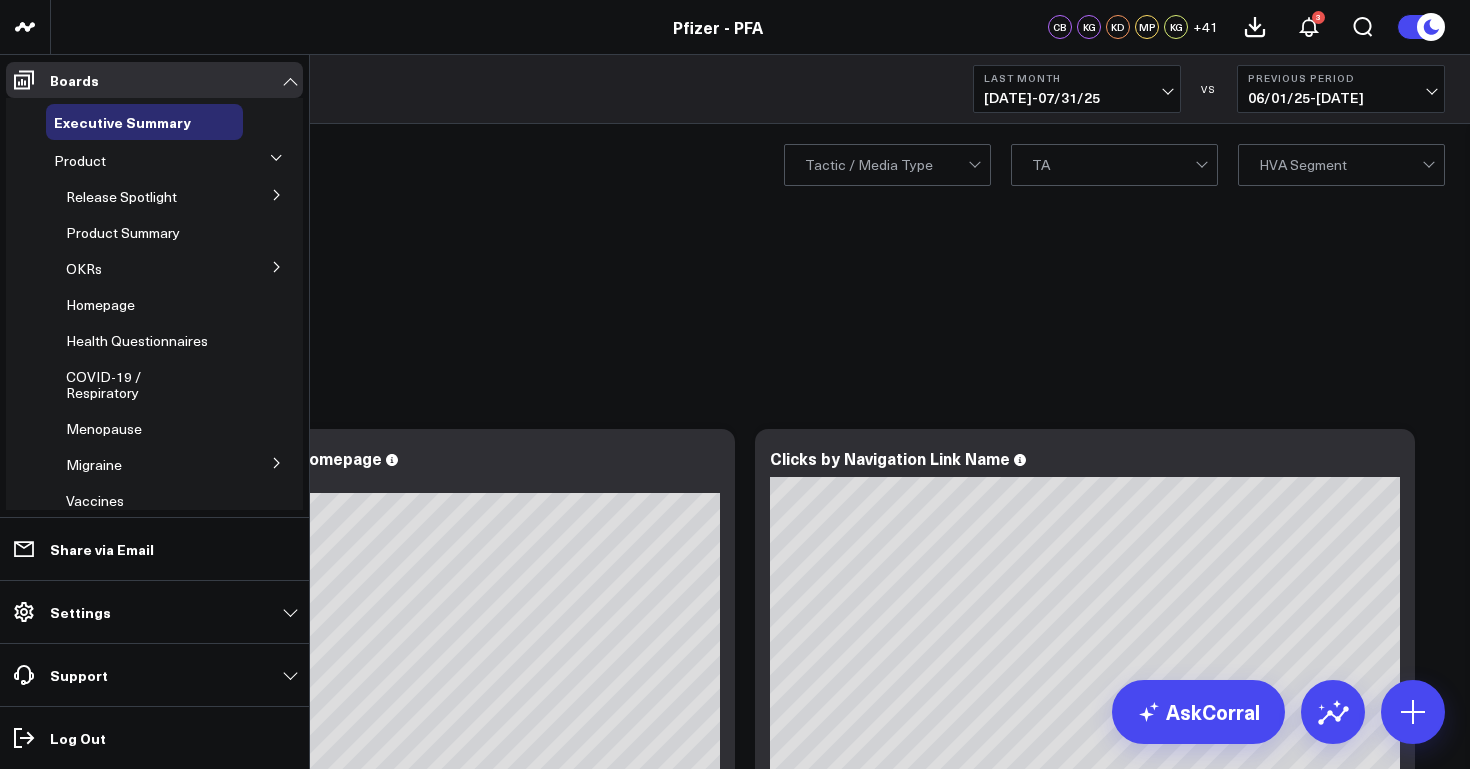 click 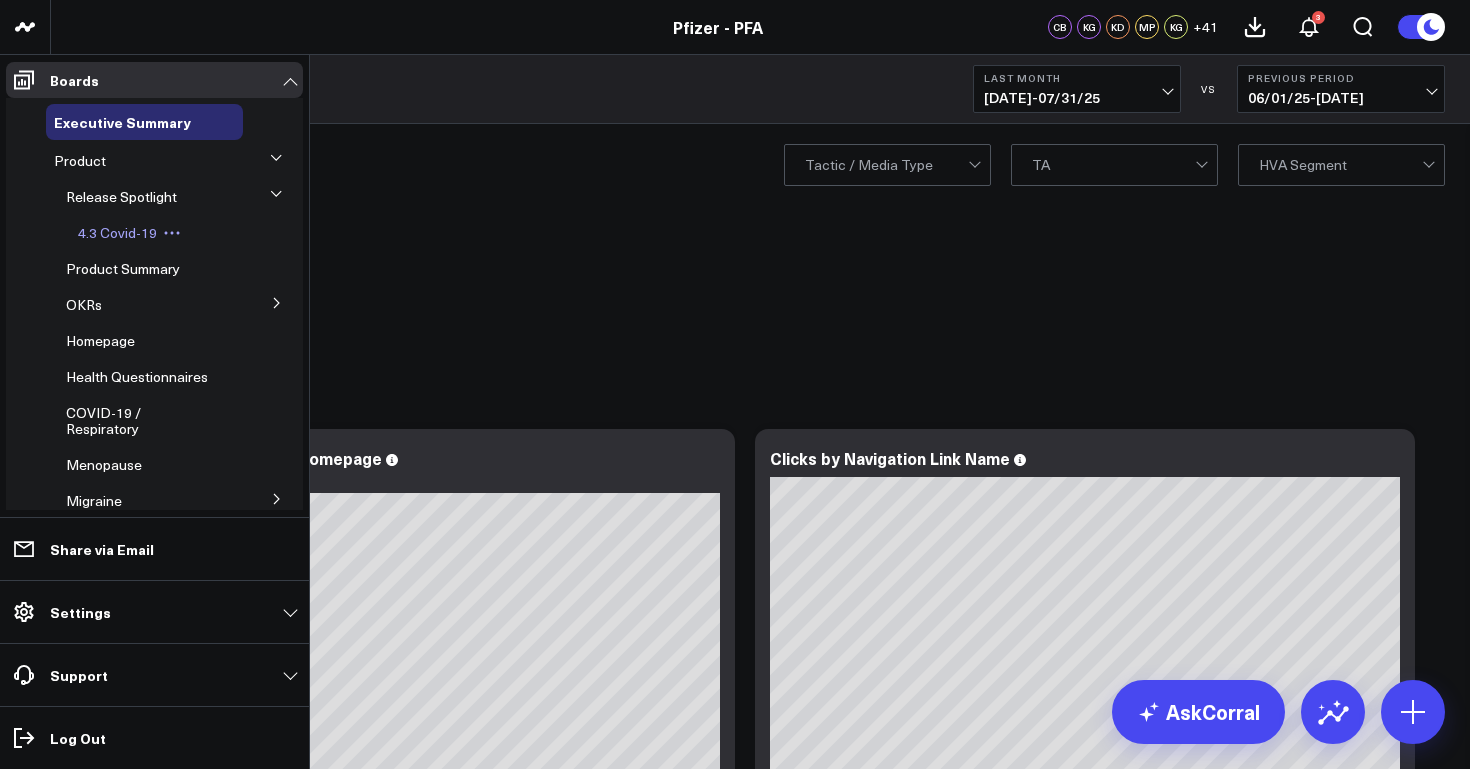 click on "4.3 Covid-19" at bounding box center [117, 232] 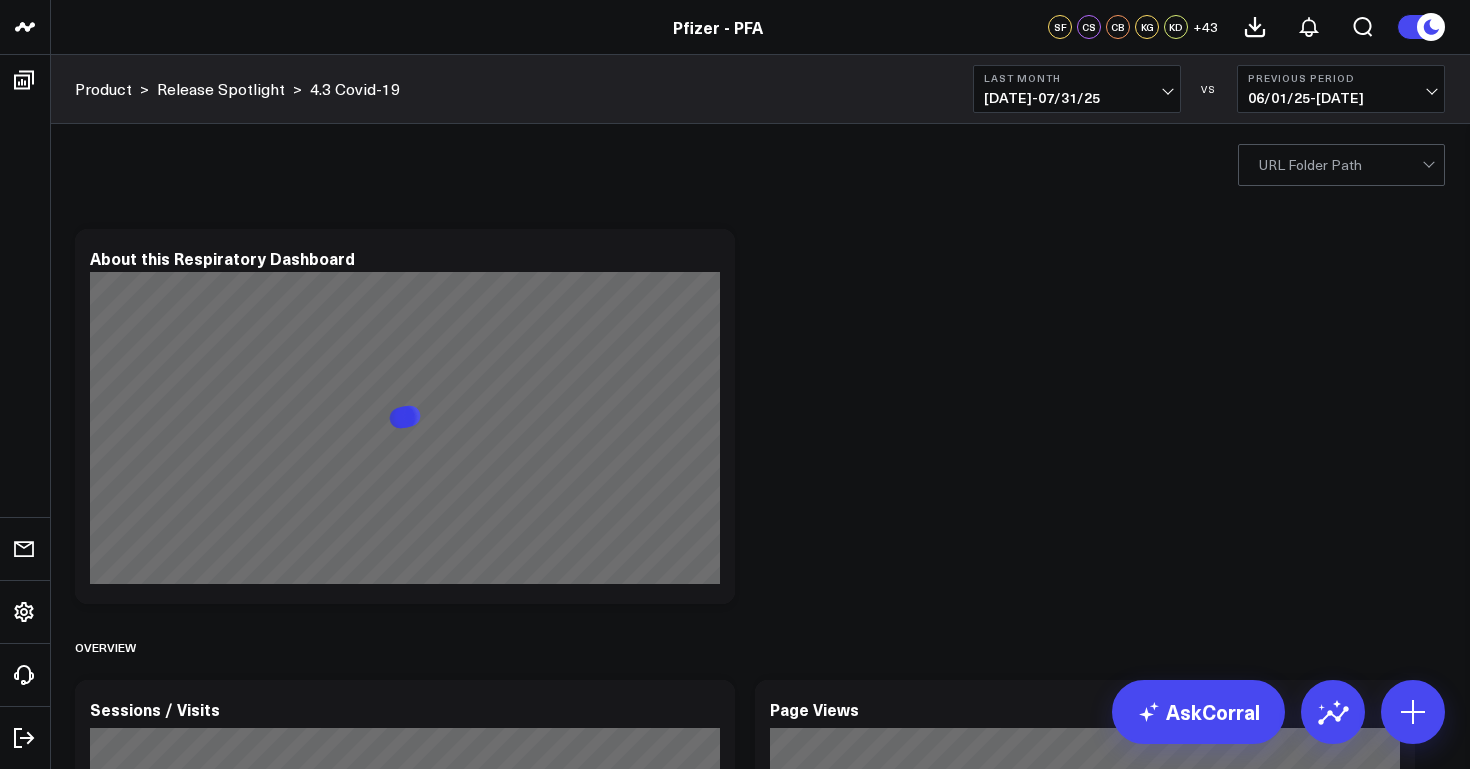 scroll, scrollTop: 0, scrollLeft: 0, axis: both 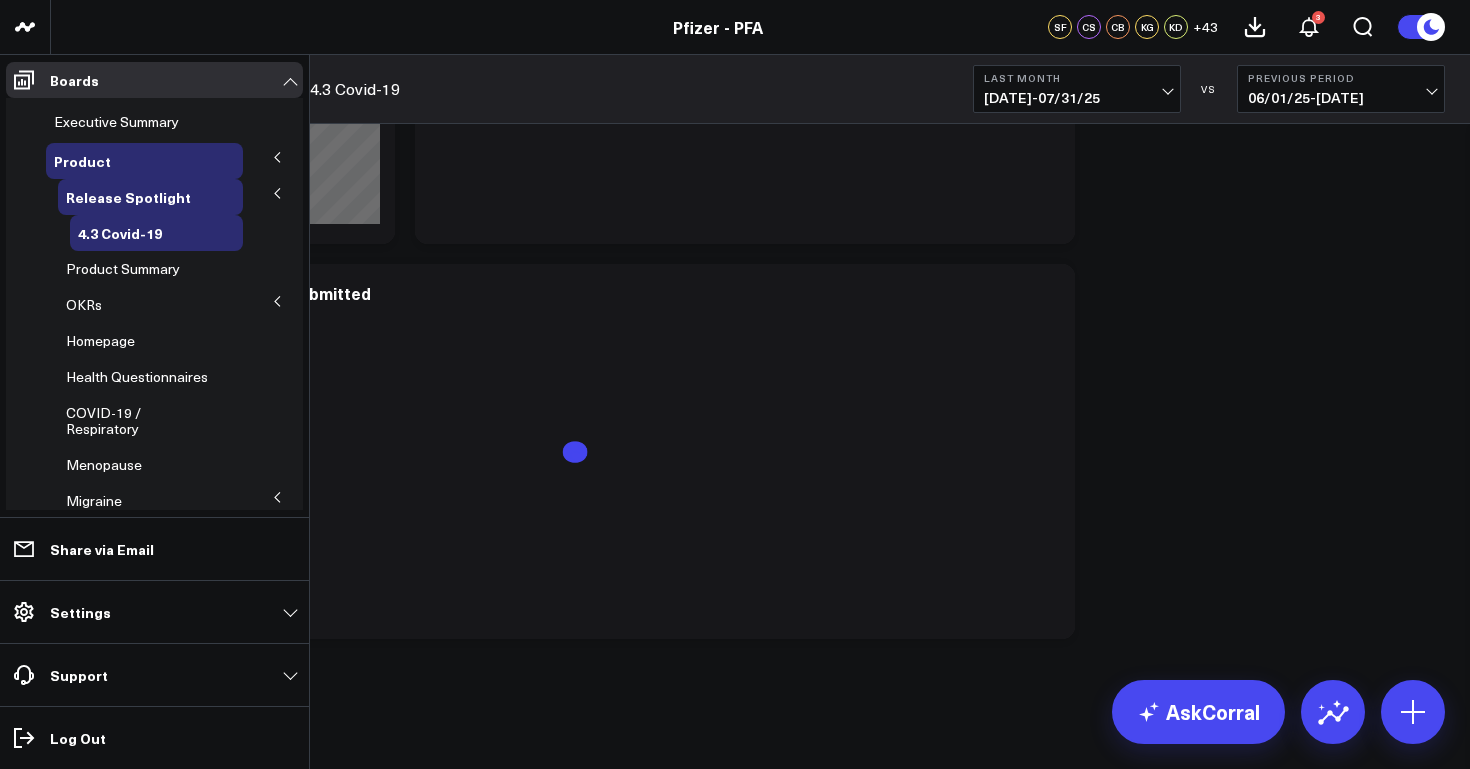 click 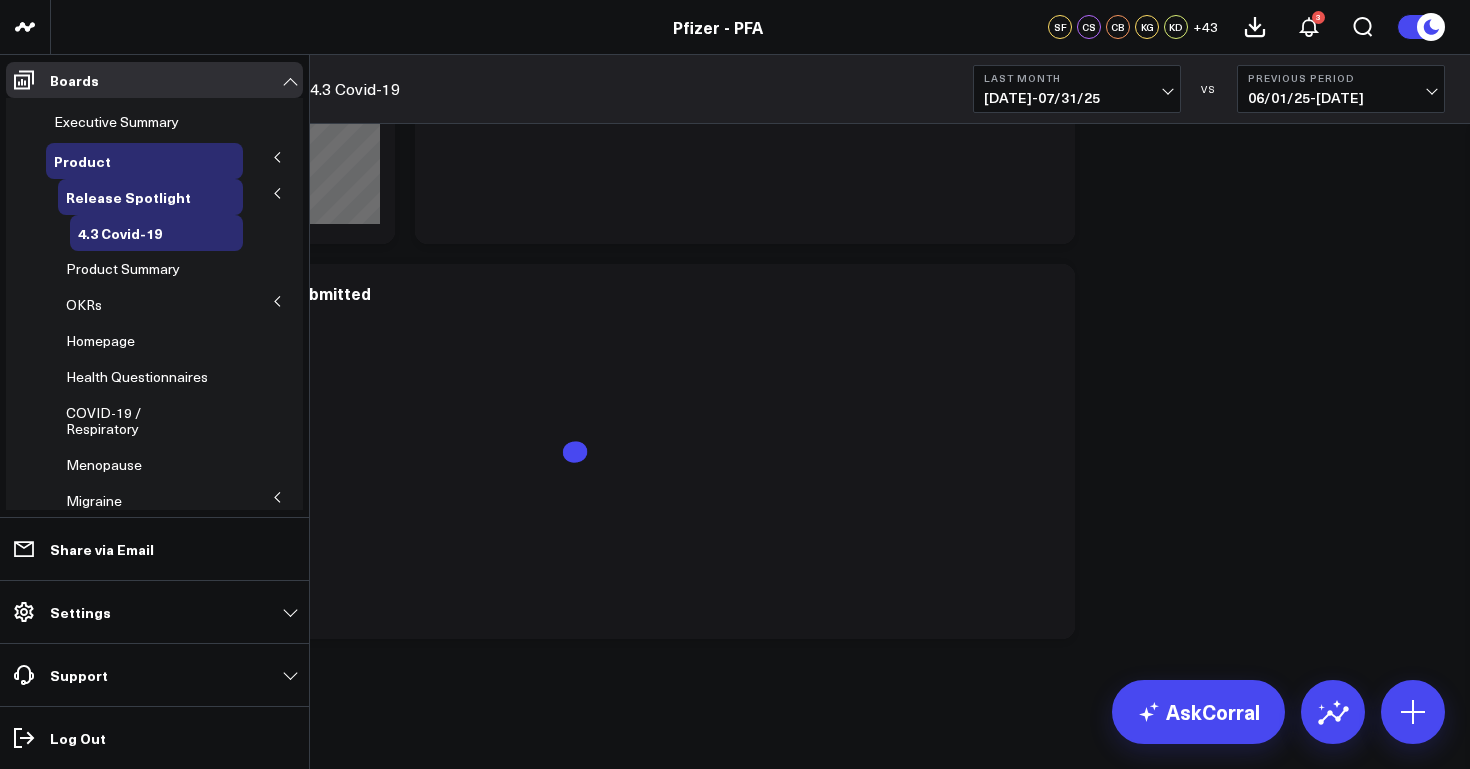 click 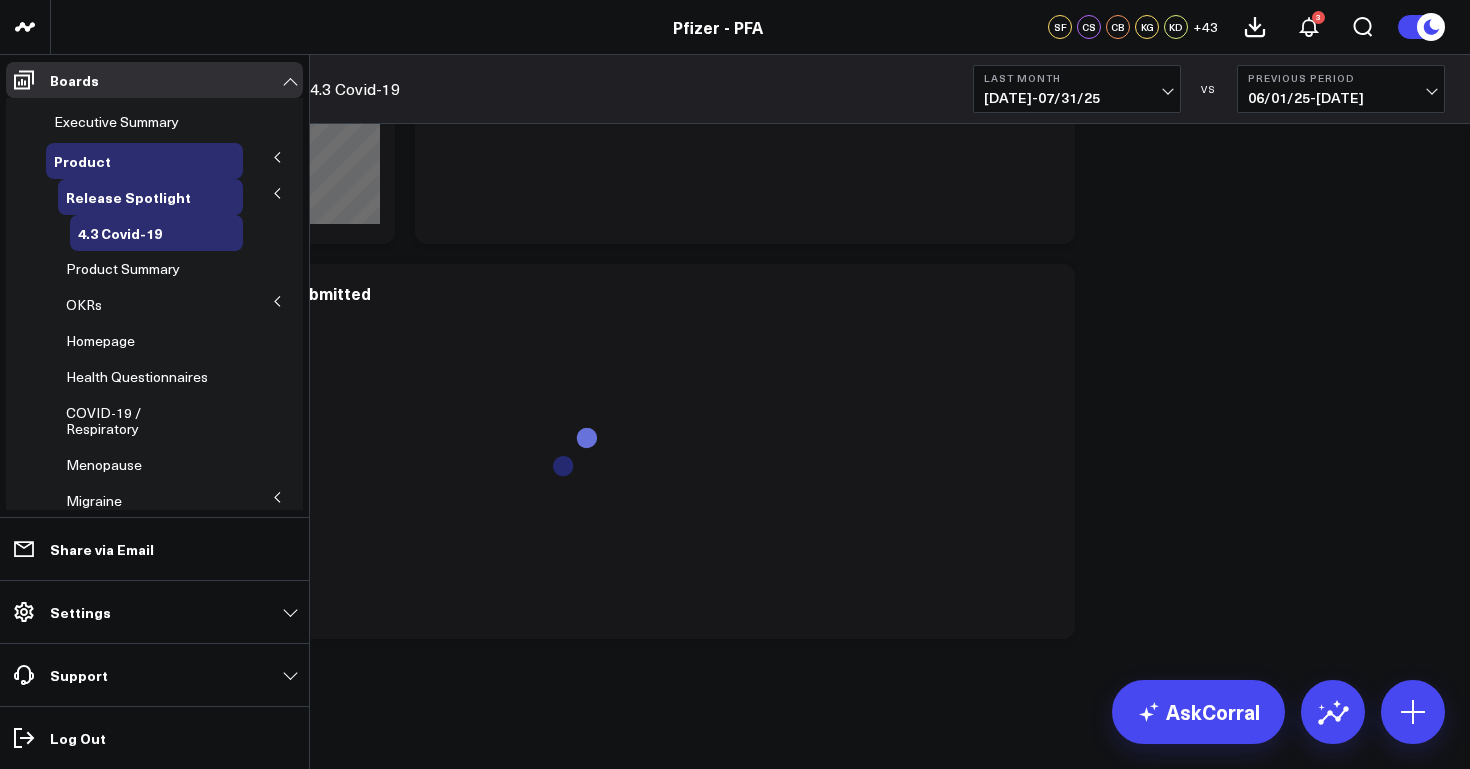 click 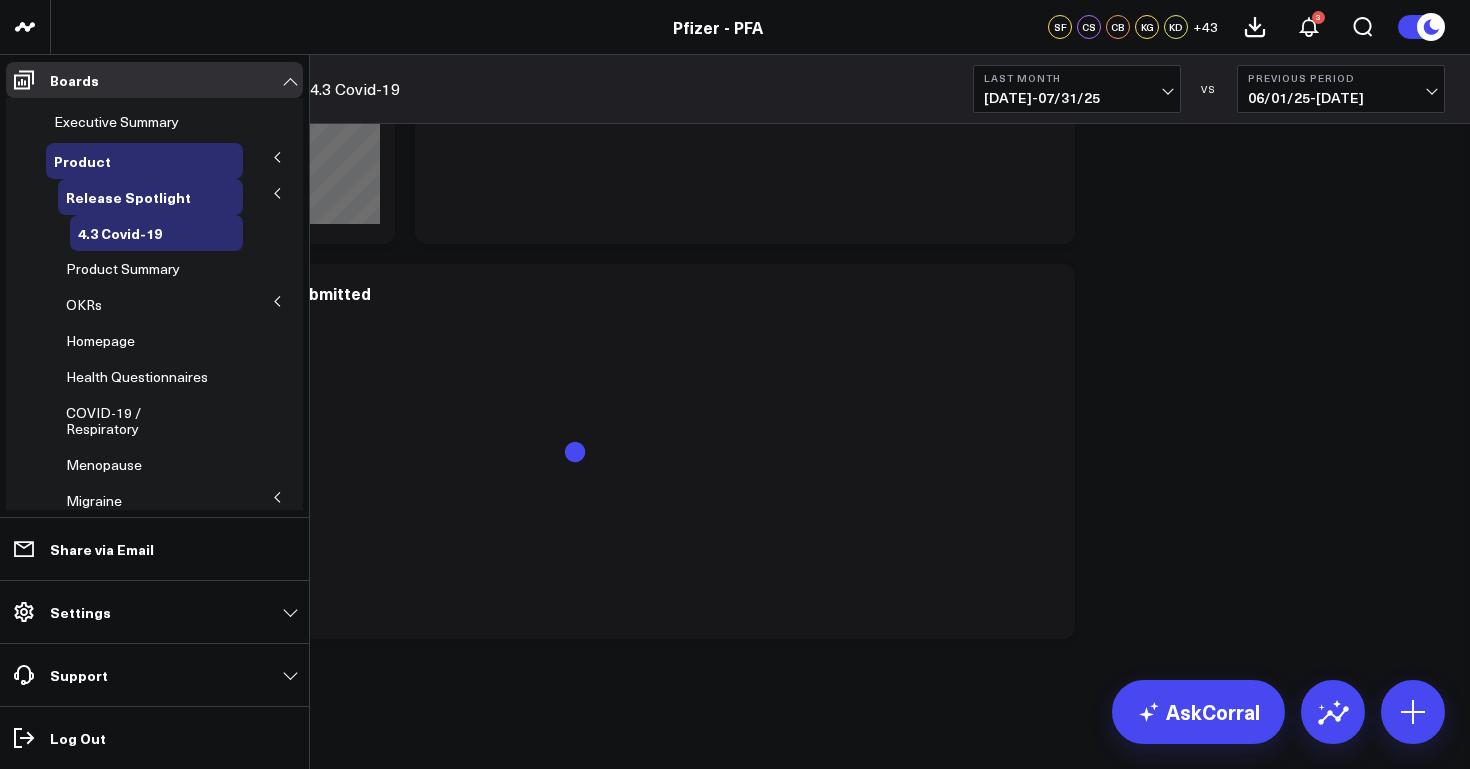 click 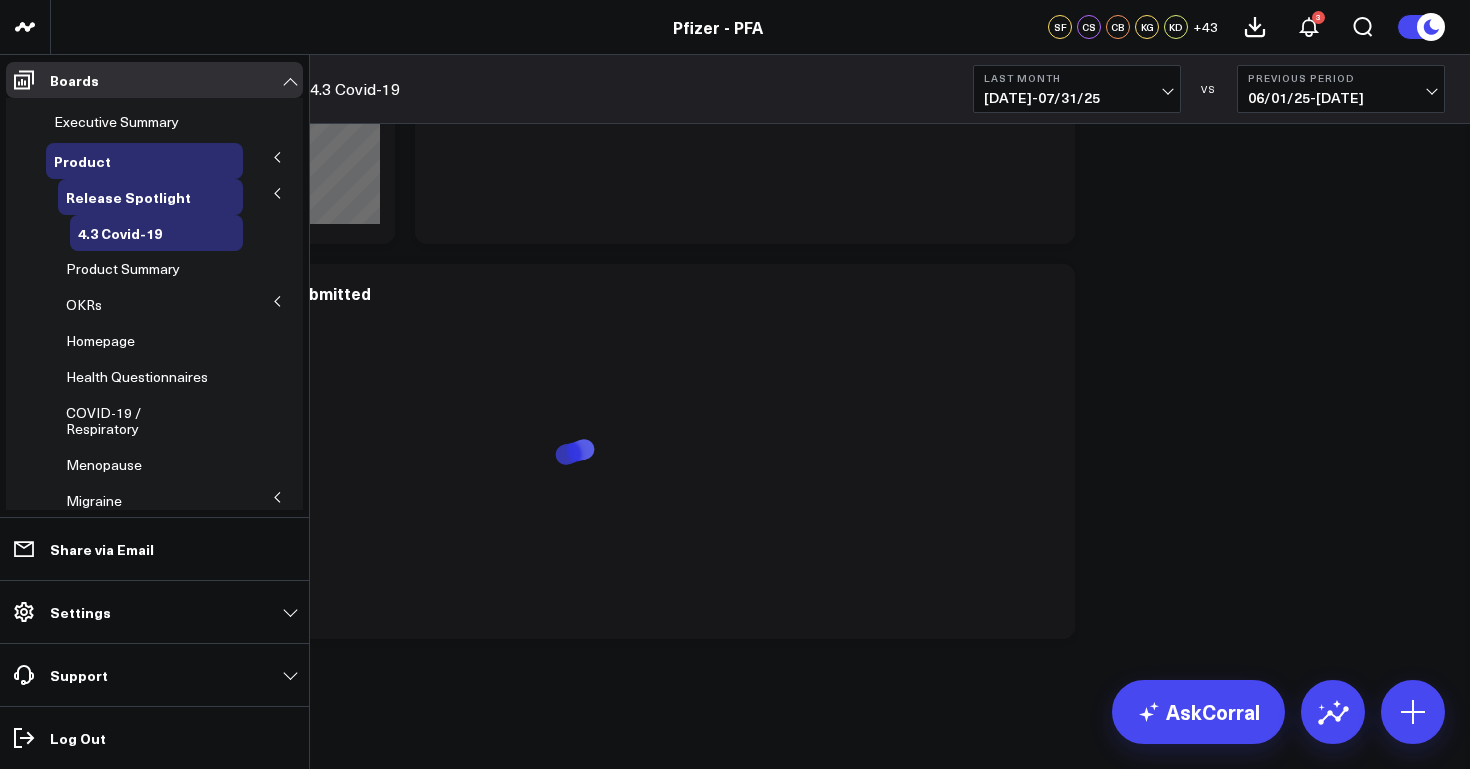 click 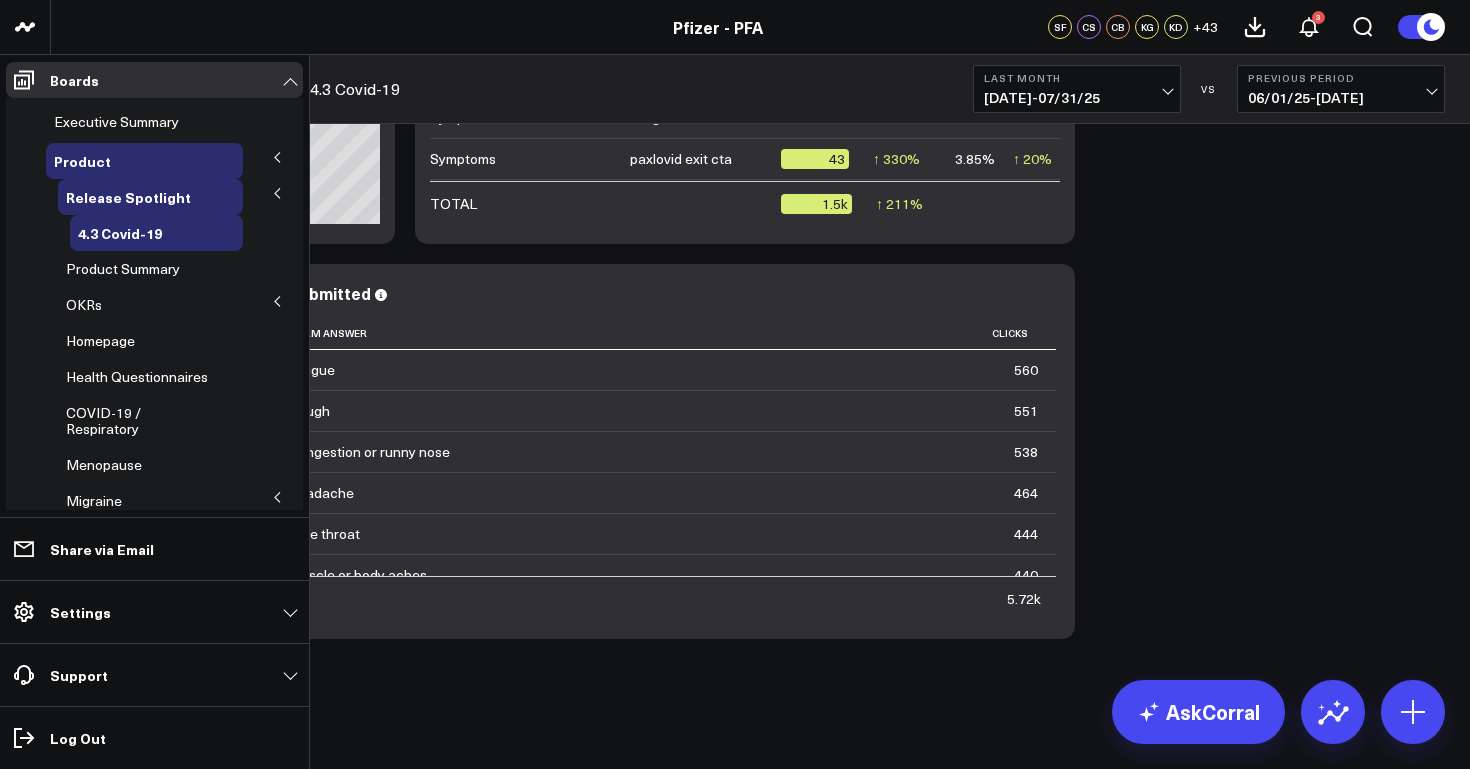 click 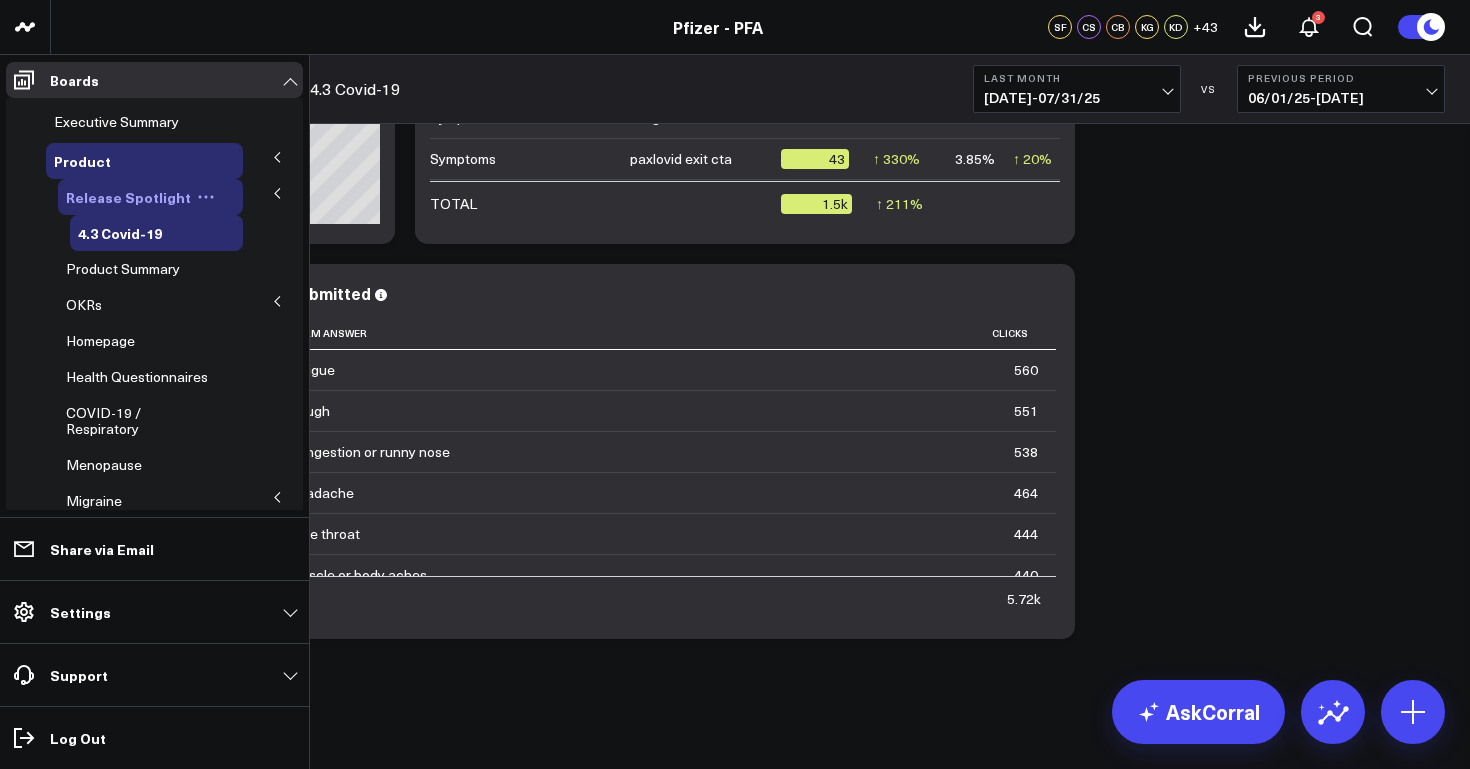 click on "Release Spotlight" at bounding box center (128, 197) 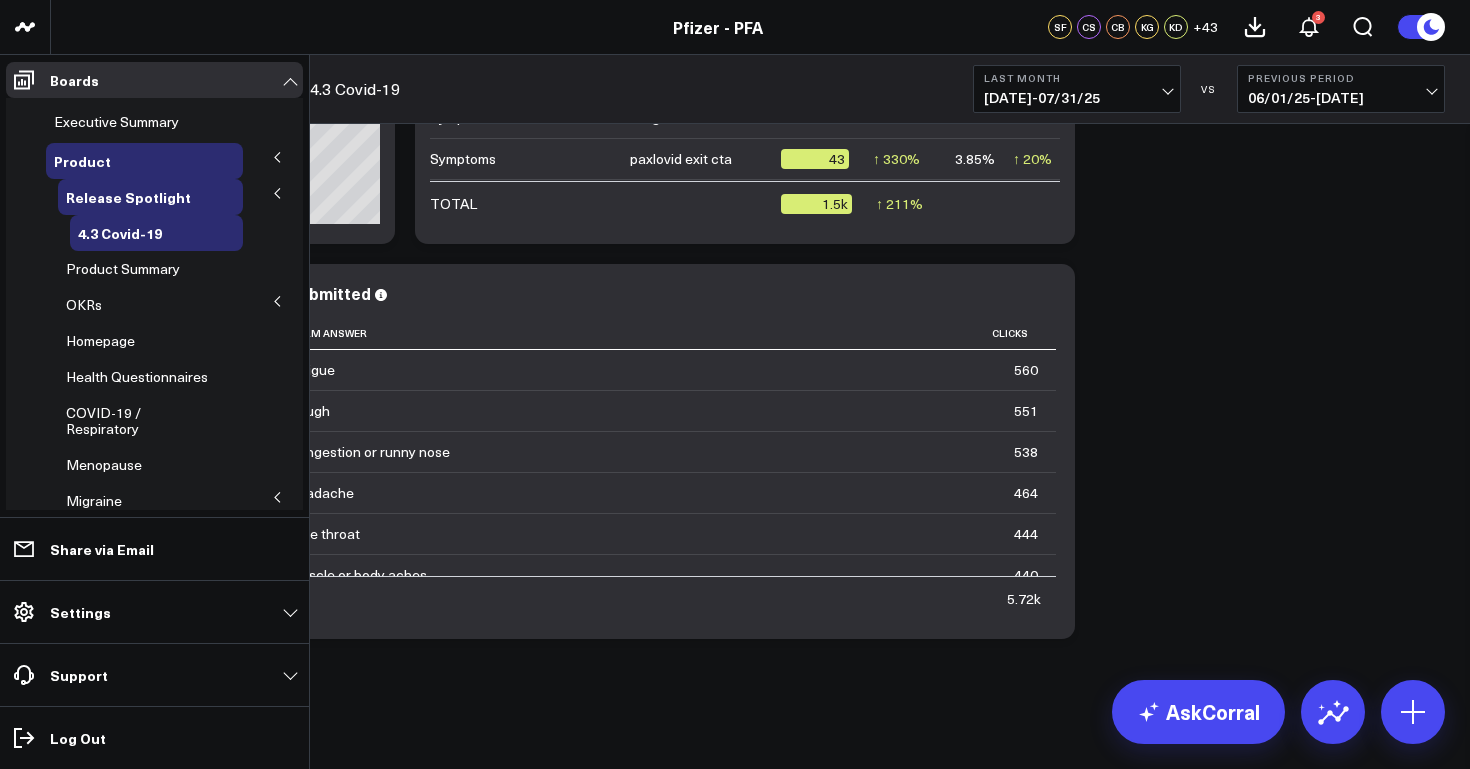 click 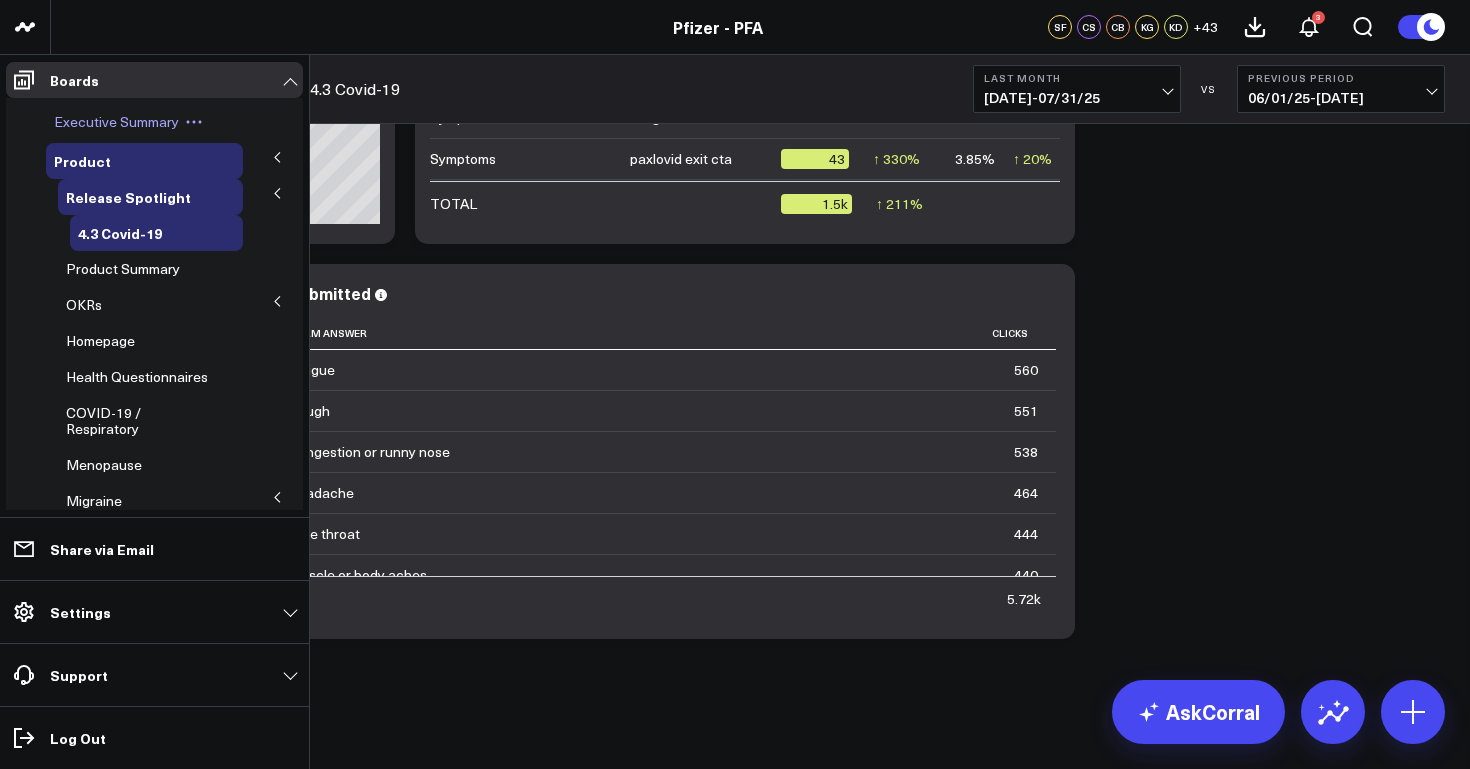 click on "Executive Summary" at bounding box center [116, 121] 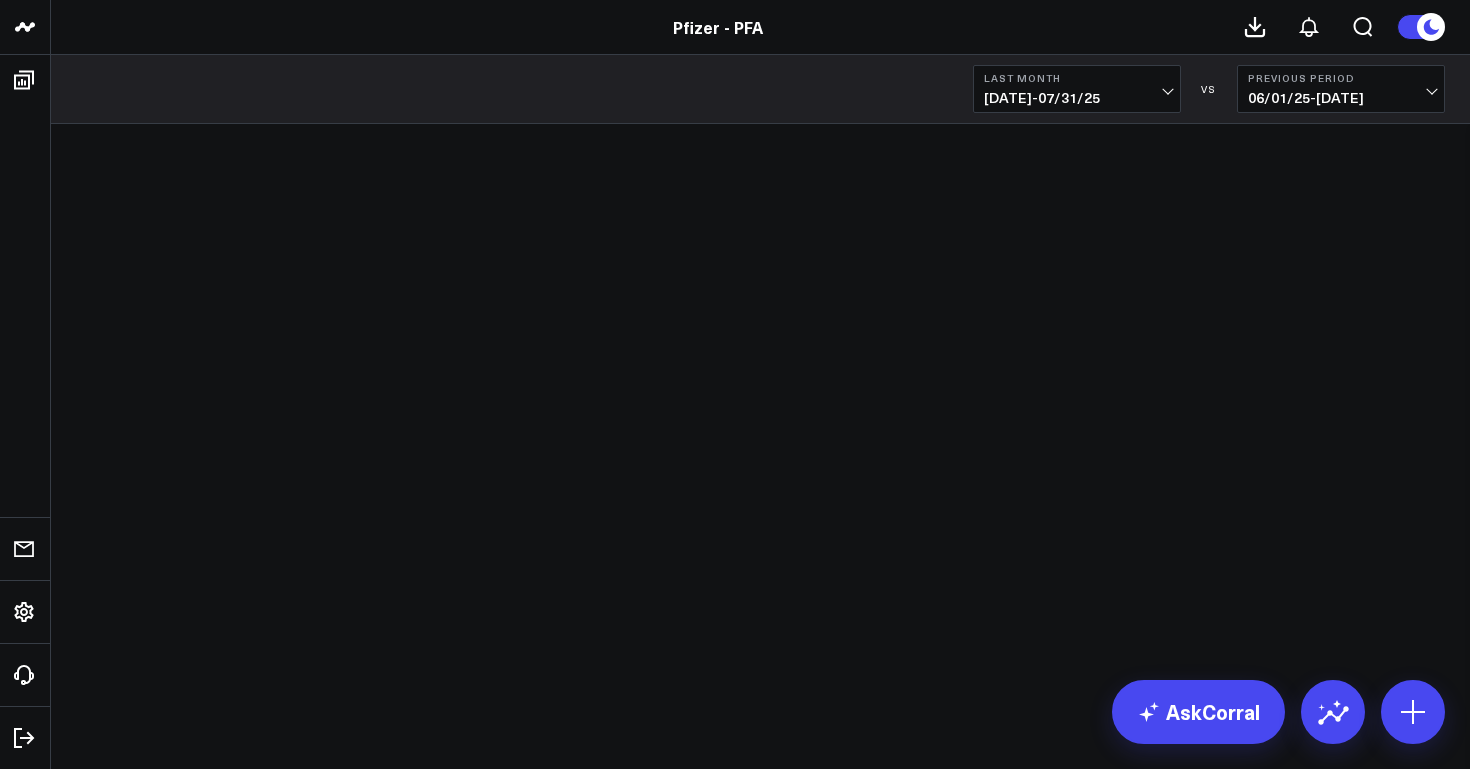 scroll, scrollTop: 0, scrollLeft: 0, axis: both 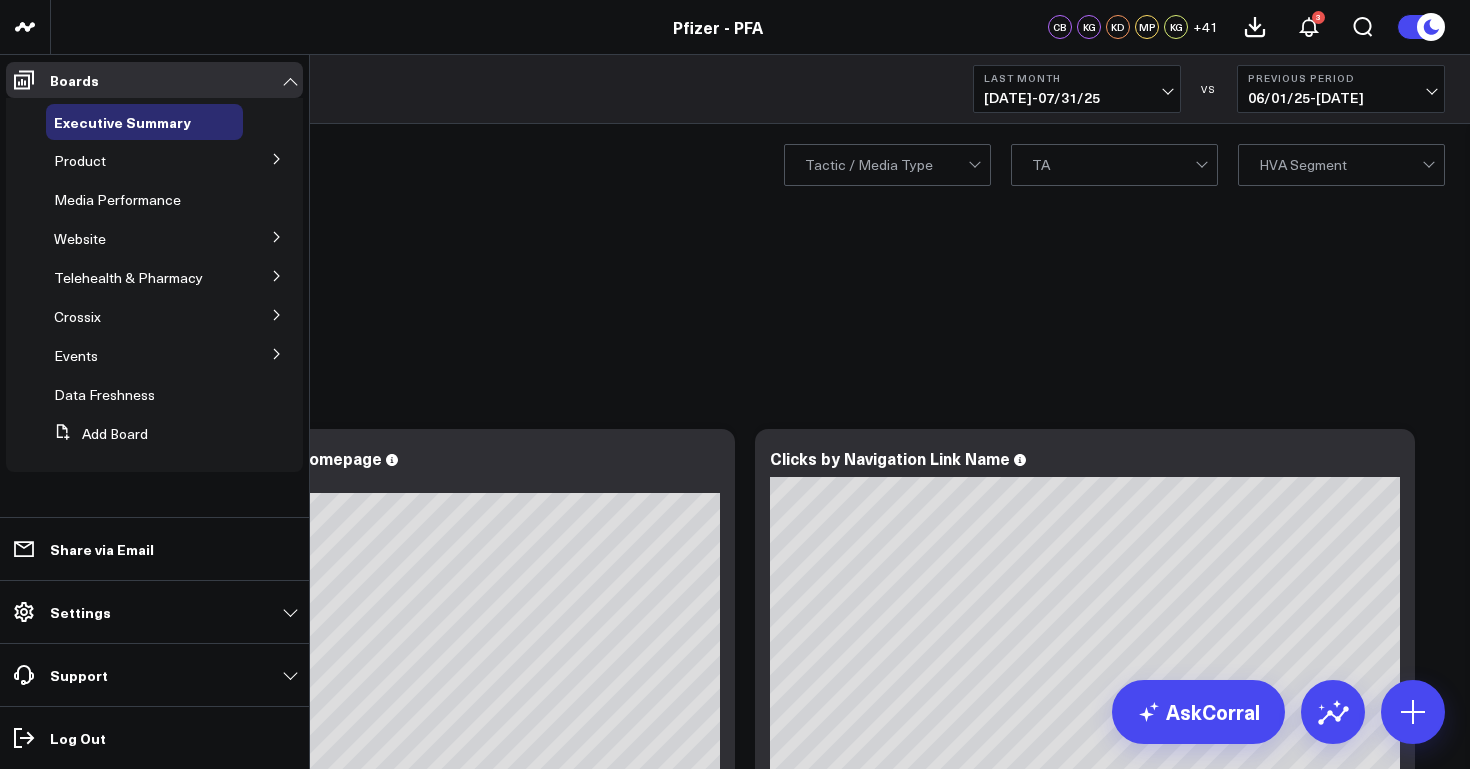click 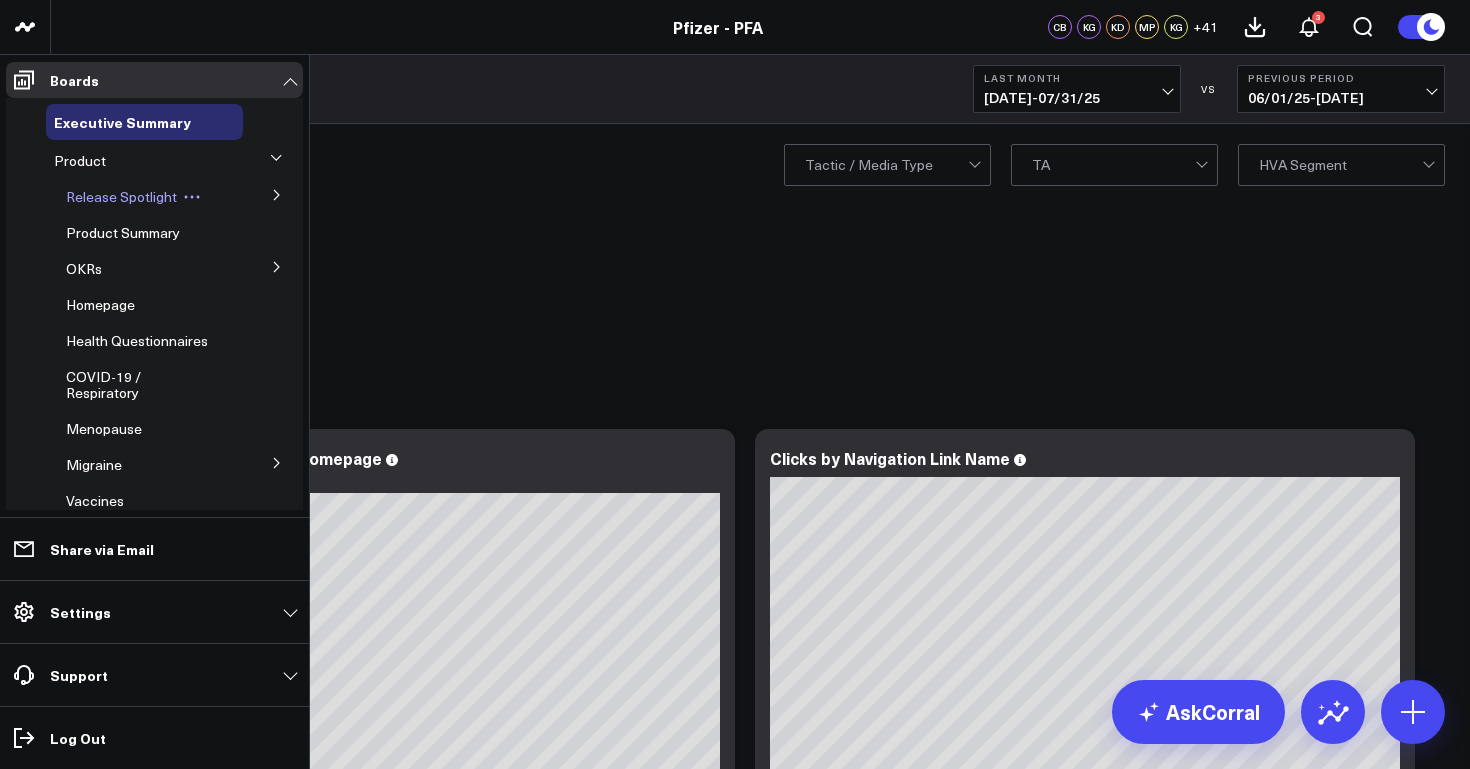 click on "Release Spotlight" at bounding box center [121, 196] 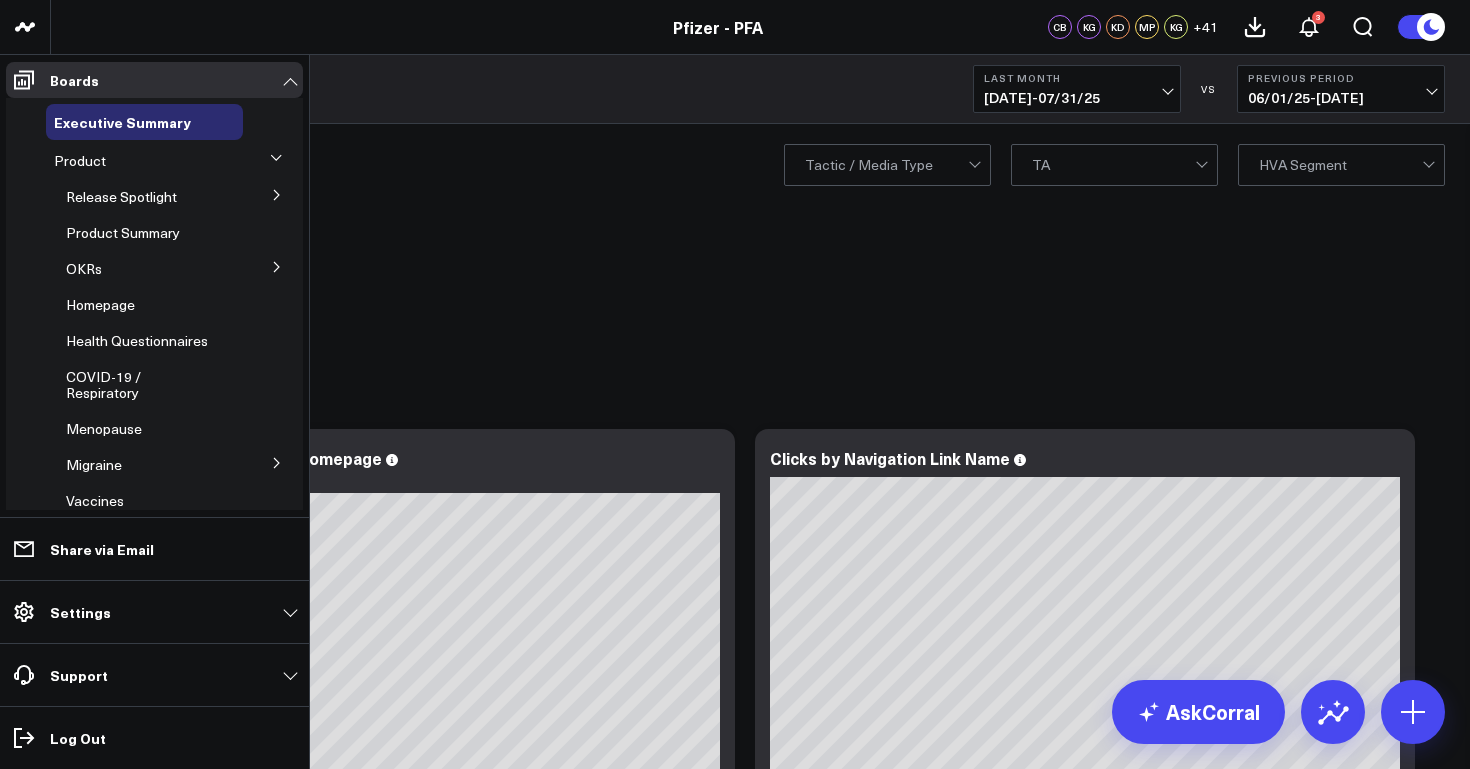 click at bounding box center (277, 194) 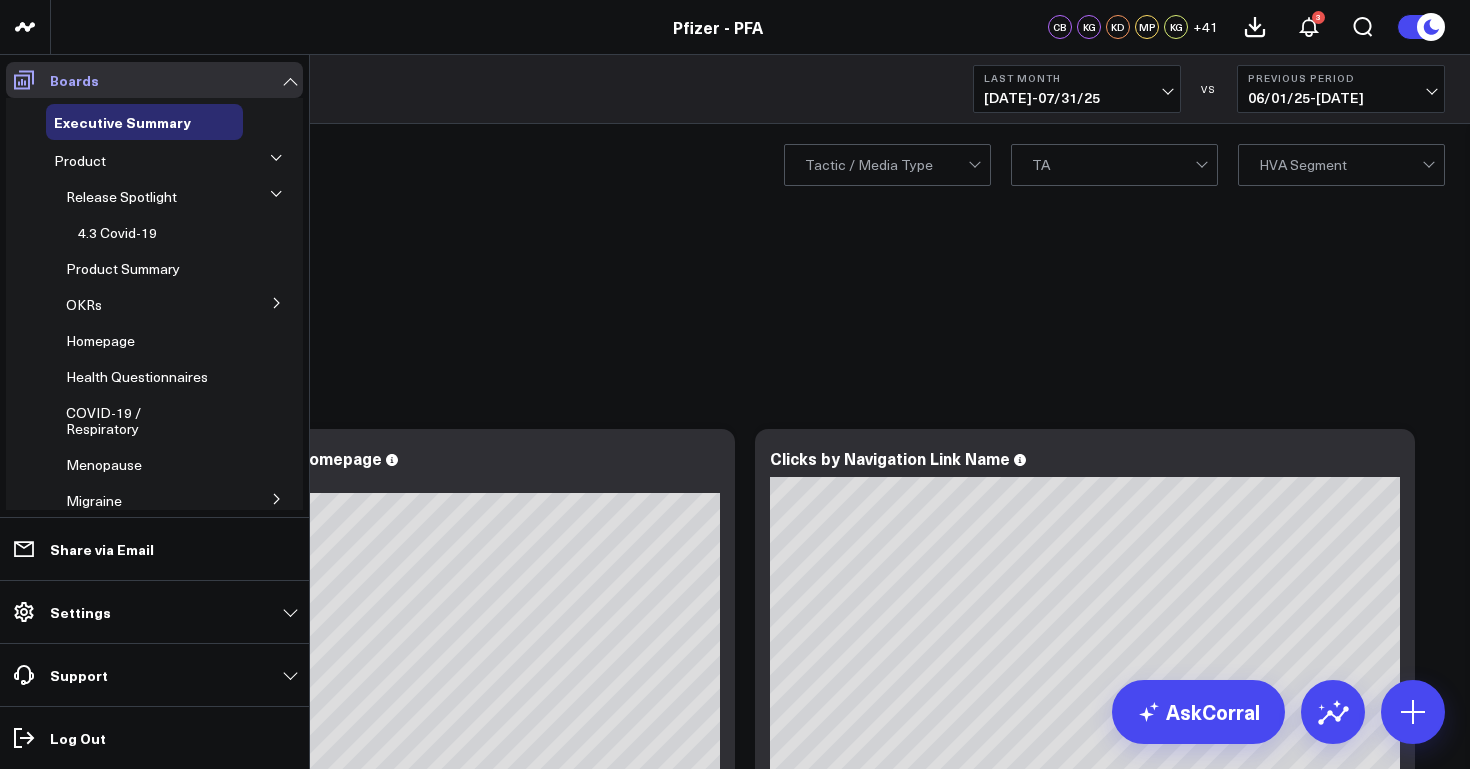 click 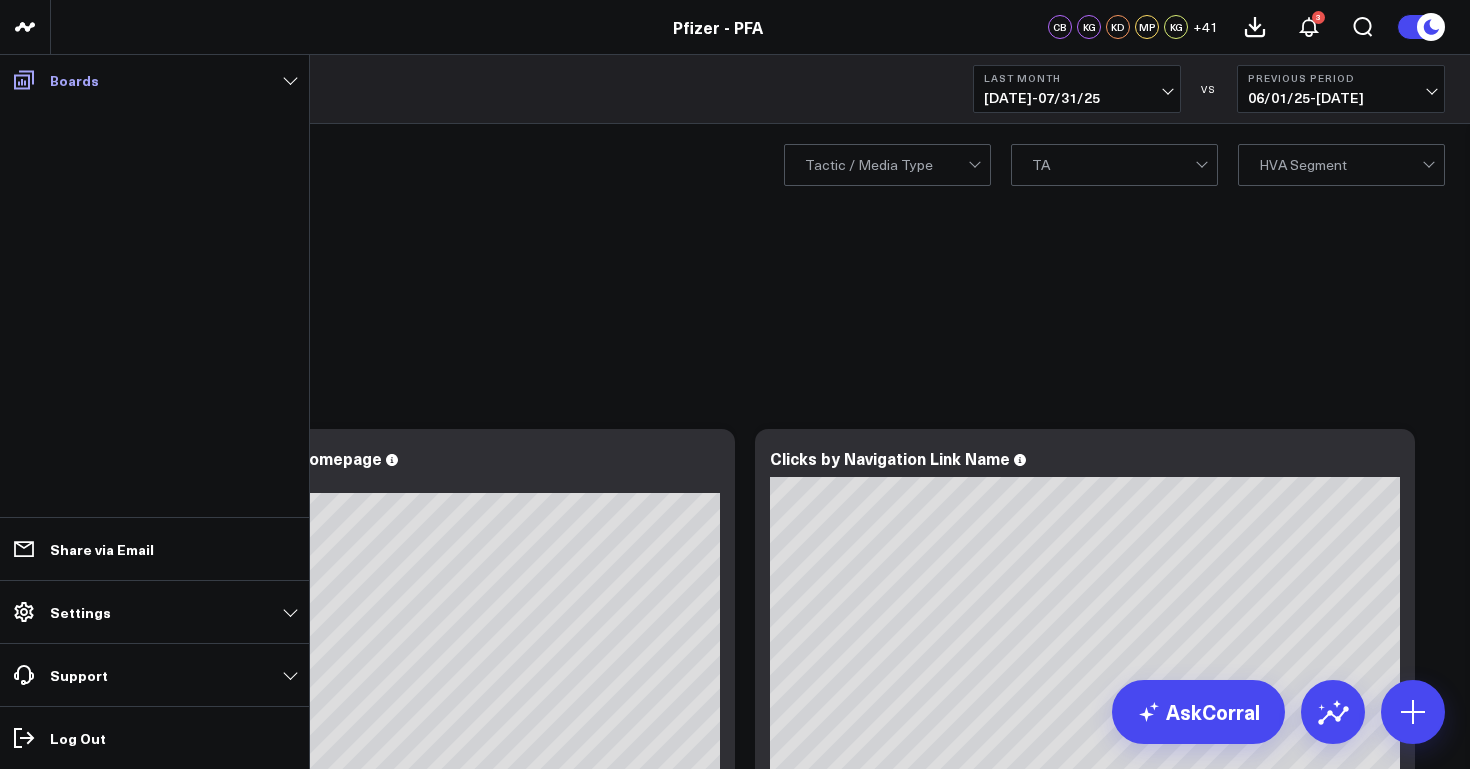 click on "Boards" at bounding box center (154, 80) 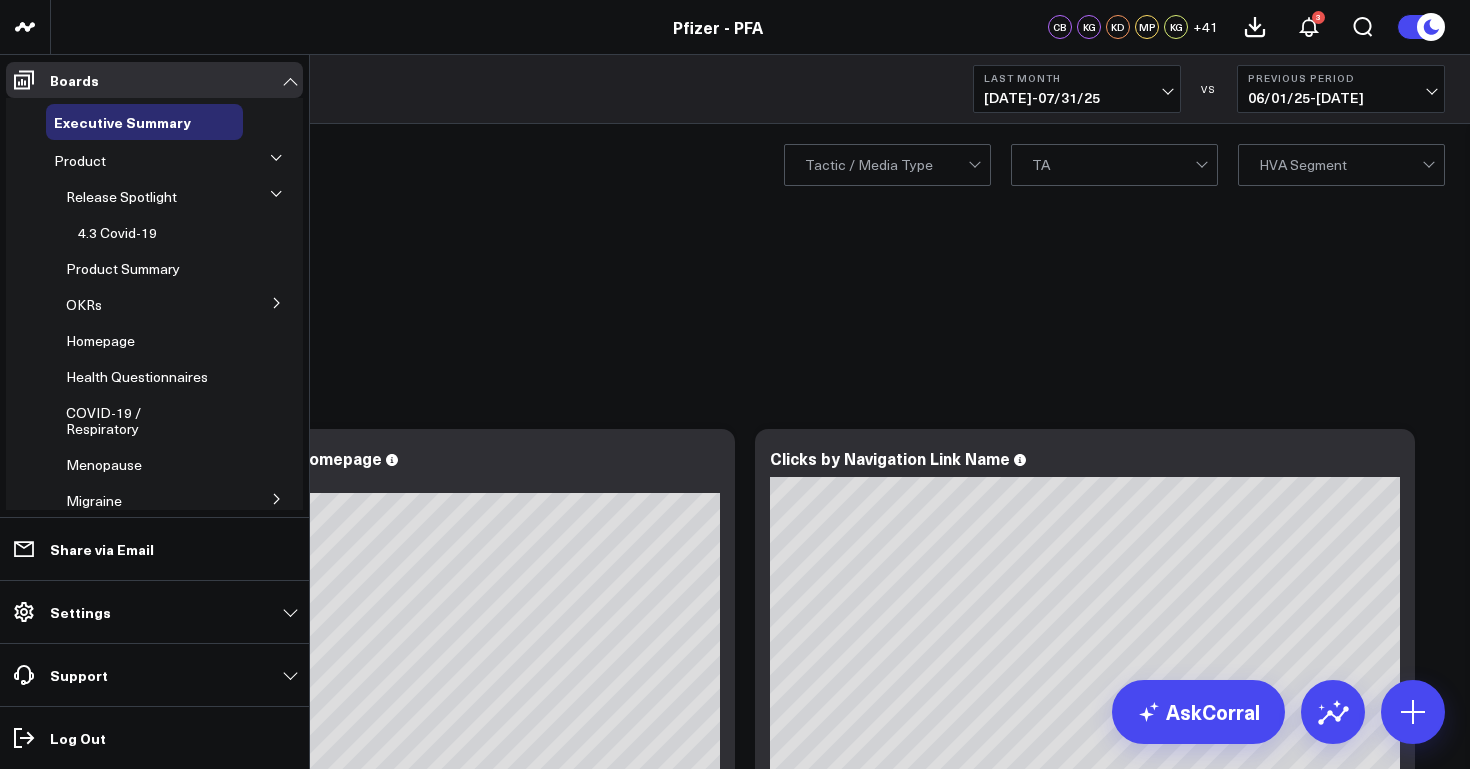 click 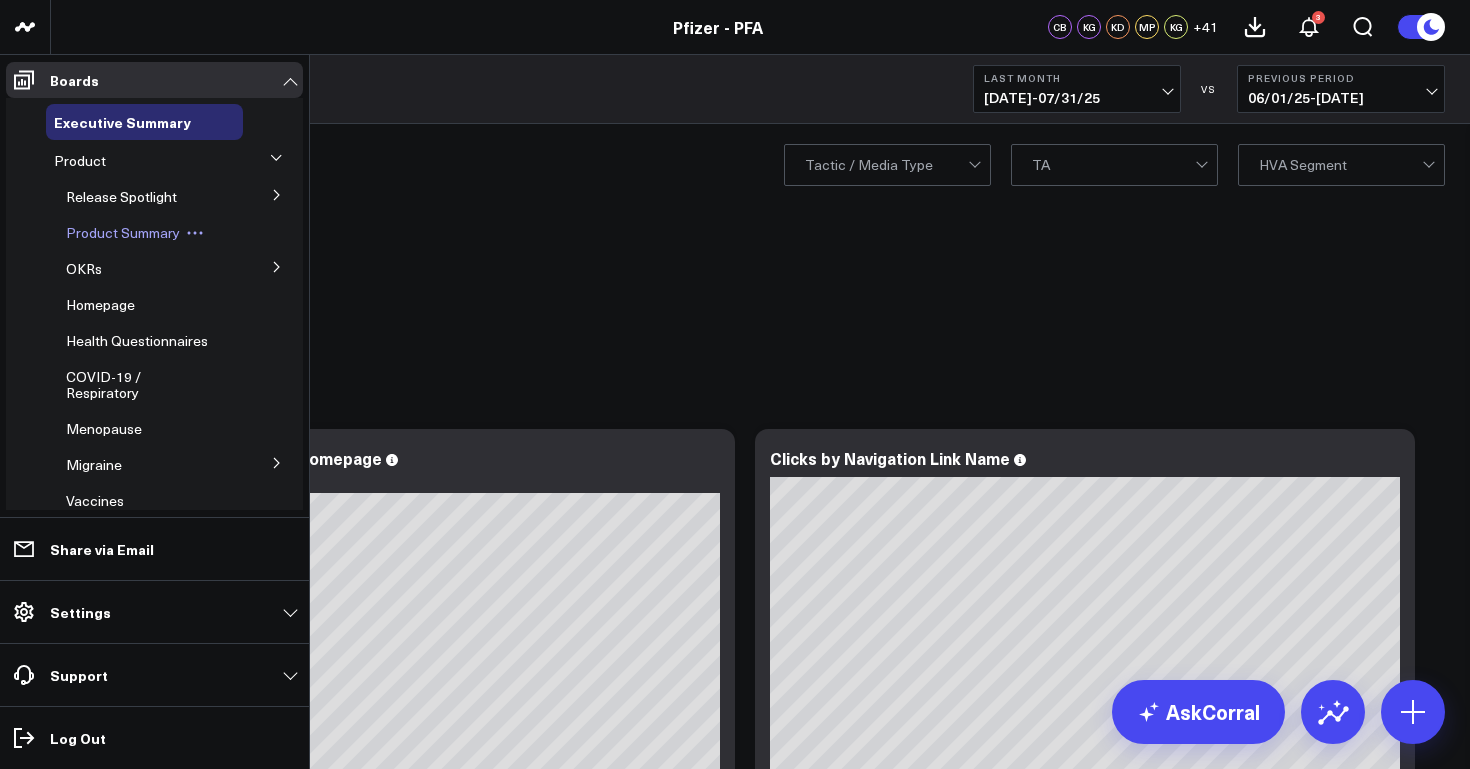 click on "Product Summary" at bounding box center (123, 232) 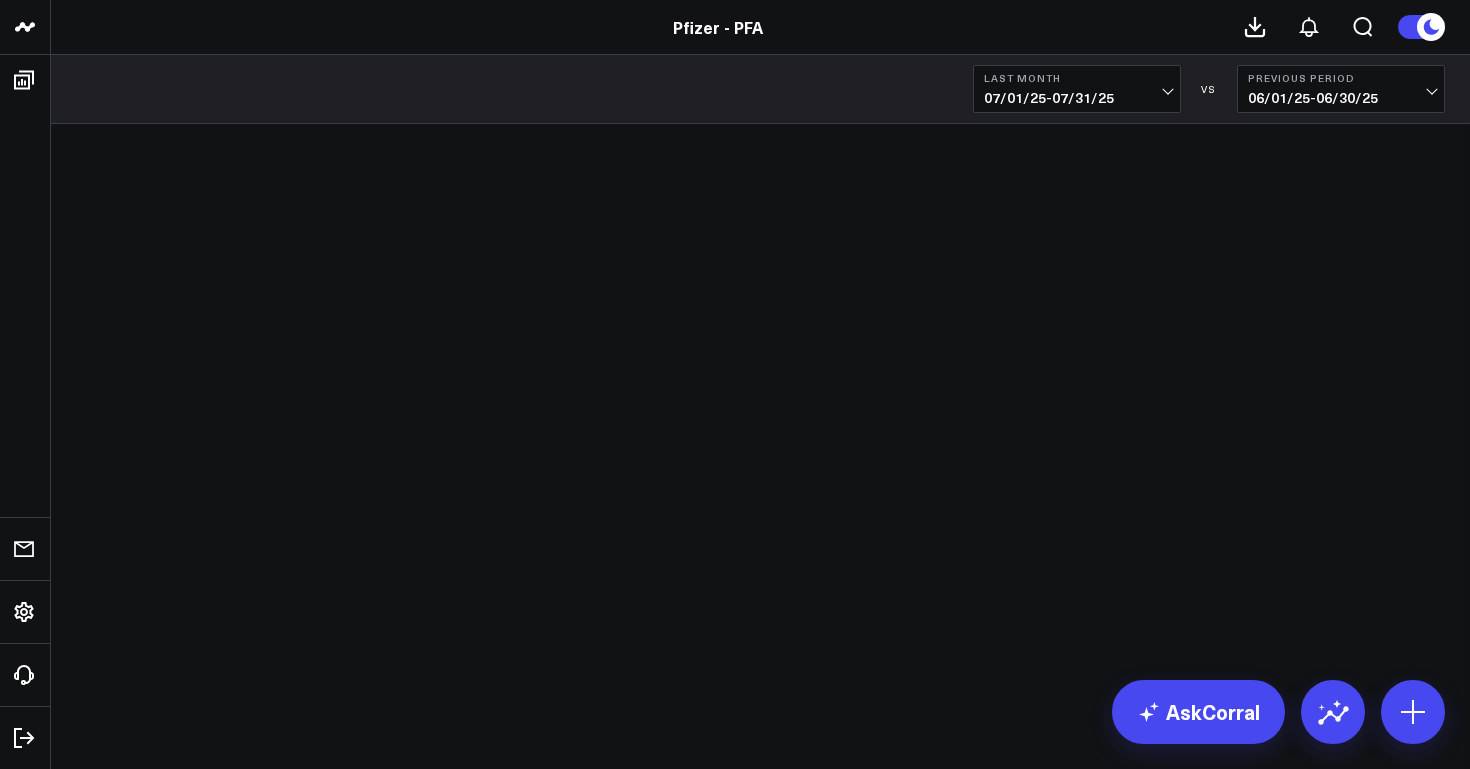 scroll, scrollTop: 0, scrollLeft: 0, axis: both 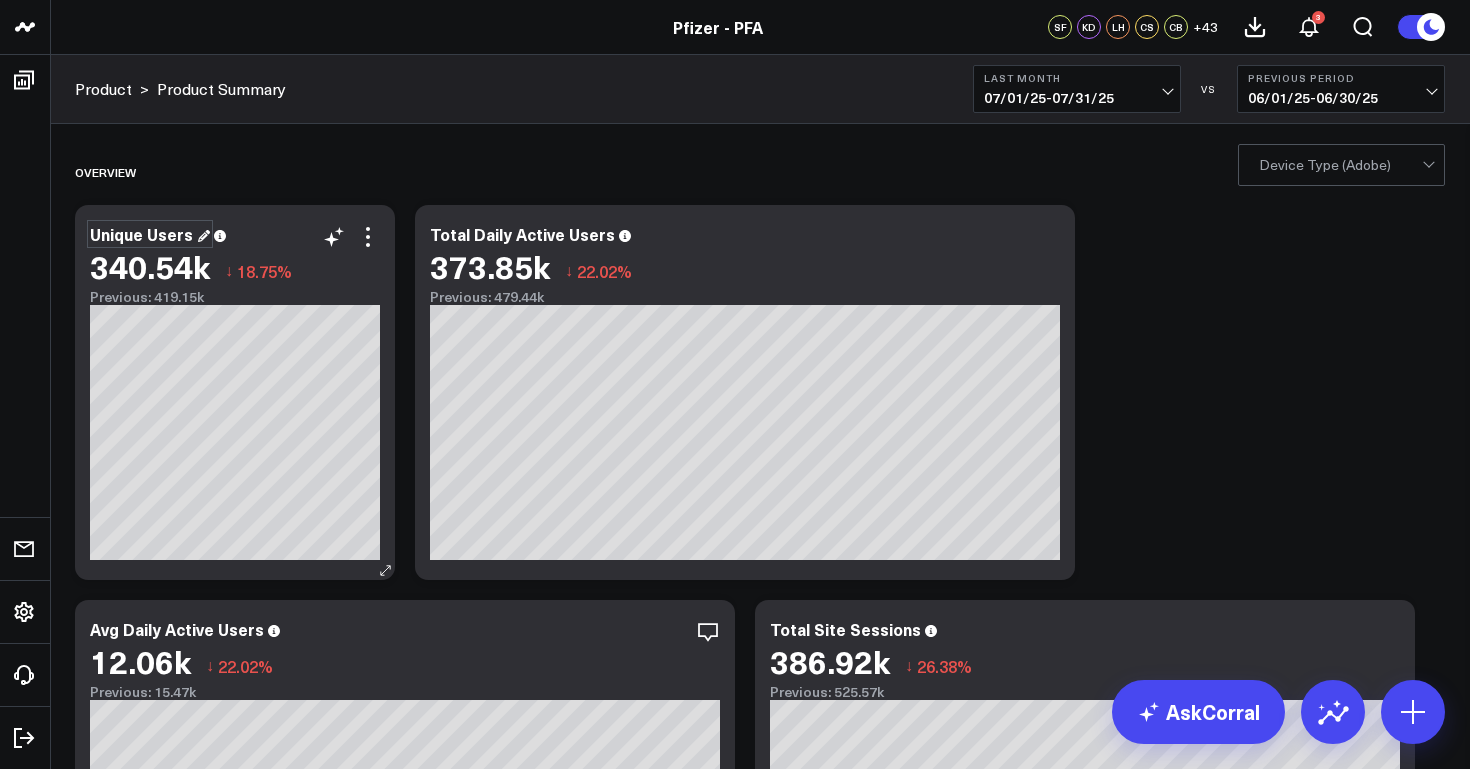 click on "Unique Users" at bounding box center [150, 234] 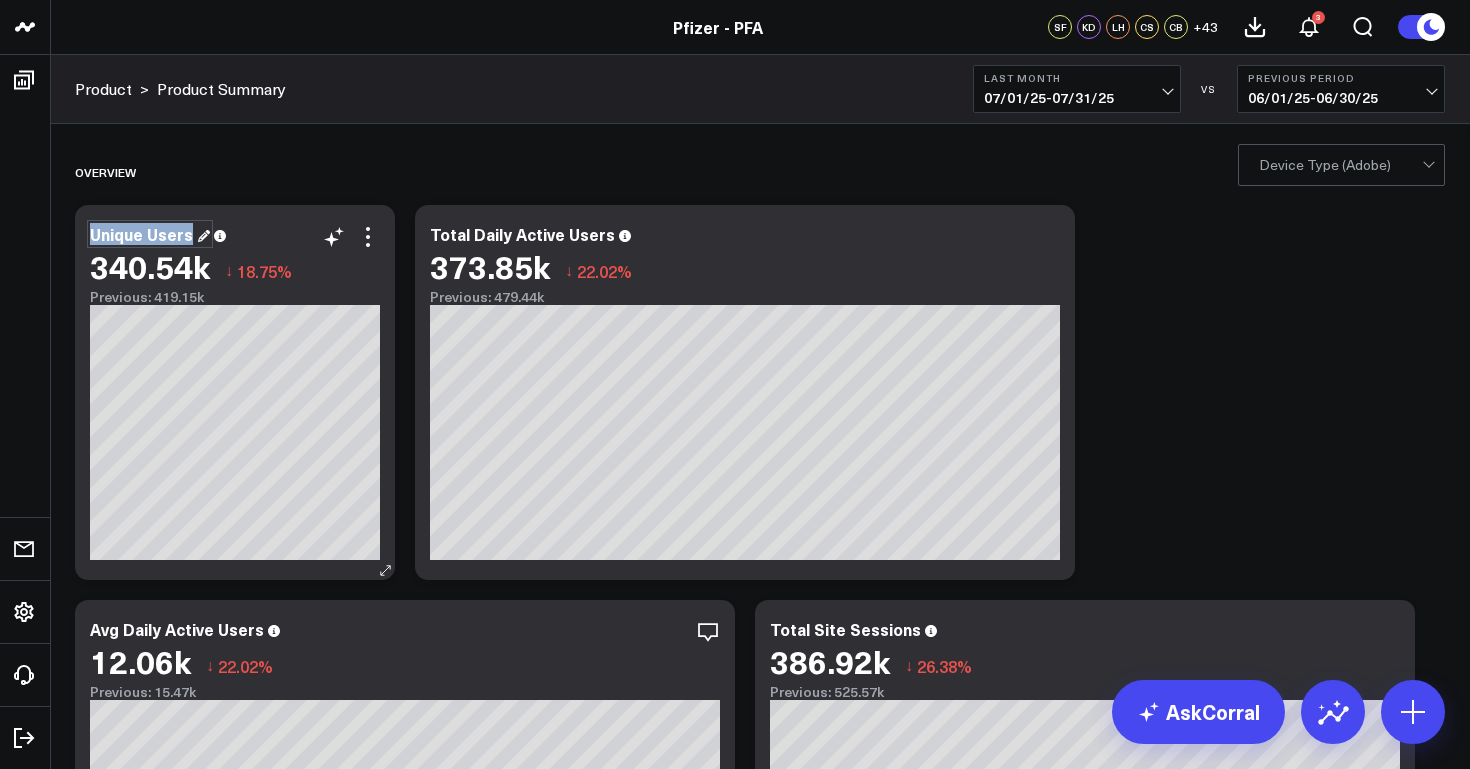 drag, startPoint x: 190, startPoint y: 236, endPoint x: 81, endPoint y: 228, distance: 109.29318 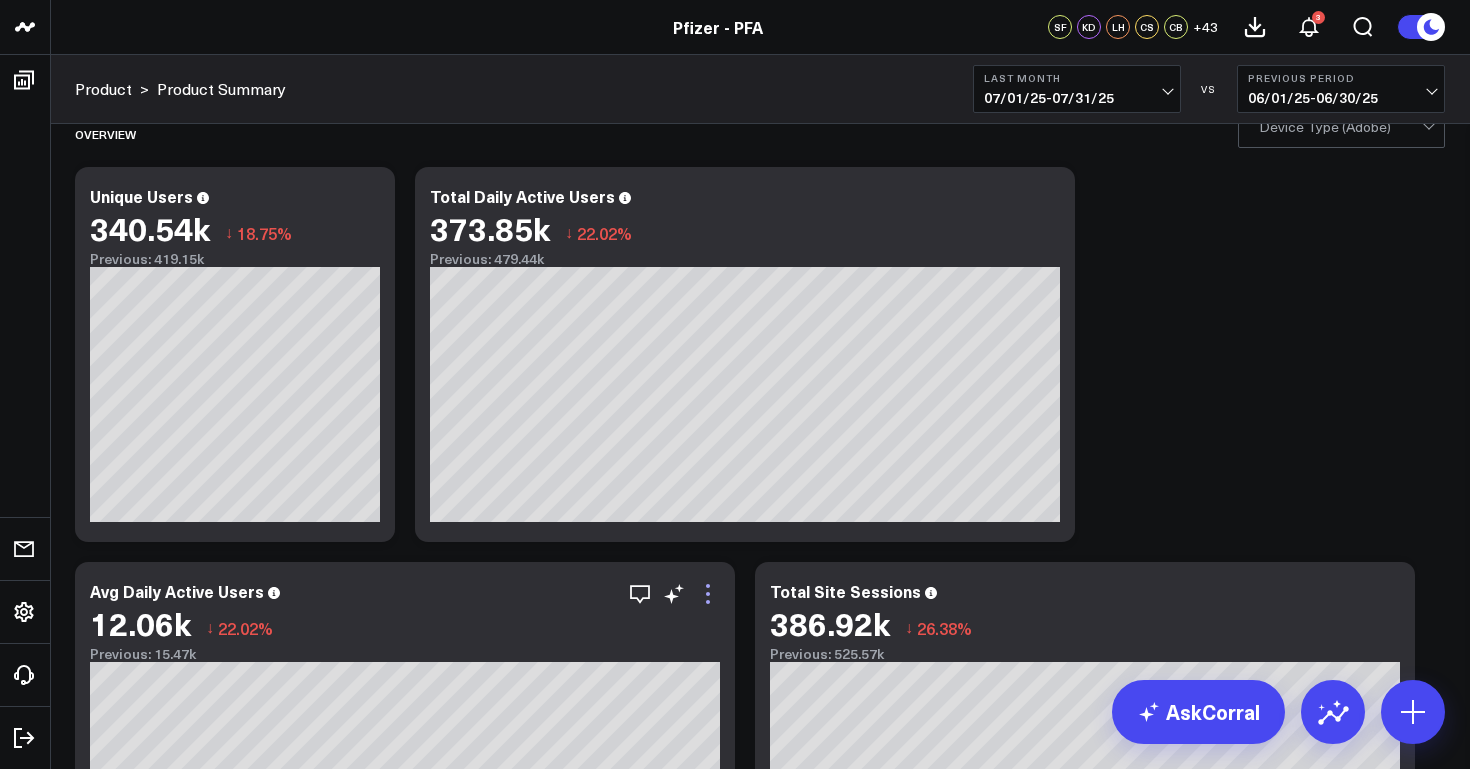 scroll, scrollTop: 112, scrollLeft: 0, axis: vertical 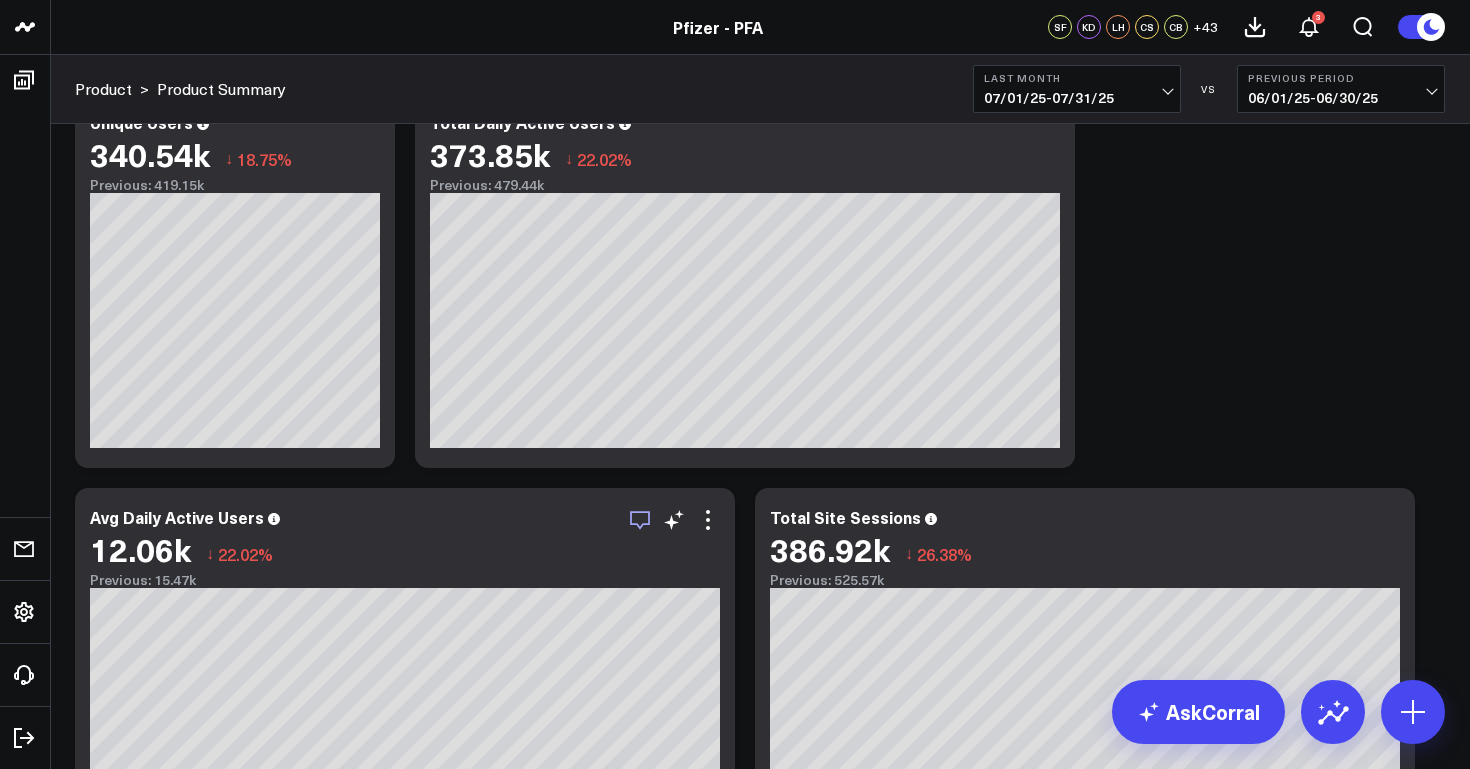 click 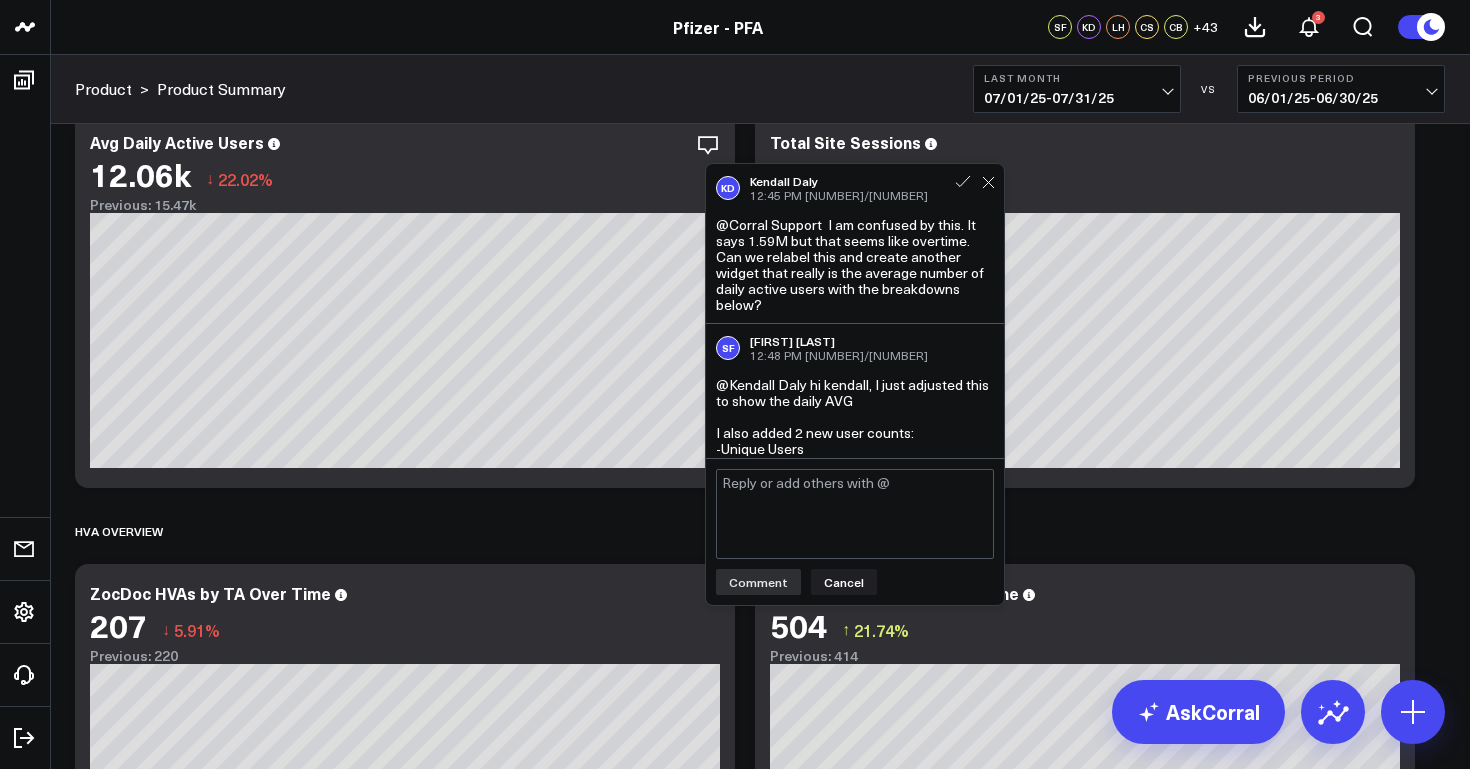 scroll, scrollTop: 478, scrollLeft: 0, axis: vertical 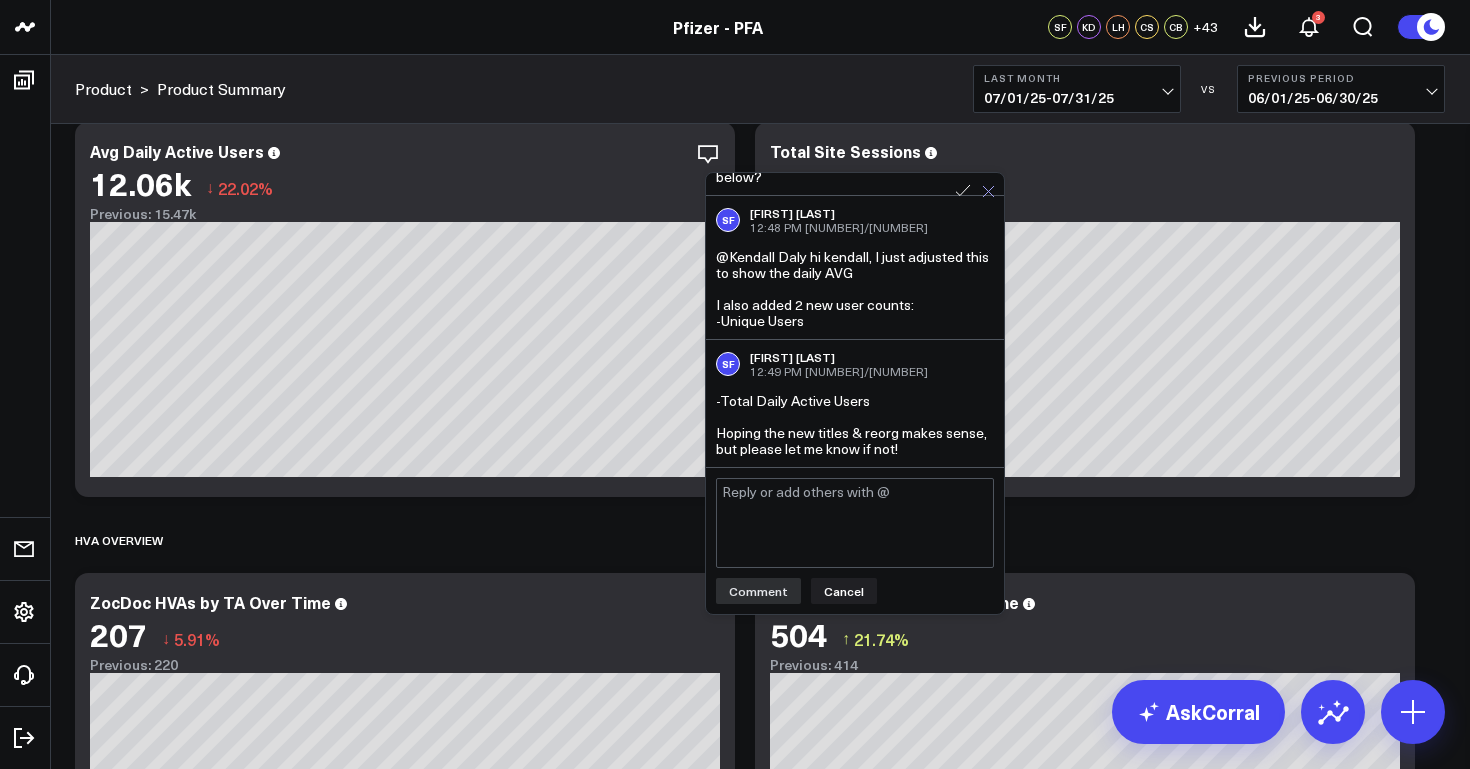click 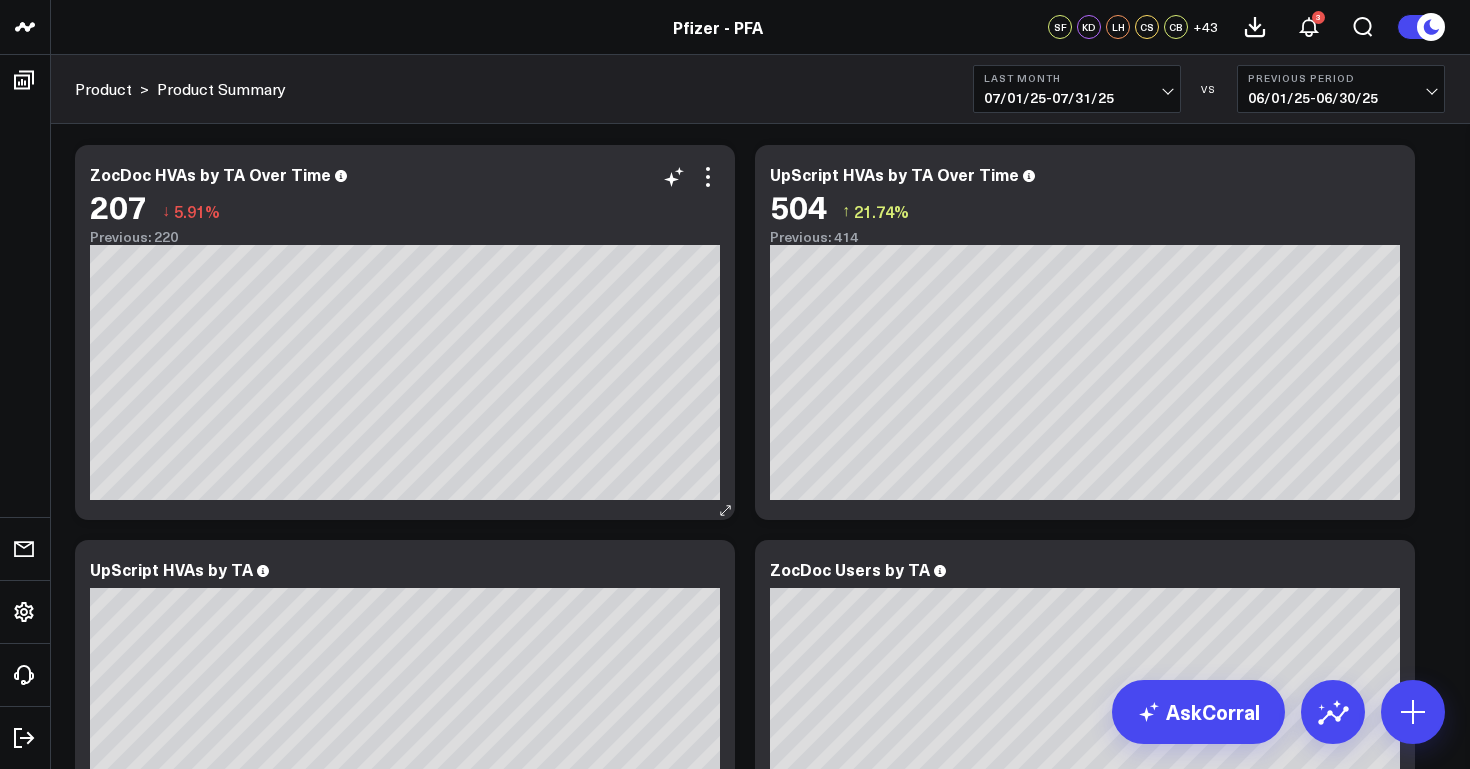 scroll, scrollTop: 900, scrollLeft: 0, axis: vertical 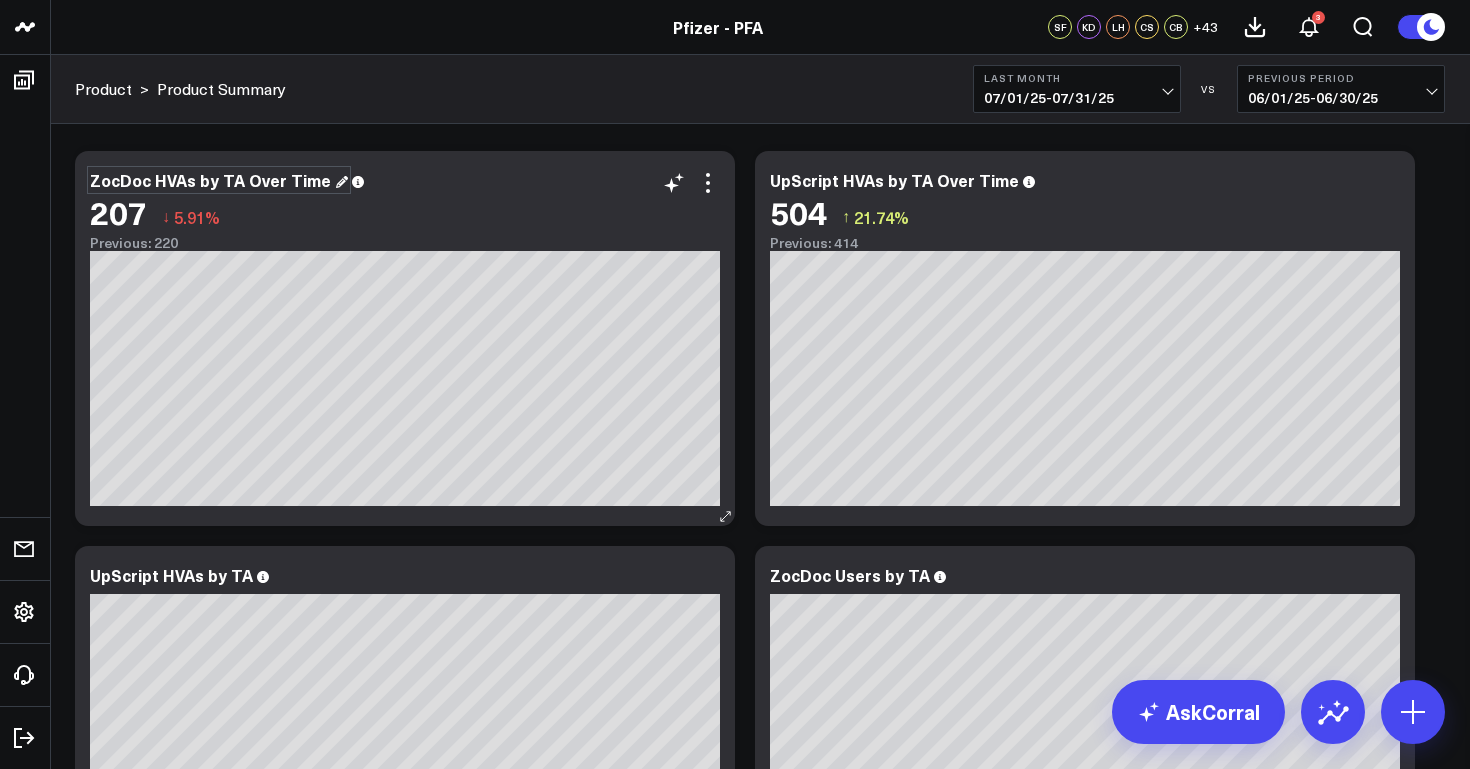 click on "ZocDoc HVAs by TA Over Time" at bounding box center (219, 180) 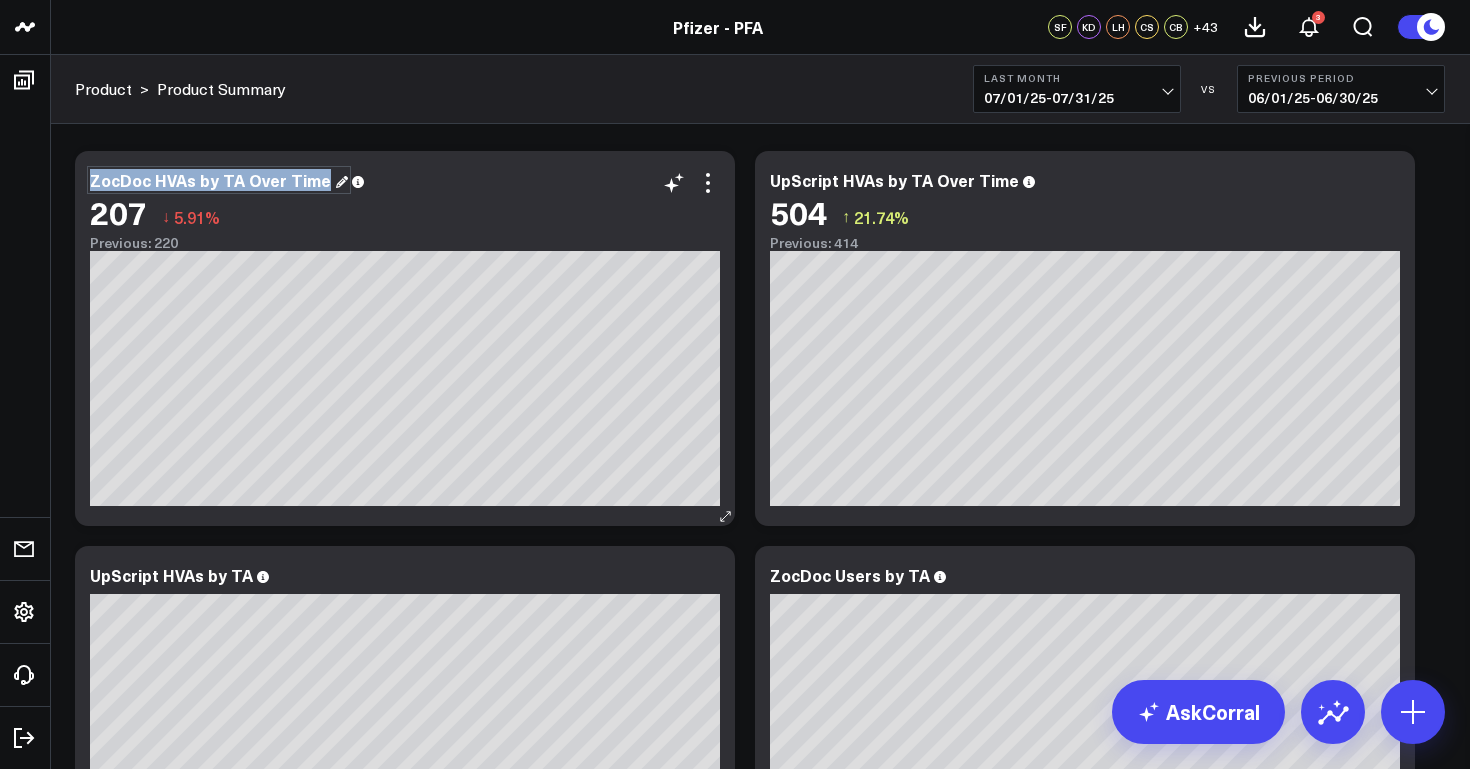 drag, startPoint x: 318, startPoint y: 179, endPoint x: 111, endPoint y: 167, distance: 207.34753 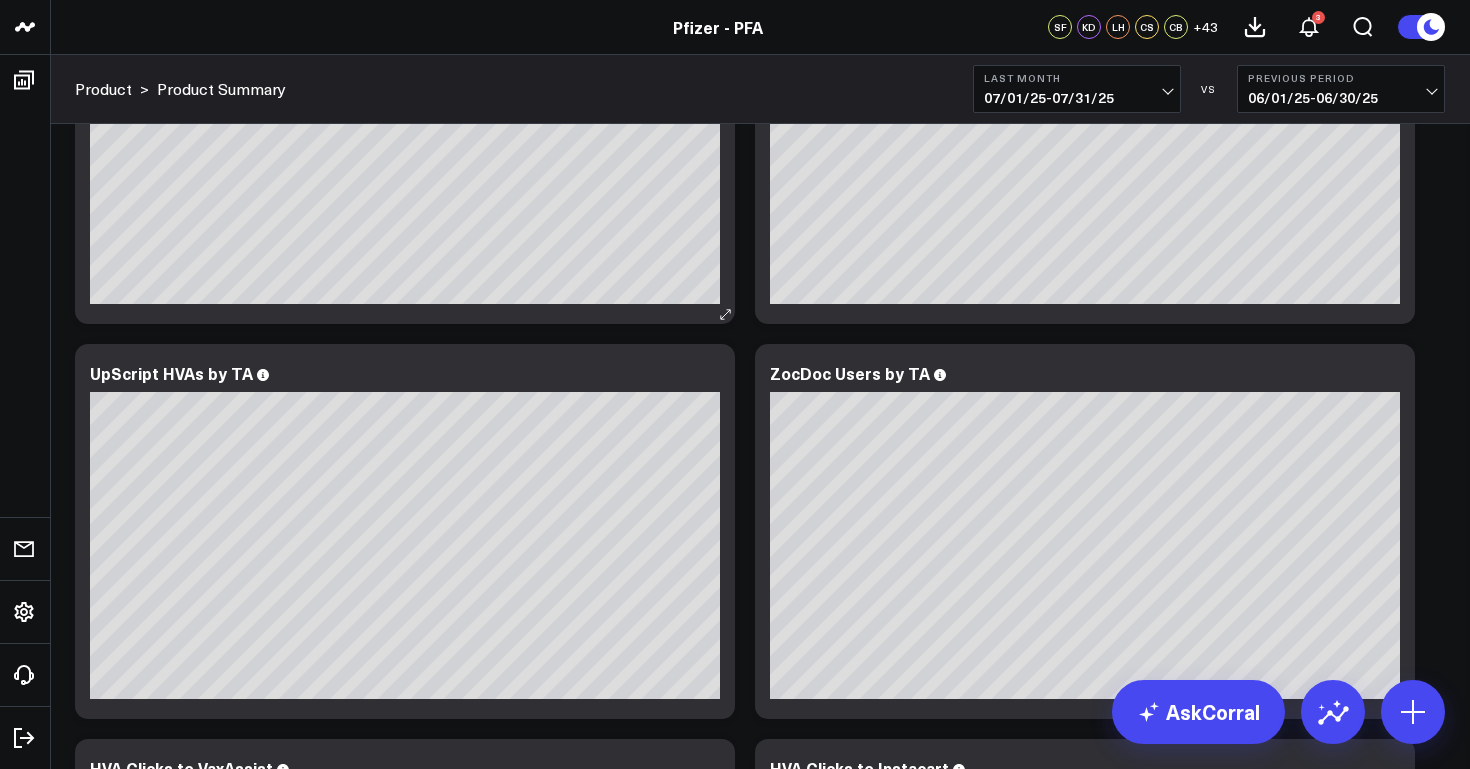scroll, scrollTop: 1091, scrollLeft: 0, axis: vertical 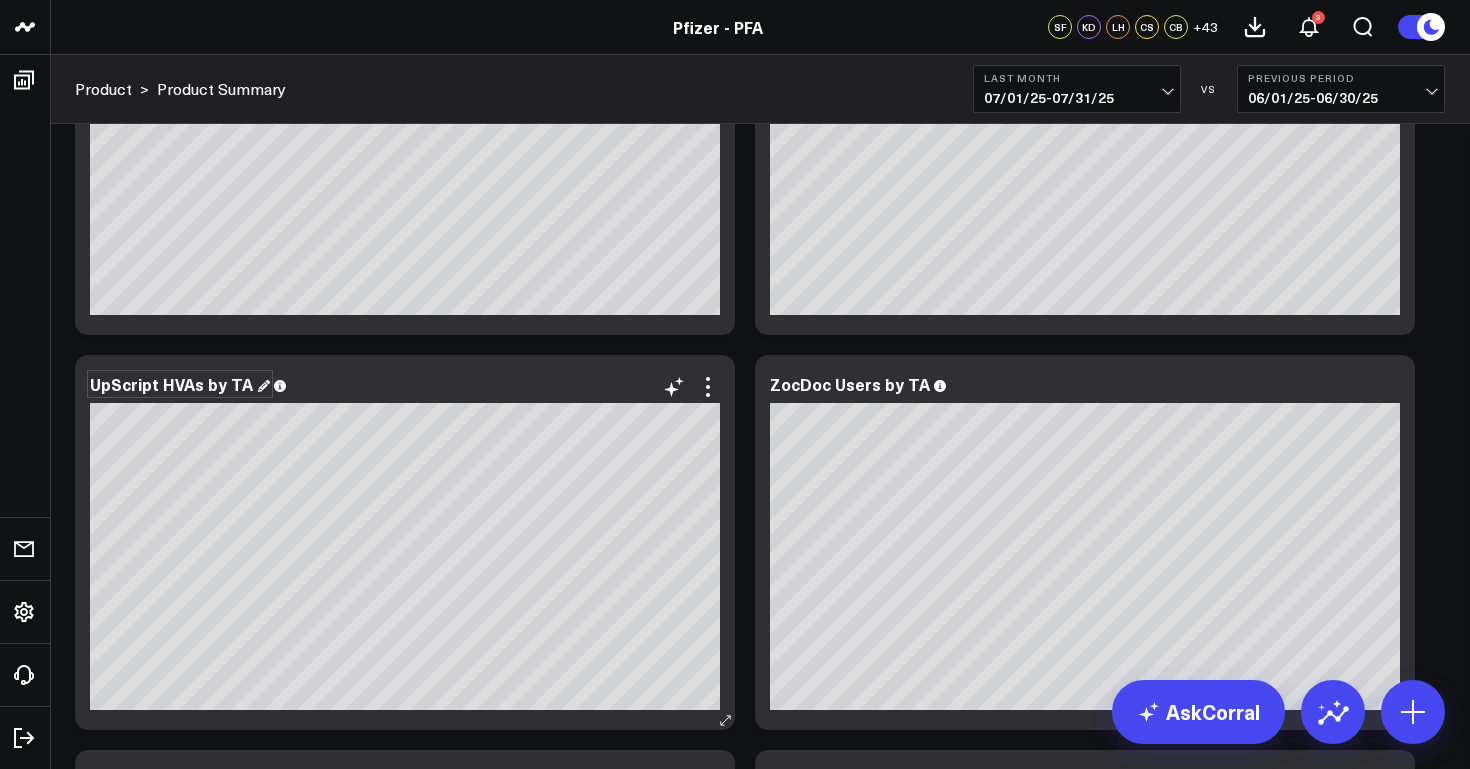 click on "UpScript HVAs by TA" at bounding box center [180, 384] 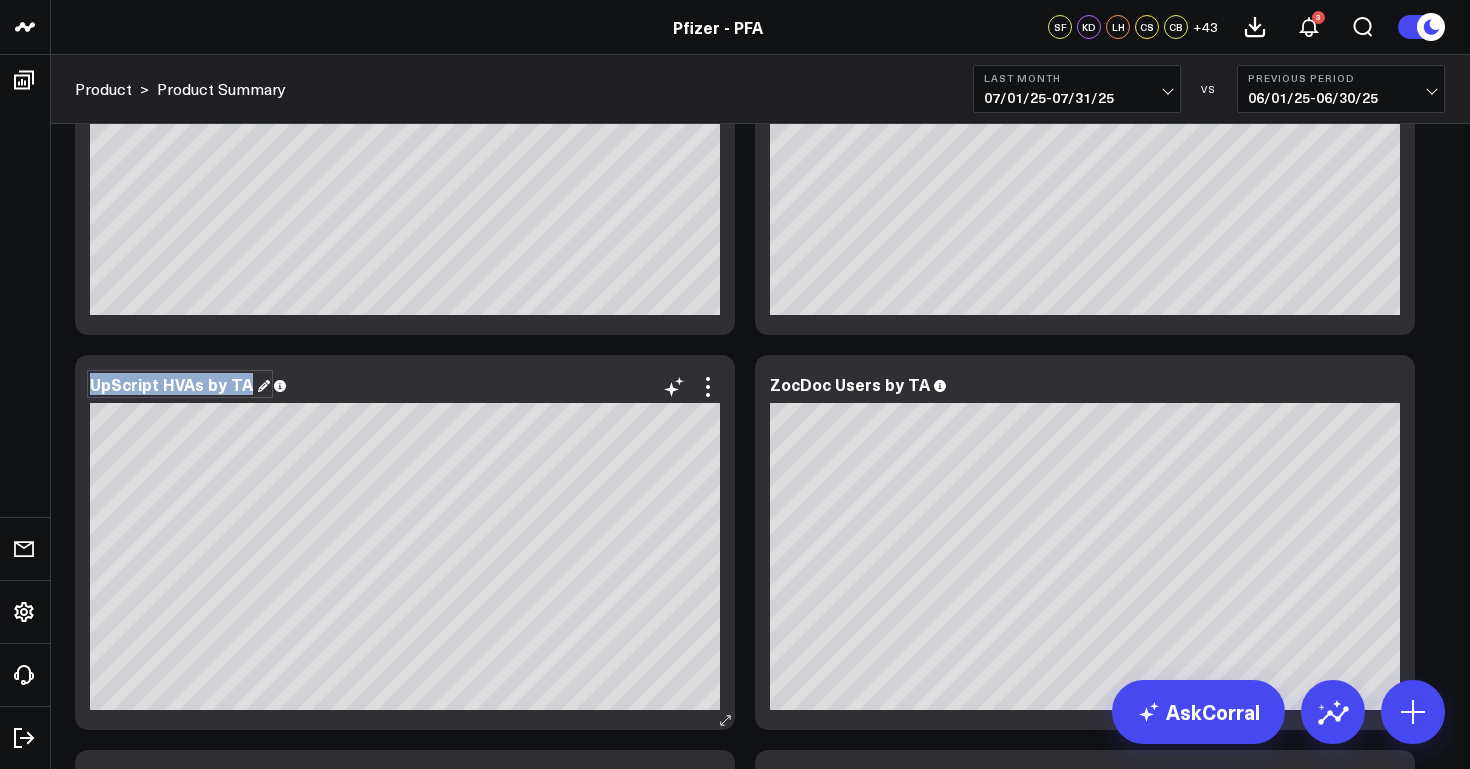 drag, startPoint x: 249, startPoint y: 383, endPoint x: 82, endPoint y: 377, distance: 167.10774 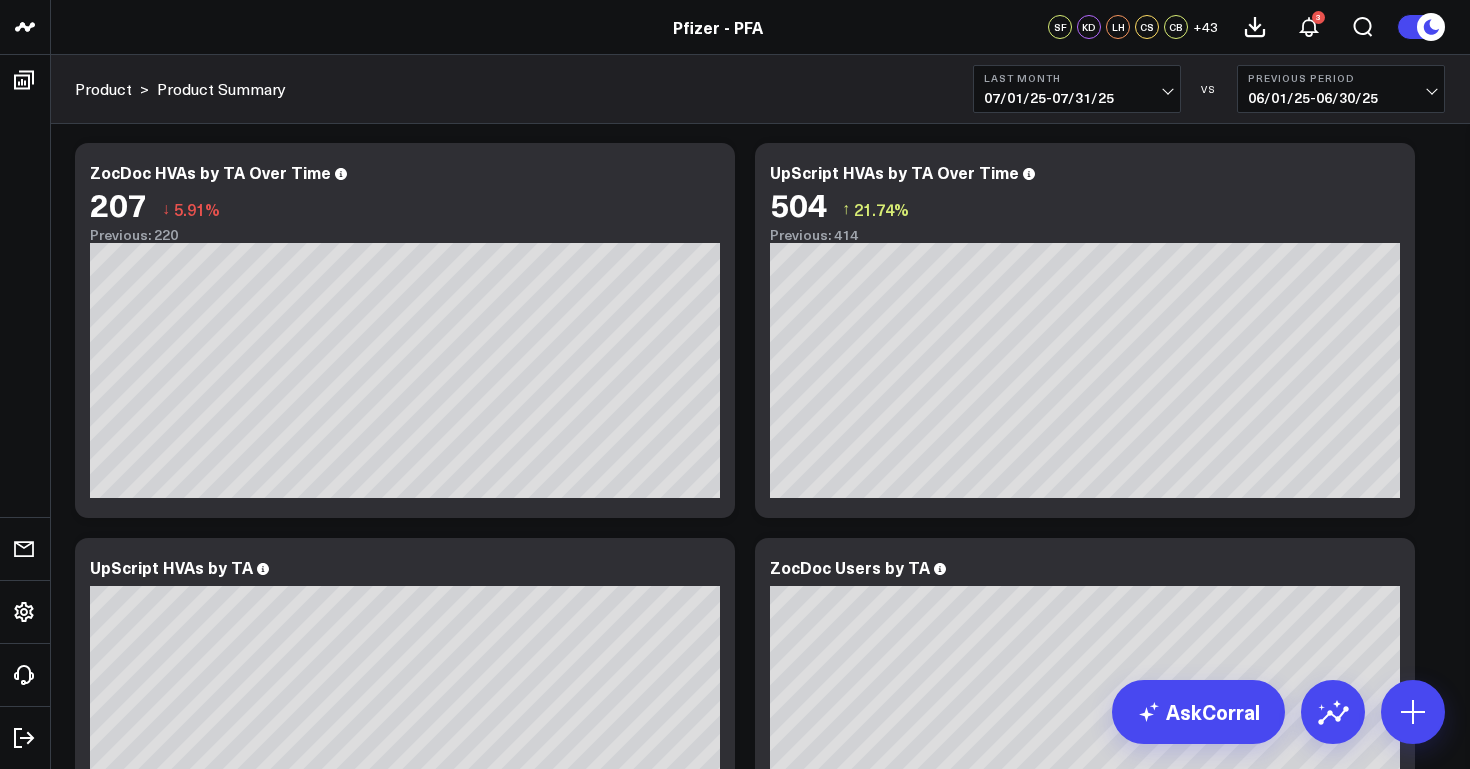 scroll, scrollTop: 1274, scrollLeft: 0, axis: vertical 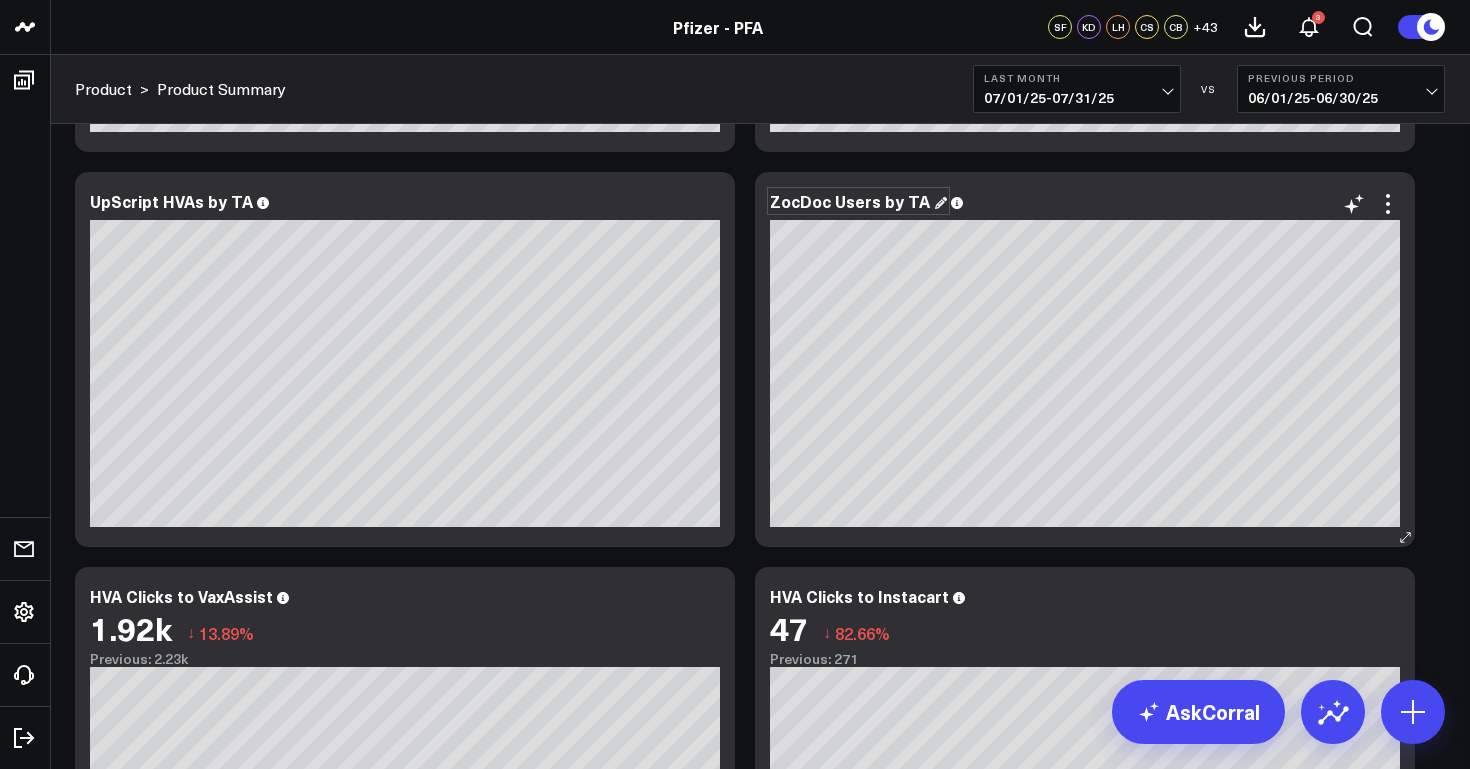 click on "ZocDoc Users by TA" at bounding box center (858, 201) 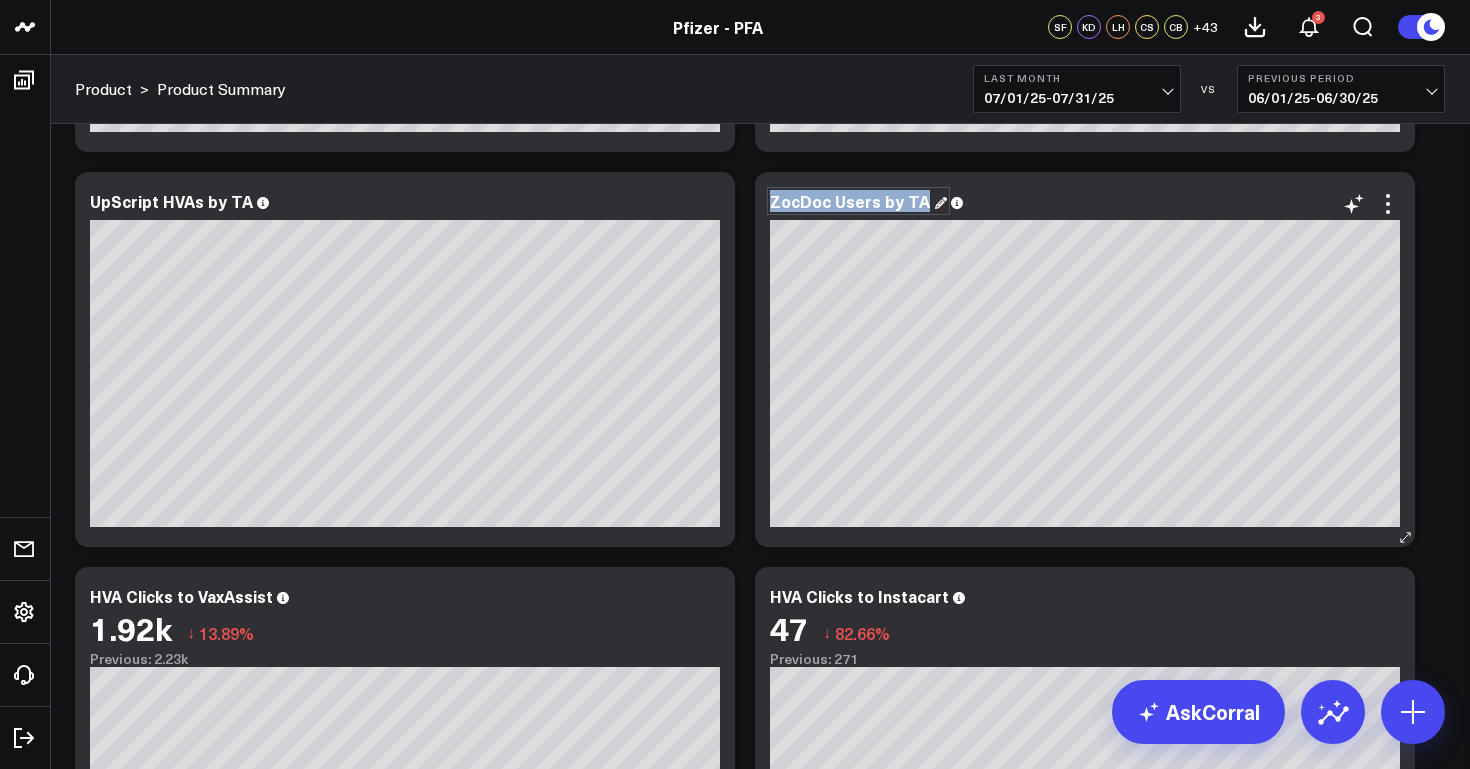 drag, startPoint x: 918, startPoint y: 199, endPoint x: 770, endPoint y: 198, distance: 148.00337 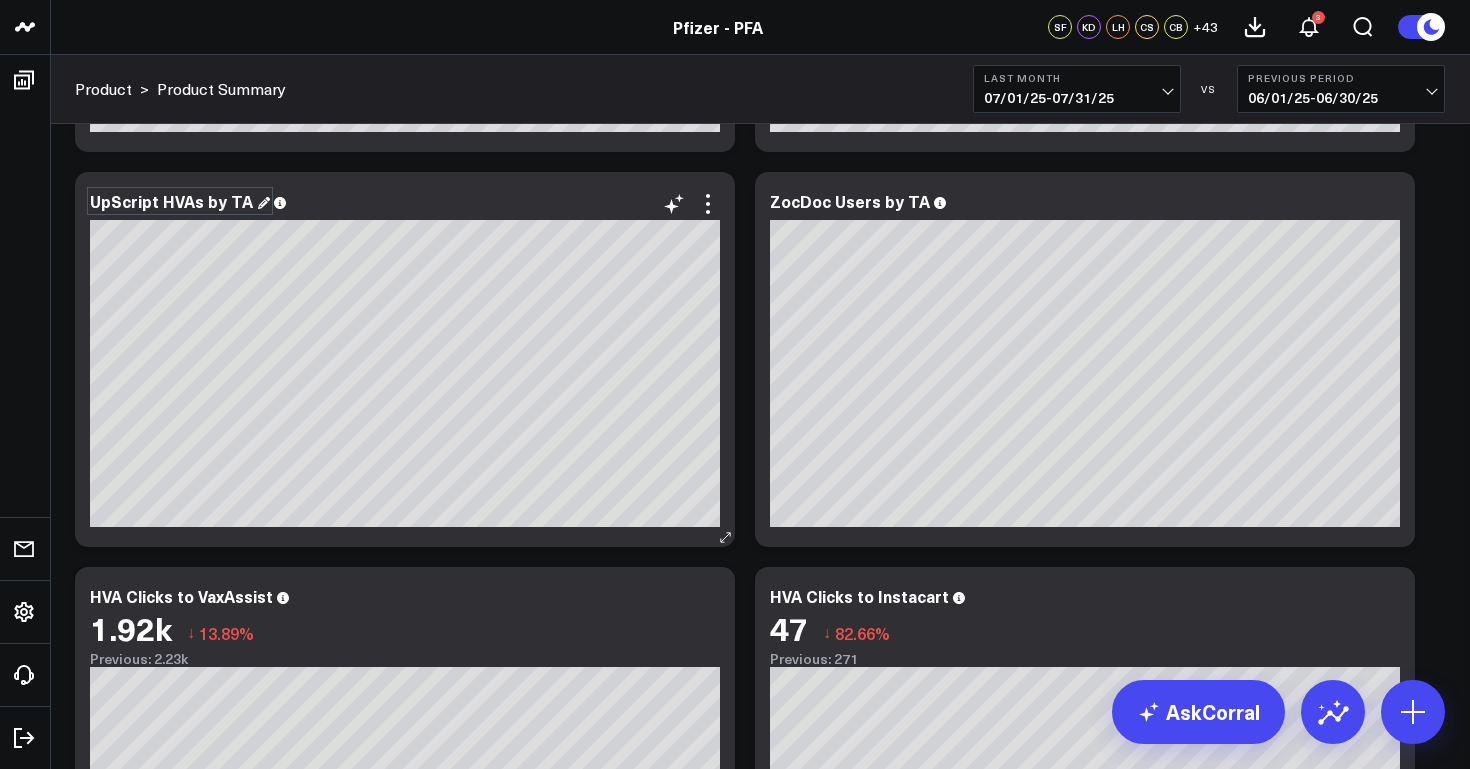 click on "UpScript HVAs by TA" at bounding box center (180, 201) 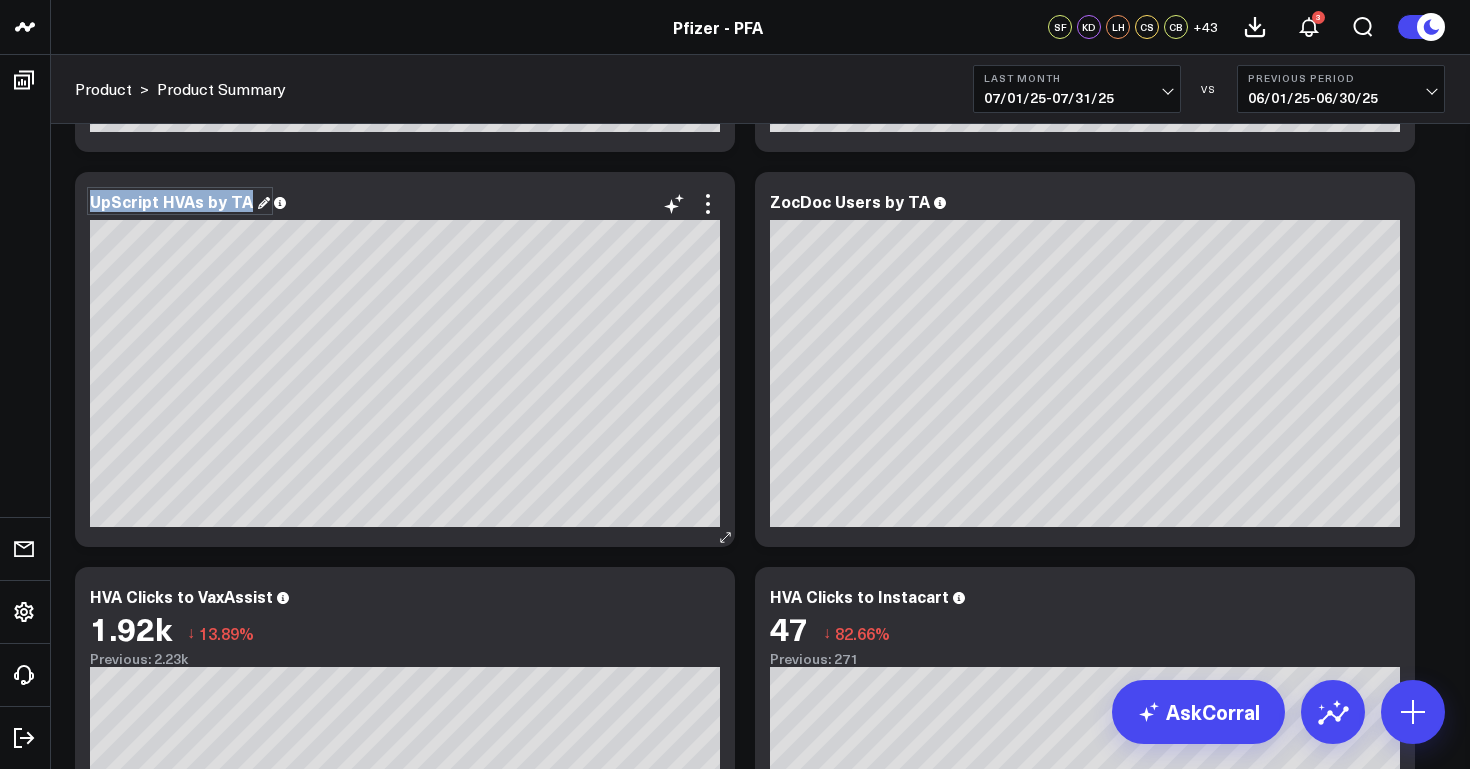drag, startPoint x: 245, startPoint y: 201, endPoint x: 84, endPoint y: 200, distance: 161.00311 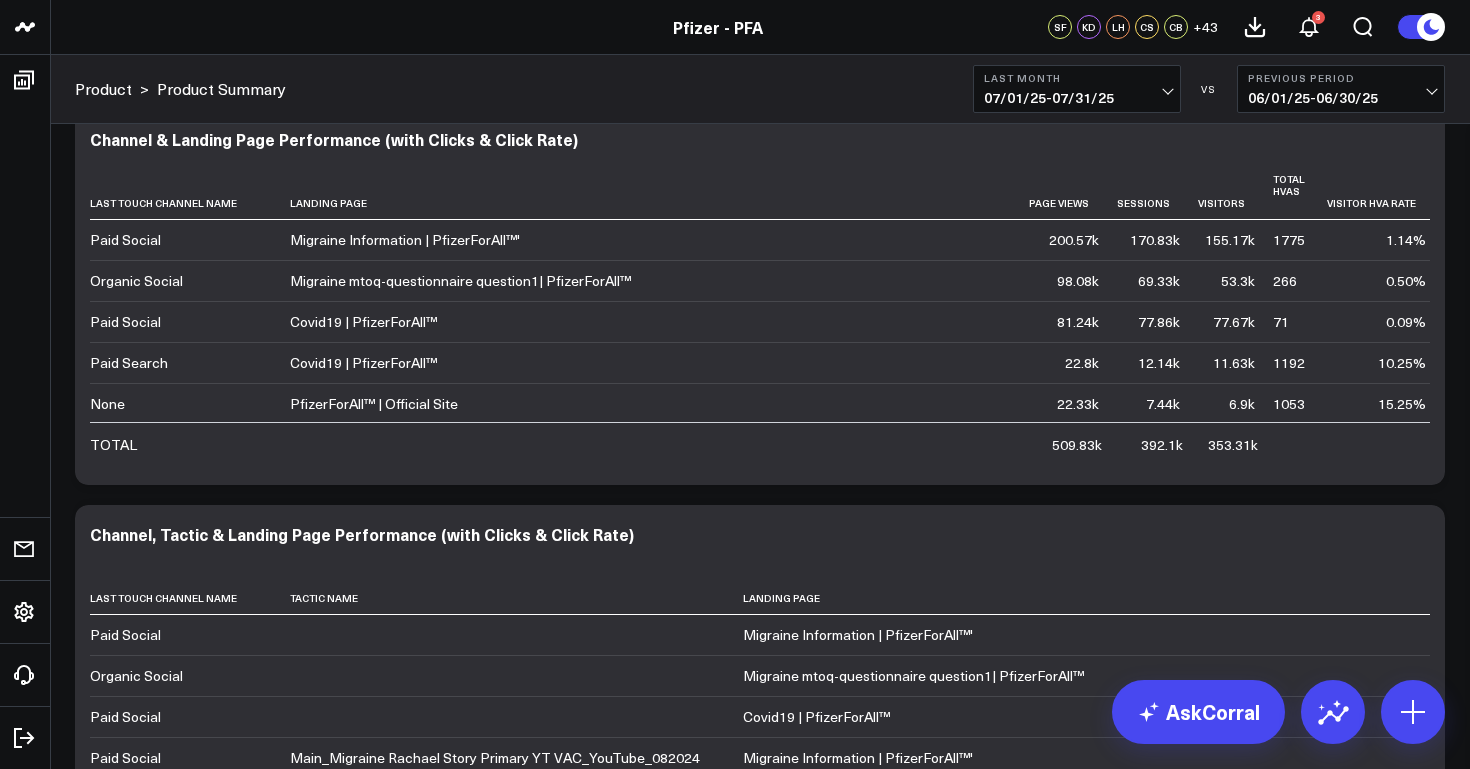scroll, scrollTop: 4676, scrollLeft: 0, axis: vertical 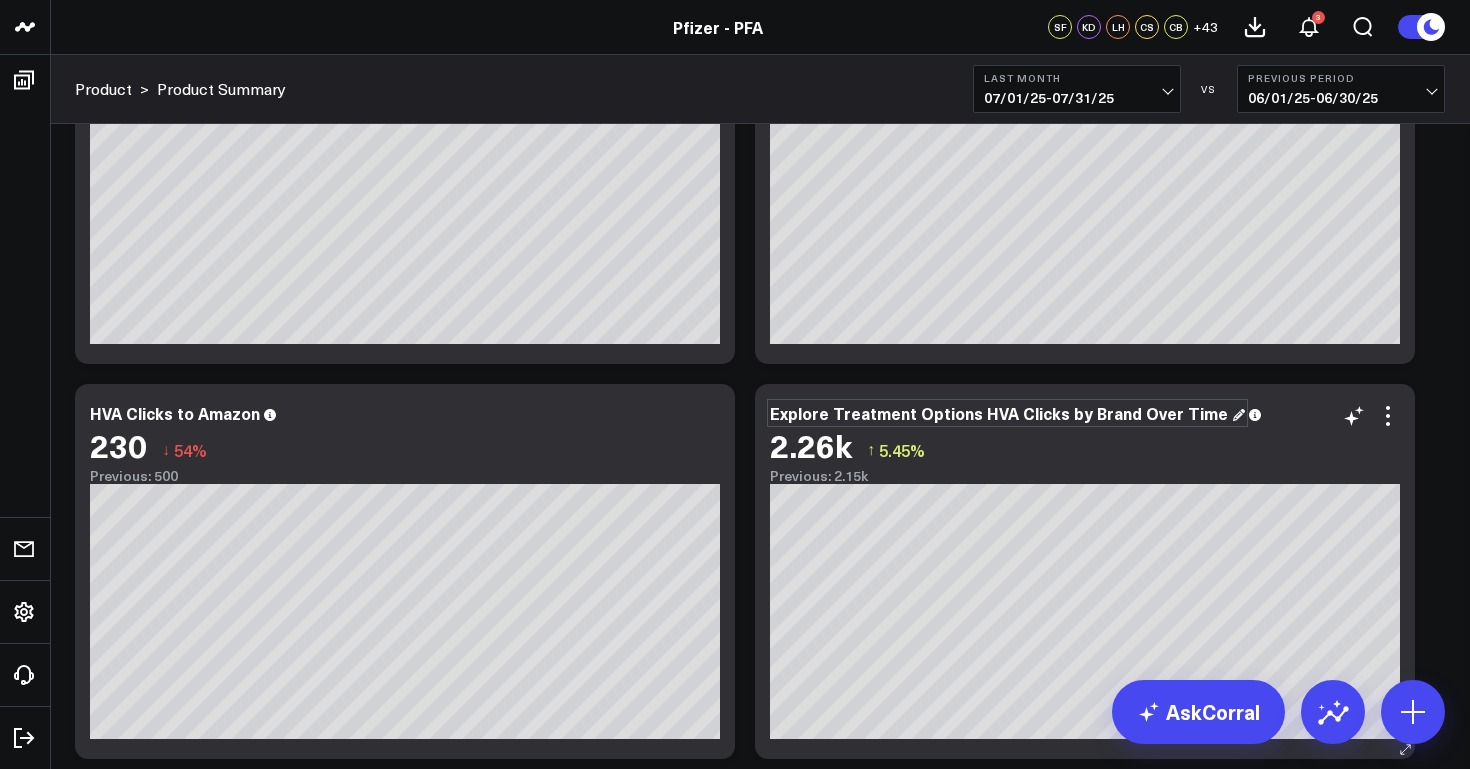 drag, startPoint x: 972, startPoint y: 414, endPoint x: 942, endPoint y: 407, distance: 30.805843 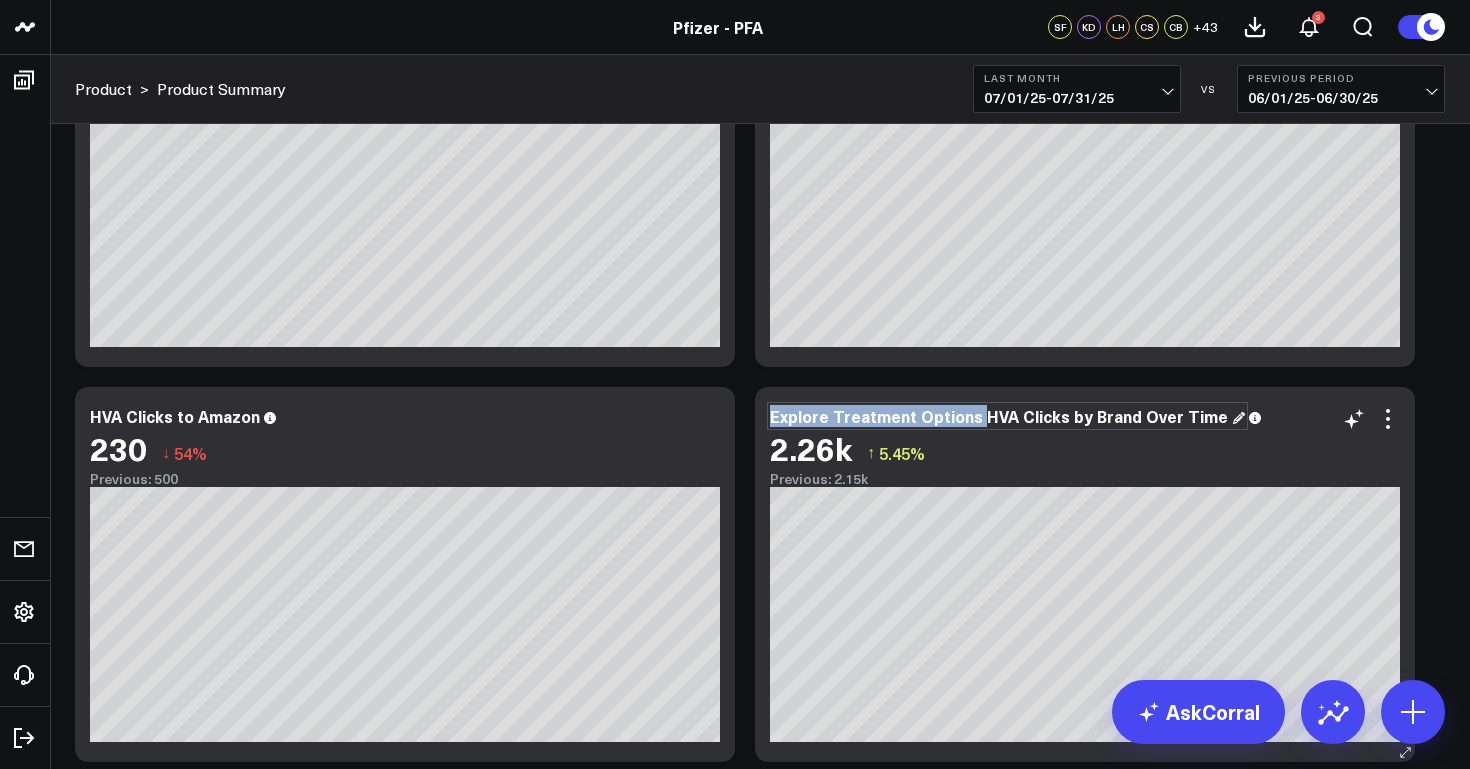 drag, startPoint x: 975, startPoint y: 418, endPoint x: 774, endPoint y: 419, distance: 201.00249 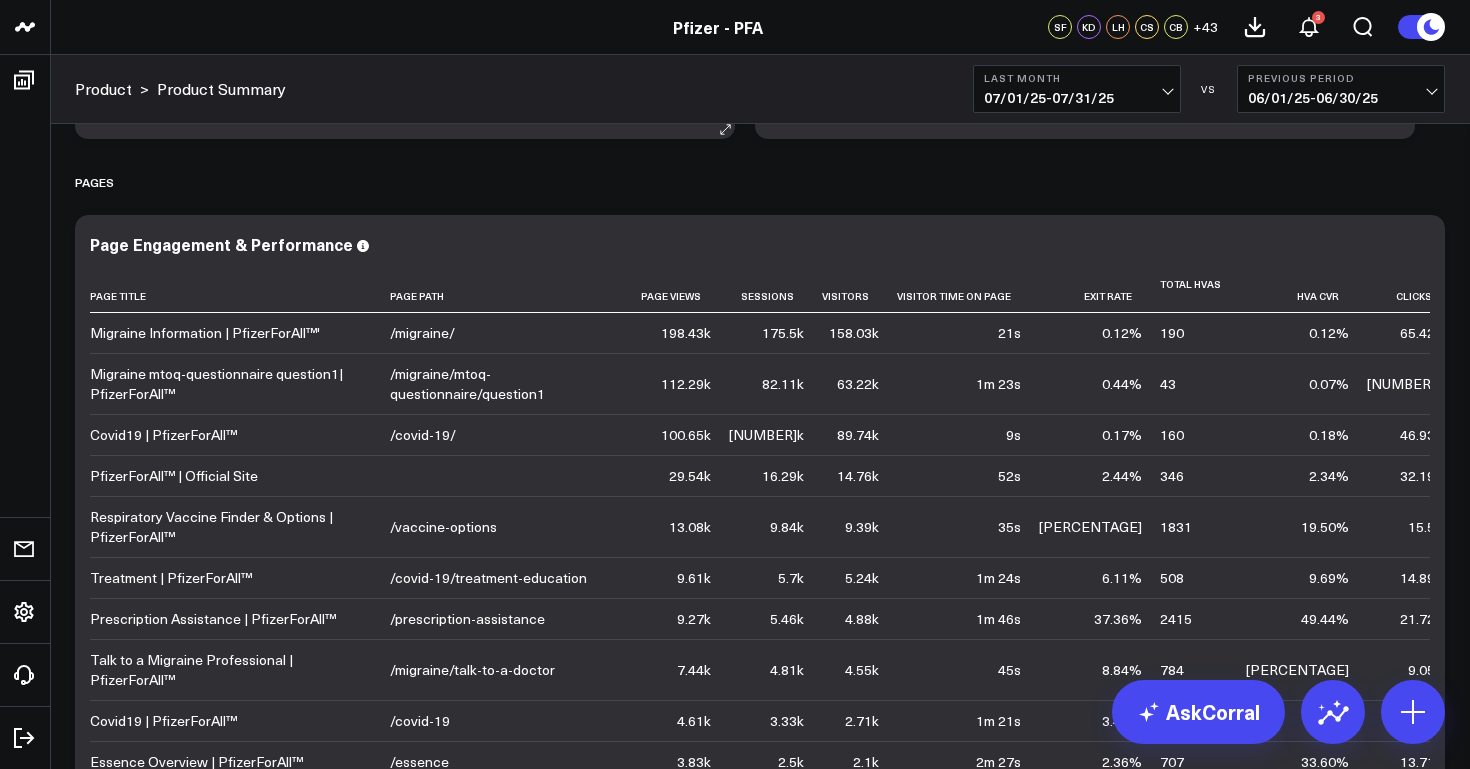 scroll, scrollTop: 3863, scrollLeft: 0, axis: vertical 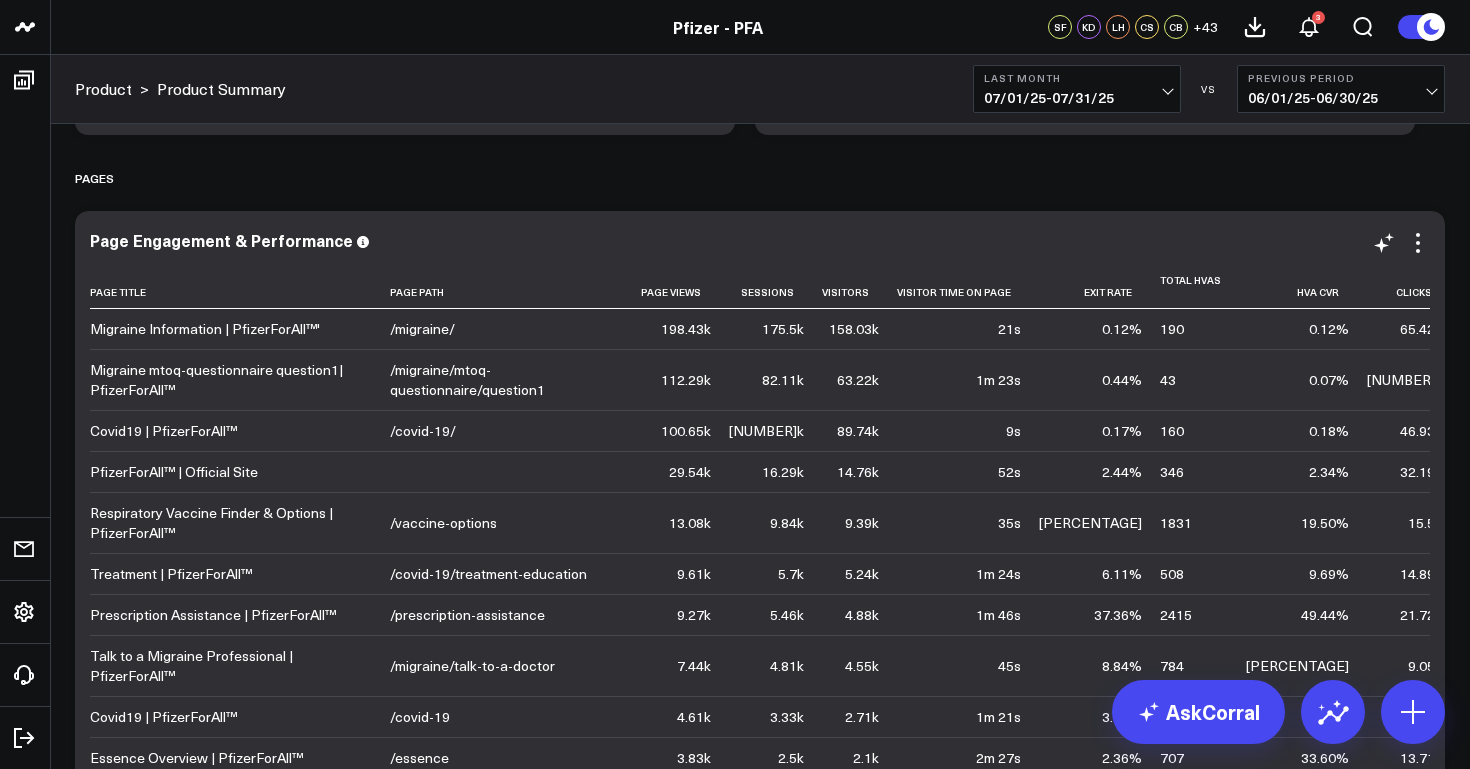 click on "Page Engagement & Performance Page Title
Page Path Page Views Sessions Visitors Visitor Time On Page Exit Rate Total Hvas Hva Cvr Clicks Clicks Per Session Pct Migraine Information | PfizerForAll™' /migraine/ 198.43k 175.5k 158.03k 21s 0.12% 190 0.12% 65.42k 37.28 Migraine mtoq-questionnaire question1| PfizerForAll™ /migraine/mtoq-questionnaire/question1 112.29k 82.11k 63.22k 1m 23s 0.44% 43 0.07% 43.16k 52.57 Covid19 | PfizerForAll™ /covid-19/ 100.65k 90.54k 89.74k 9s 0.17% 160 0.18% 46.93k 51.84 PfizerForAll™ | Official Site 29.54k 16.29k 14.76k 52s 2.44% 346 2.34% 32.19k 197.61 Respiratory Vaccine Finder & Options | PfizerForAll™ /vaccine-options 13.08k 9.84k 9.39k 35s 17.15% 1831 19.50% 15.5k 157.50 Treatment | PfizerForAll™ /covid-19/treatment-education 9.61k 5.7k 5.24k 1m 24s 6.11% 508 9.69% 14.89k 261.26 Prescription Assistance | PfizerForAll™ 9.27k 5.46k 45s" at bounding box center (760, 596) 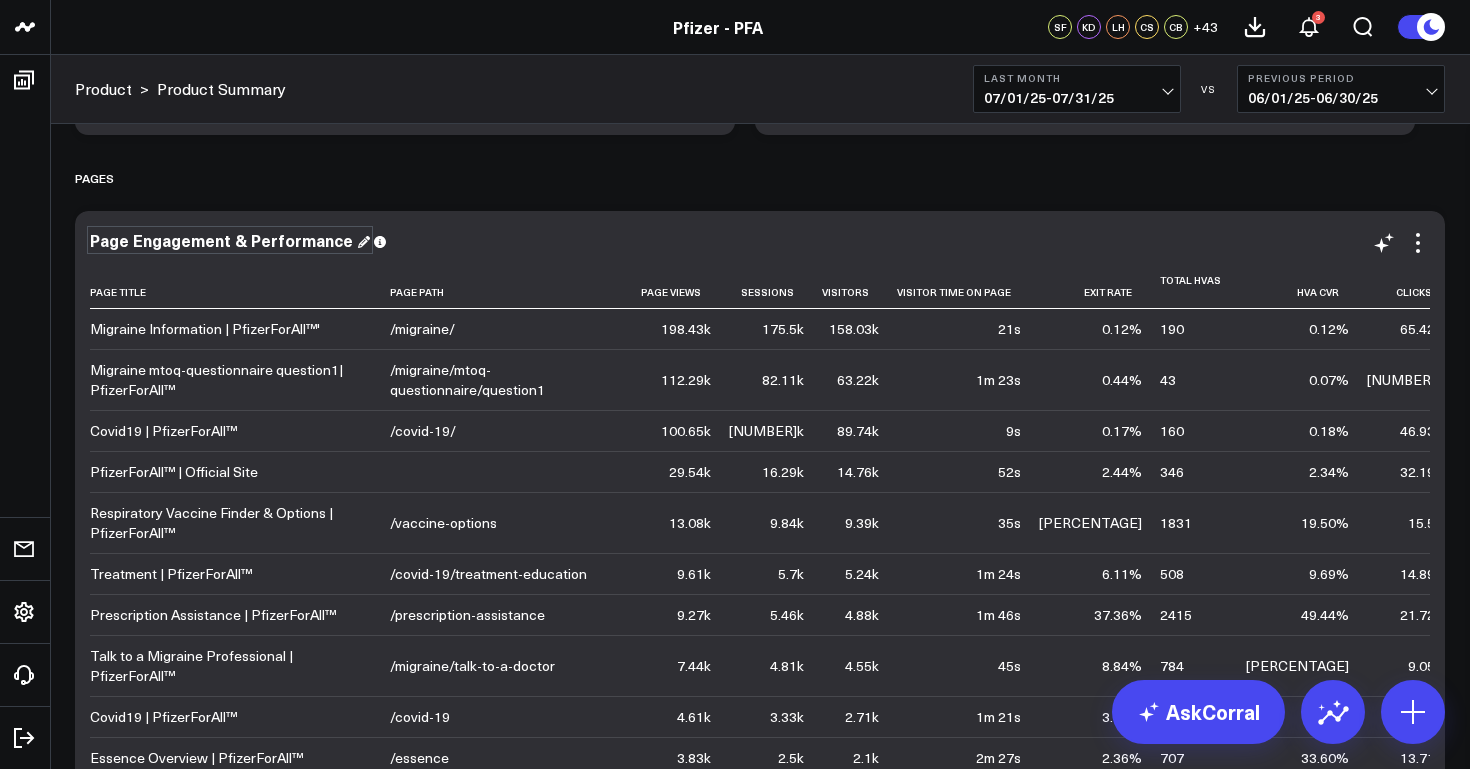 click on "Page Engagement & Performance" at bounding box center [230, 240] 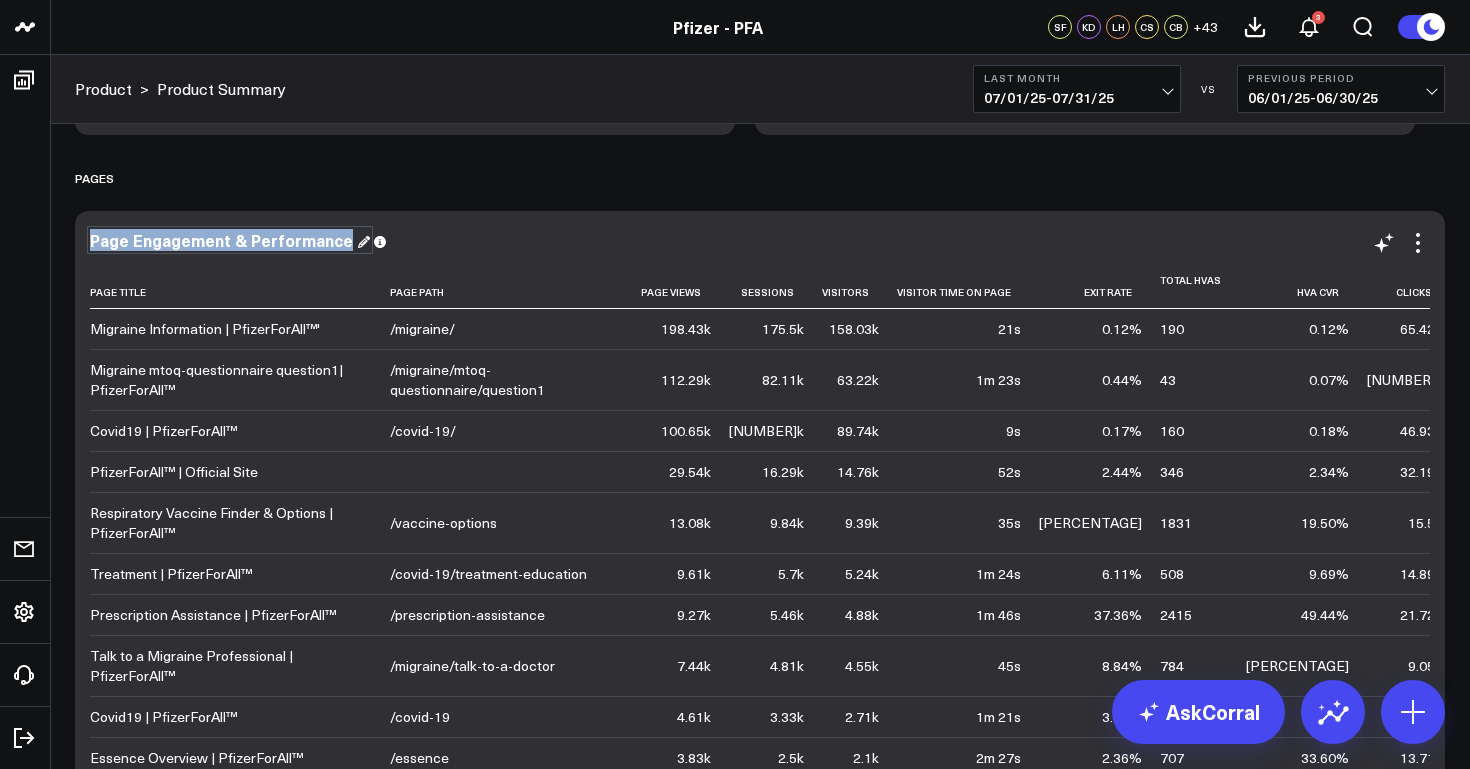 drag, startPoint x: 345, startPoint y: 238, endPoint x: 80, endPoint y: 230, distance: 265.12073 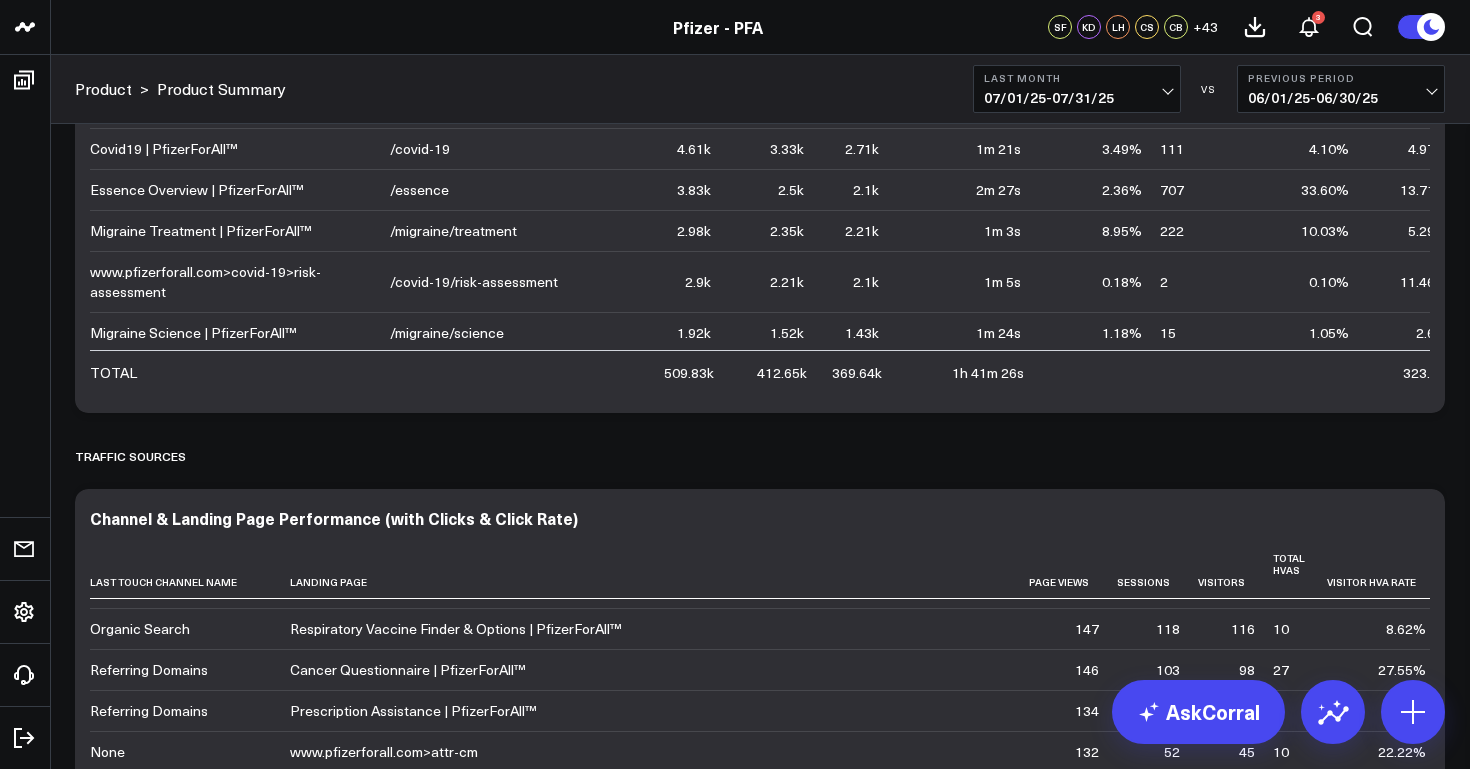 scroll, scrollTop: 4277, scrollLeft: 0, axis: vertical 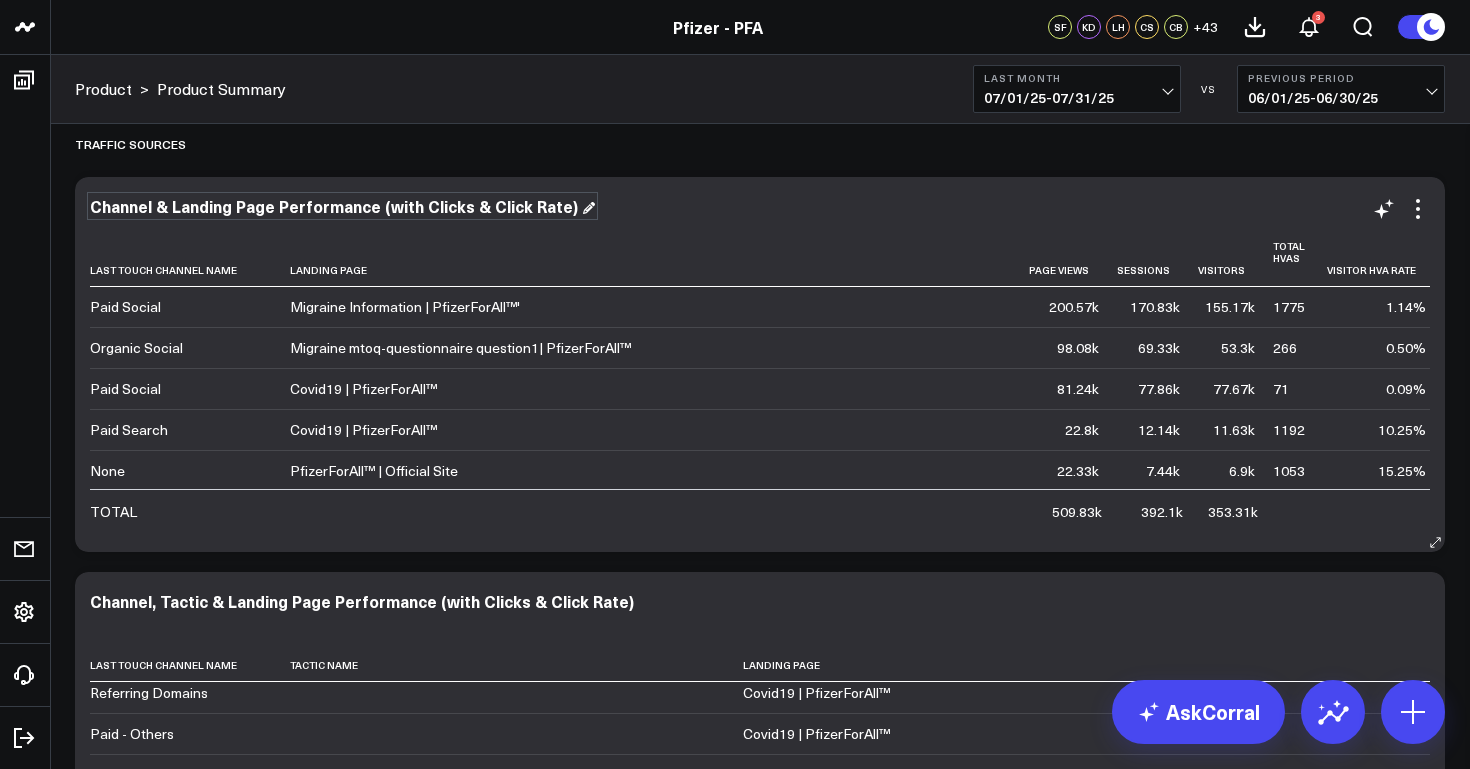 click on "Channel & Landing Page Performance (with Clicks & Click Rate)" at bounding box center [342, 206] 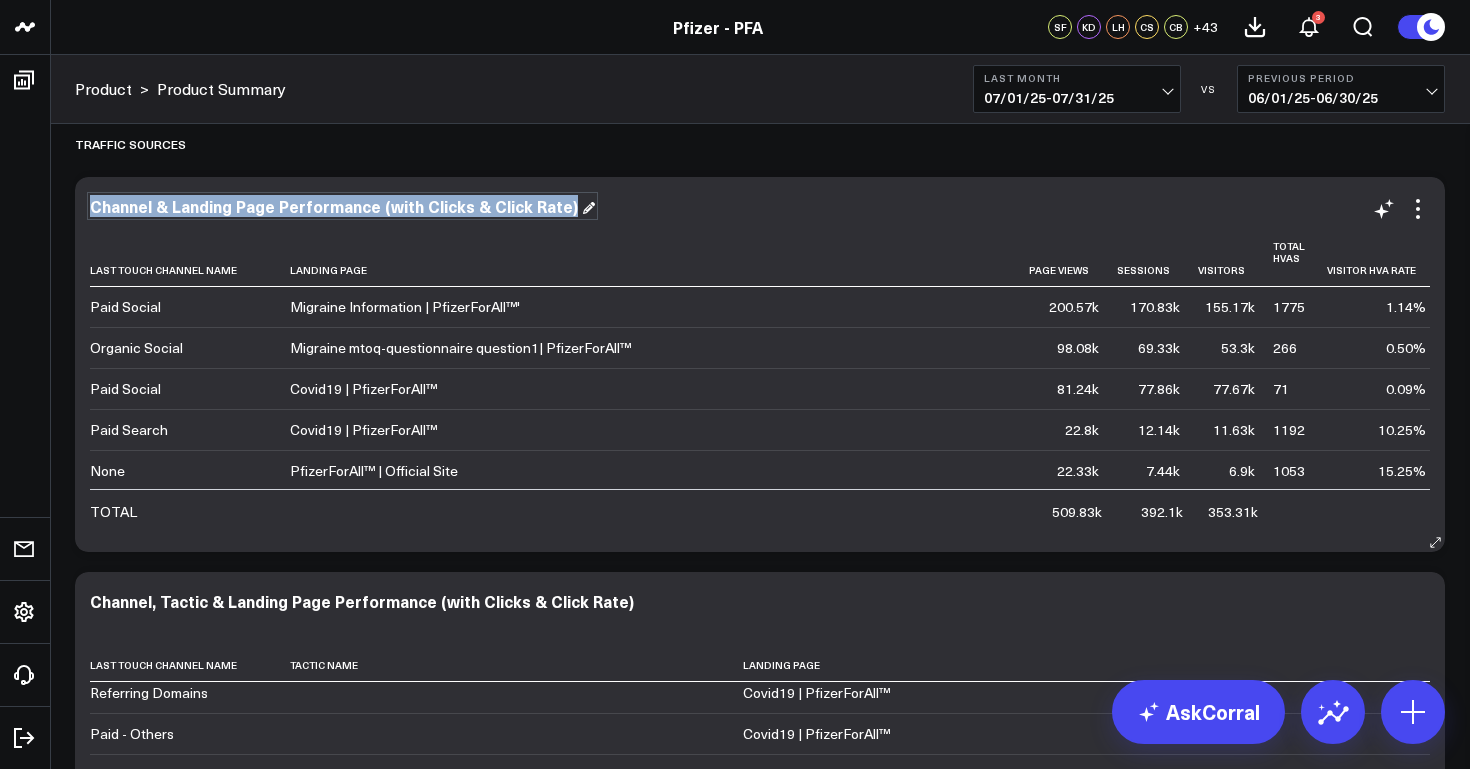 drag, startPoint x: 570, startPoint y: 208, endPoint x: 87, endPoint y: 213, distance: 483.02588 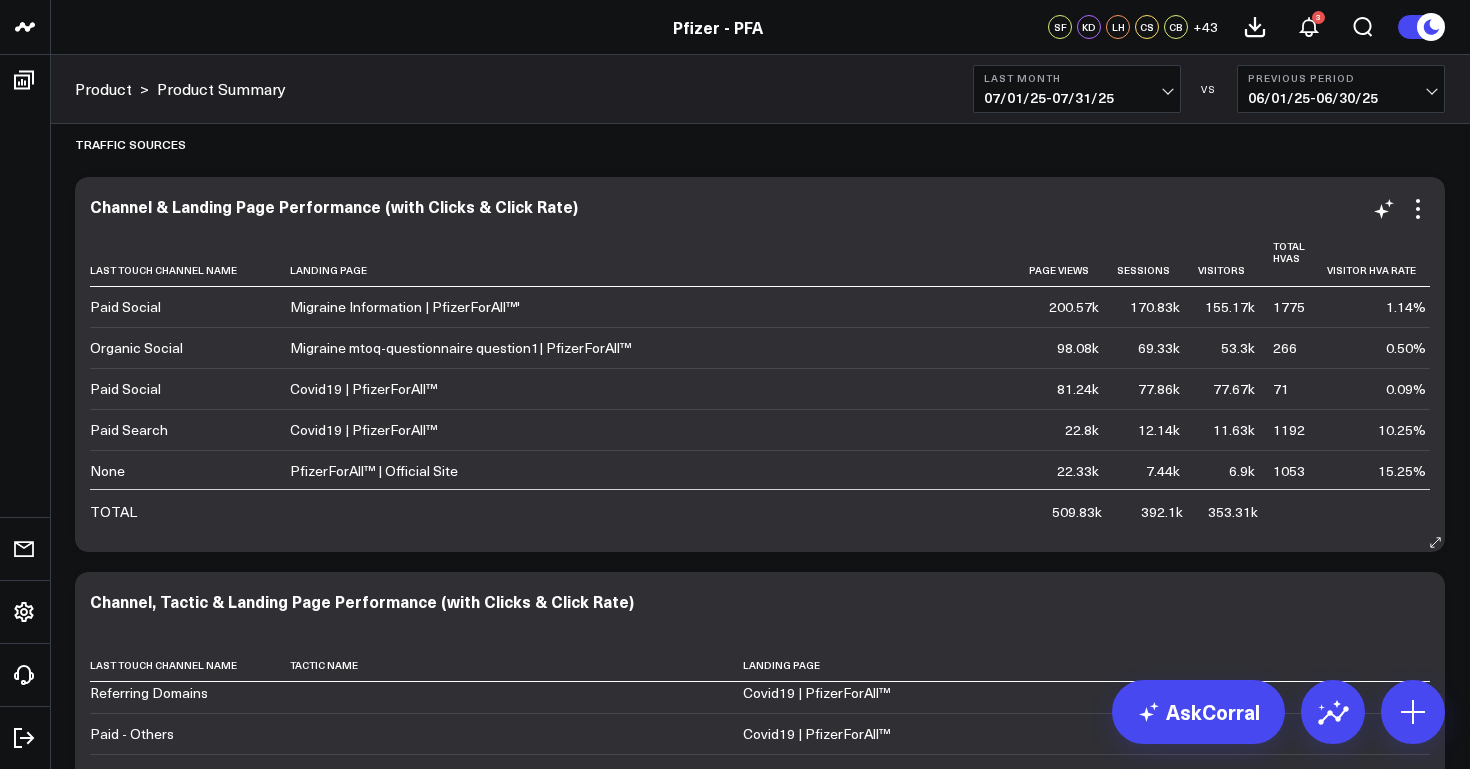scroll, scrollTop: 4067, scrollLeft: 0, axis: vertical 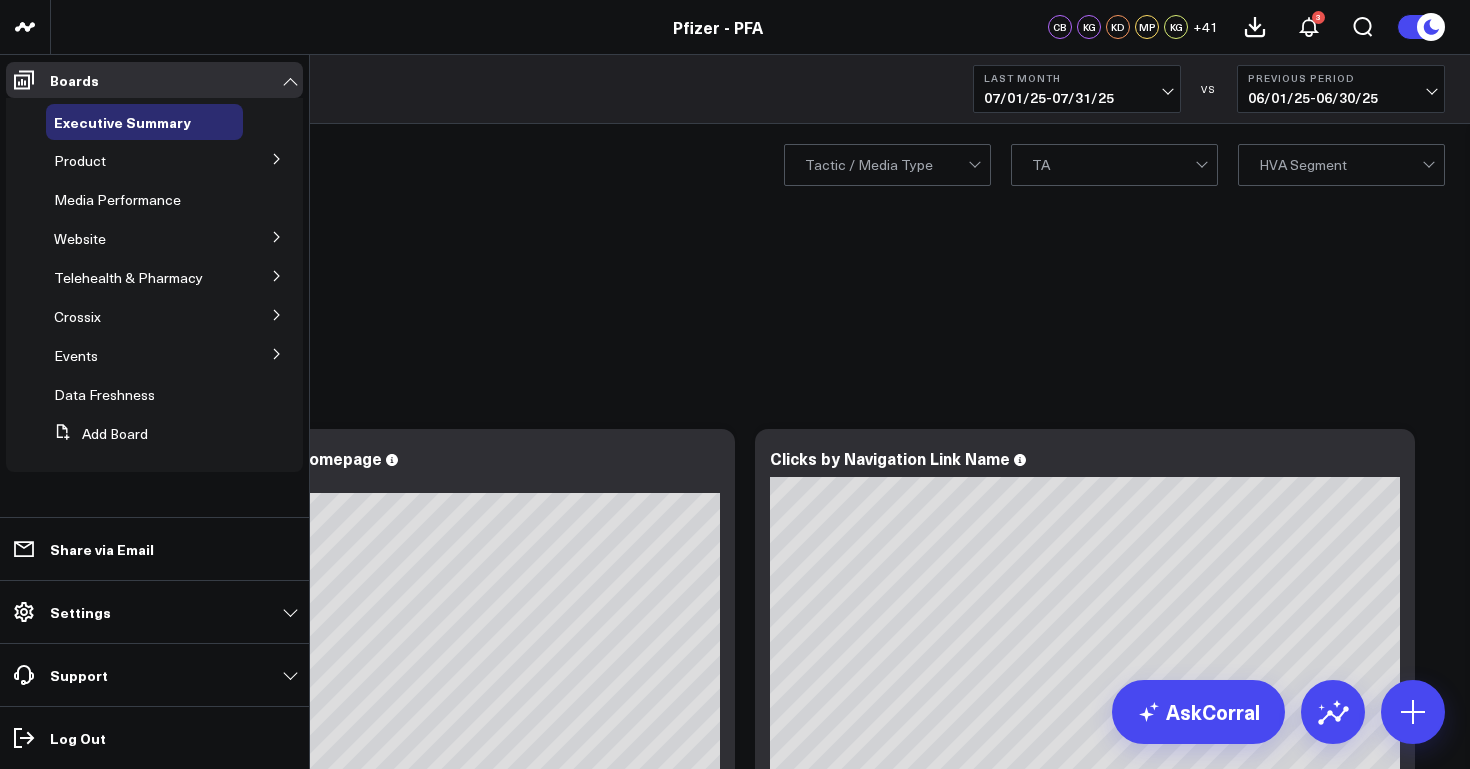 click 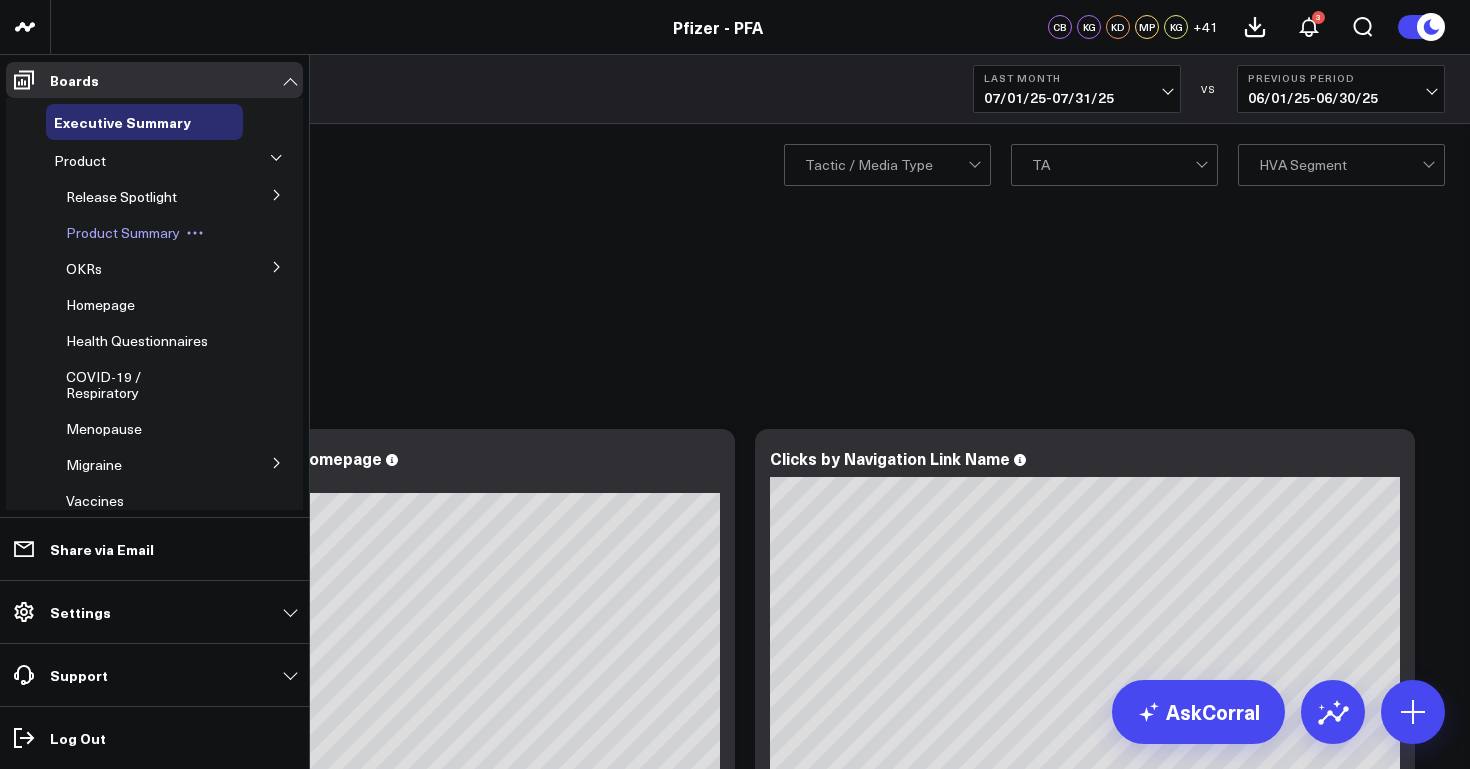 click on "Product Summary" at bounding box center (123, 232) 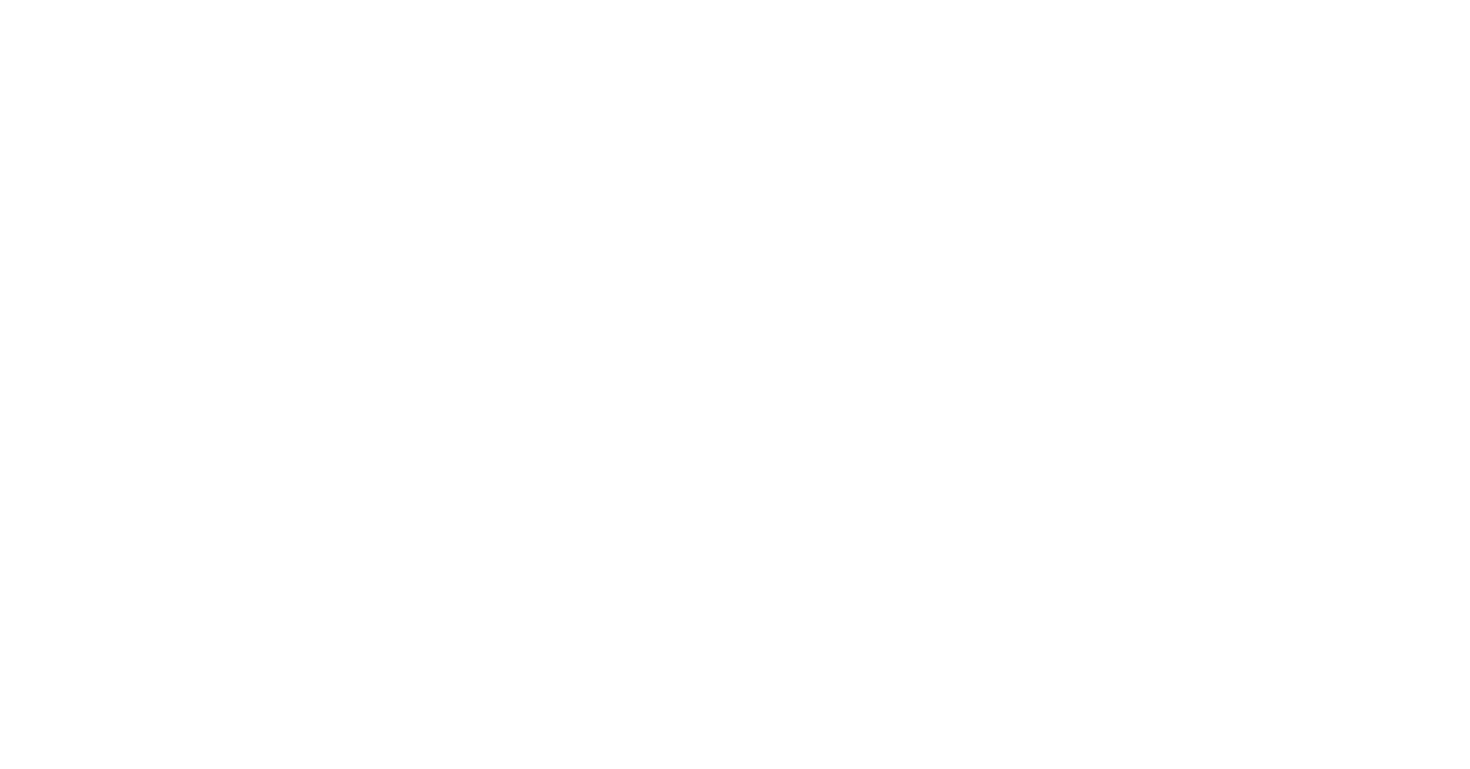 scroll, scrollTop: 0, scrollLeft: 0, axis: both 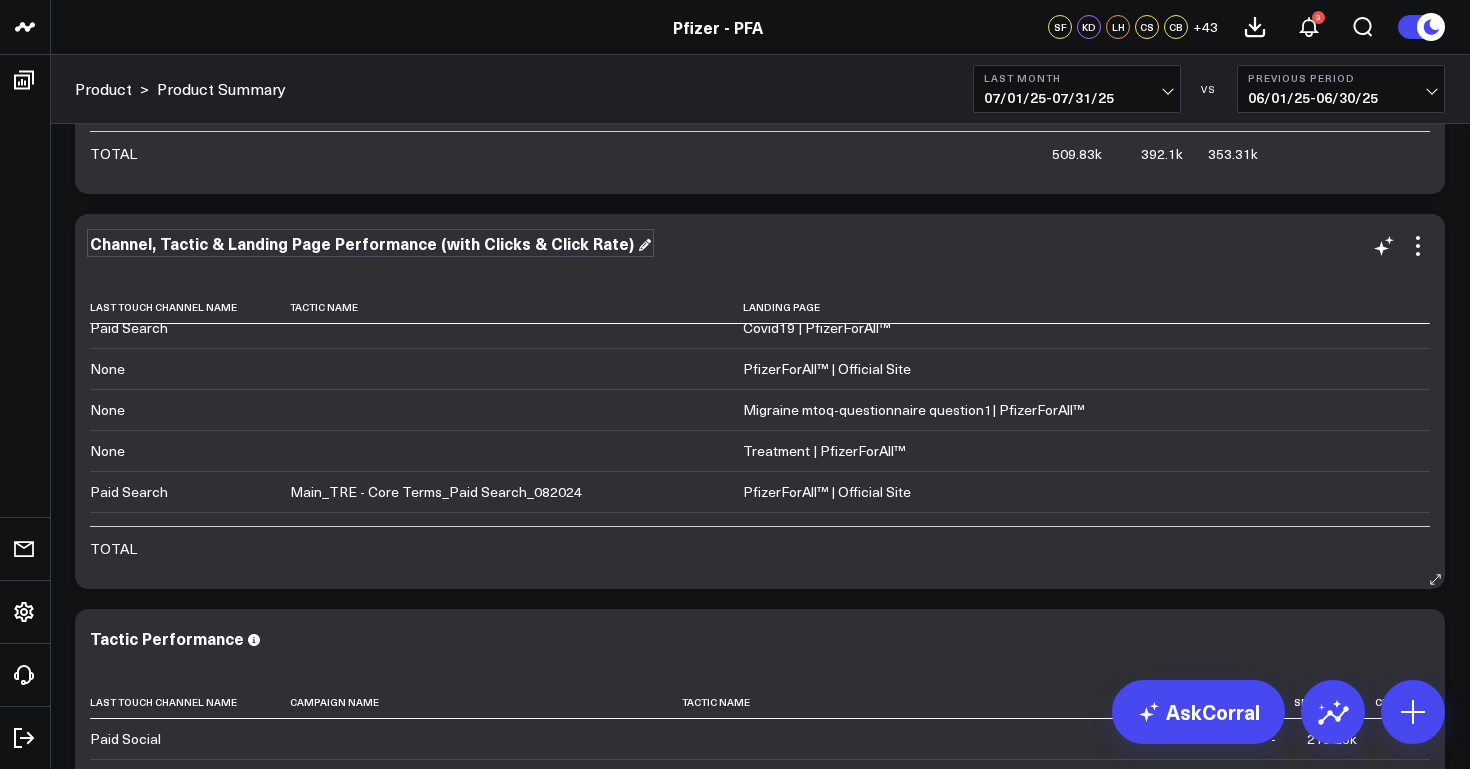 click on "Channel, Tactic & Landing Page Performance (with Clicks & Click Rate)" at bounding box center [370, 243] 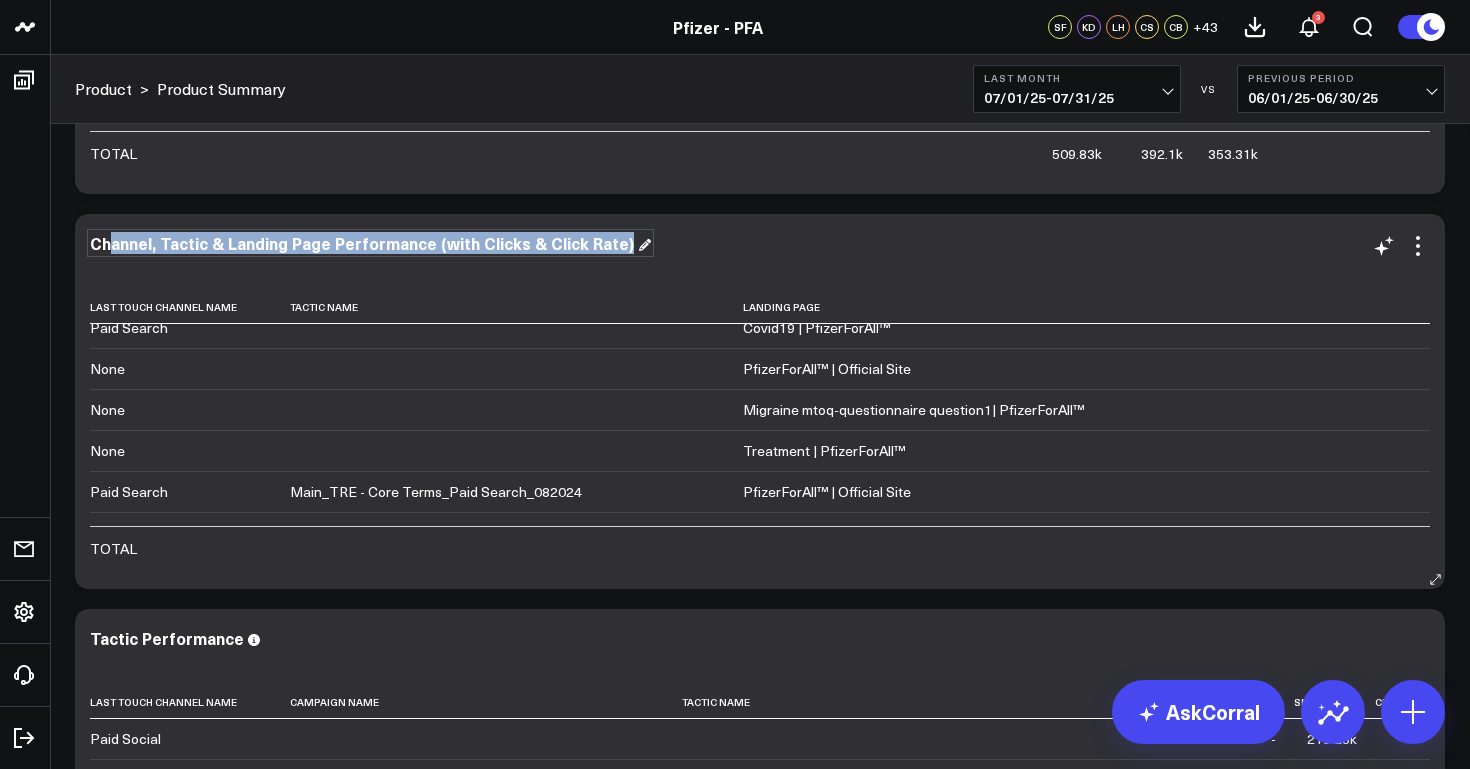 drag, startPoint x: 625, startPoint y: 246, endPoint x: 109, endPoint y: 249, distance: 516.0087 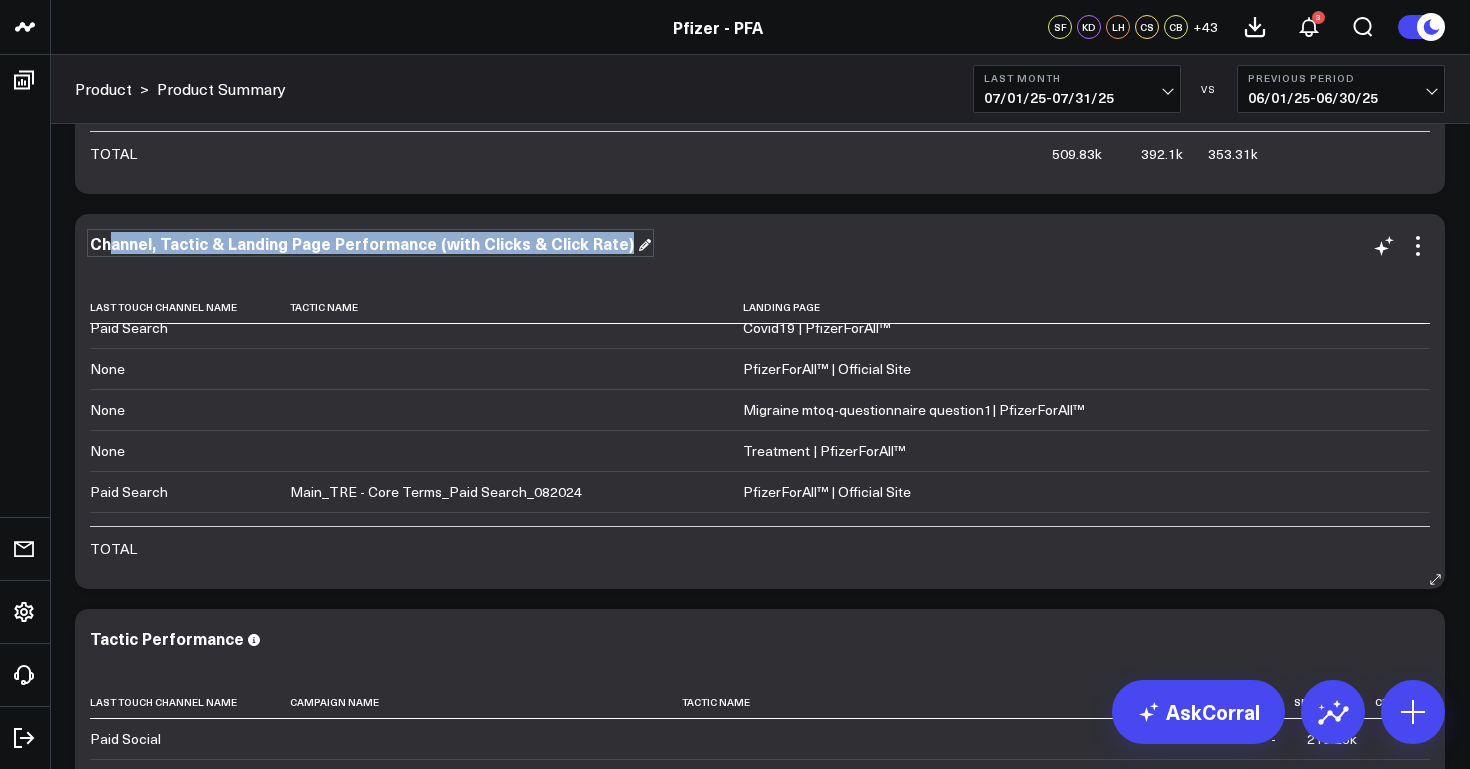 click on "Channel, Tactic & Landing Page Performance (with Clicks & Click Rate)" at bounding box center [370, 243] 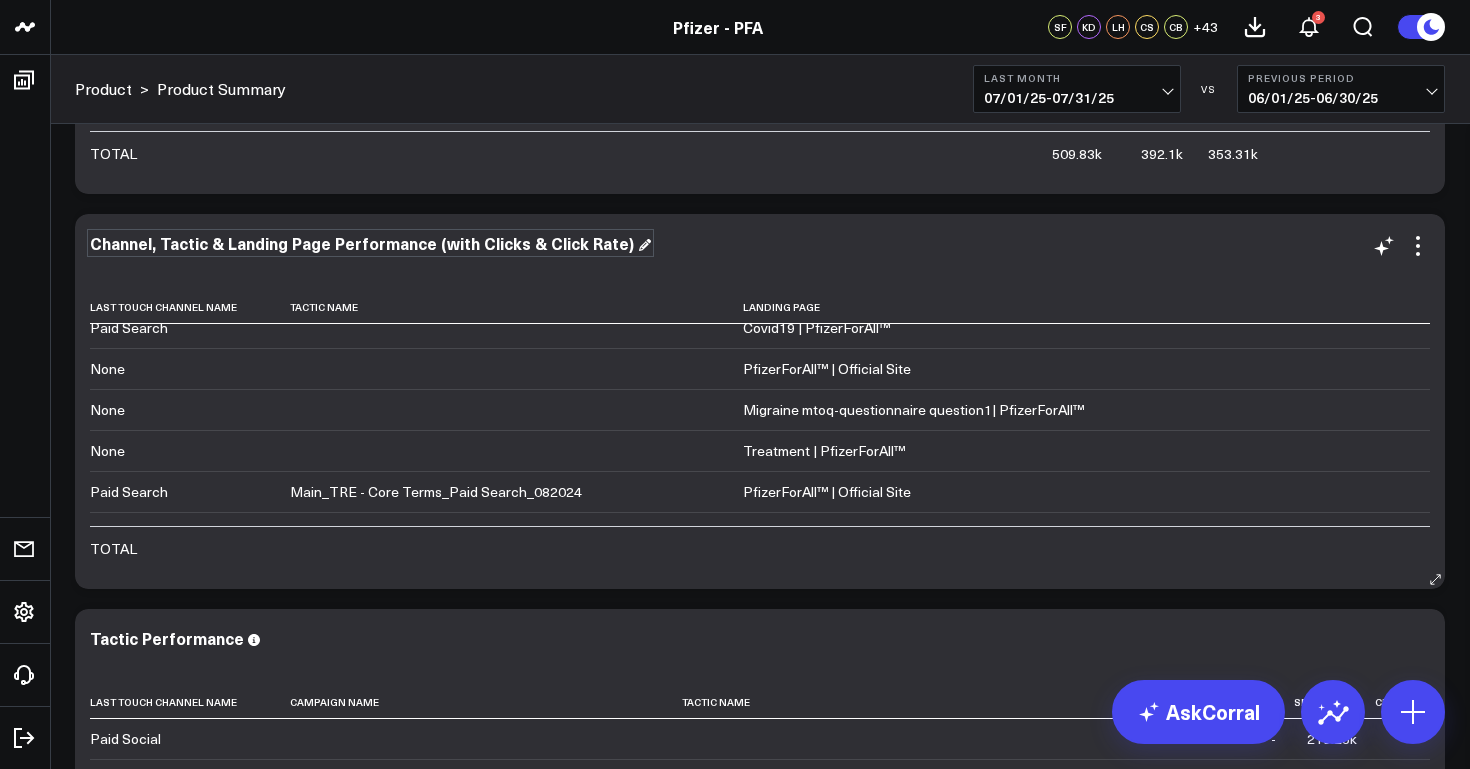 click on "Channel, Tactic & Landing Page Performance (with Clicks & Click Rate)" at bounding box center (370, 243) 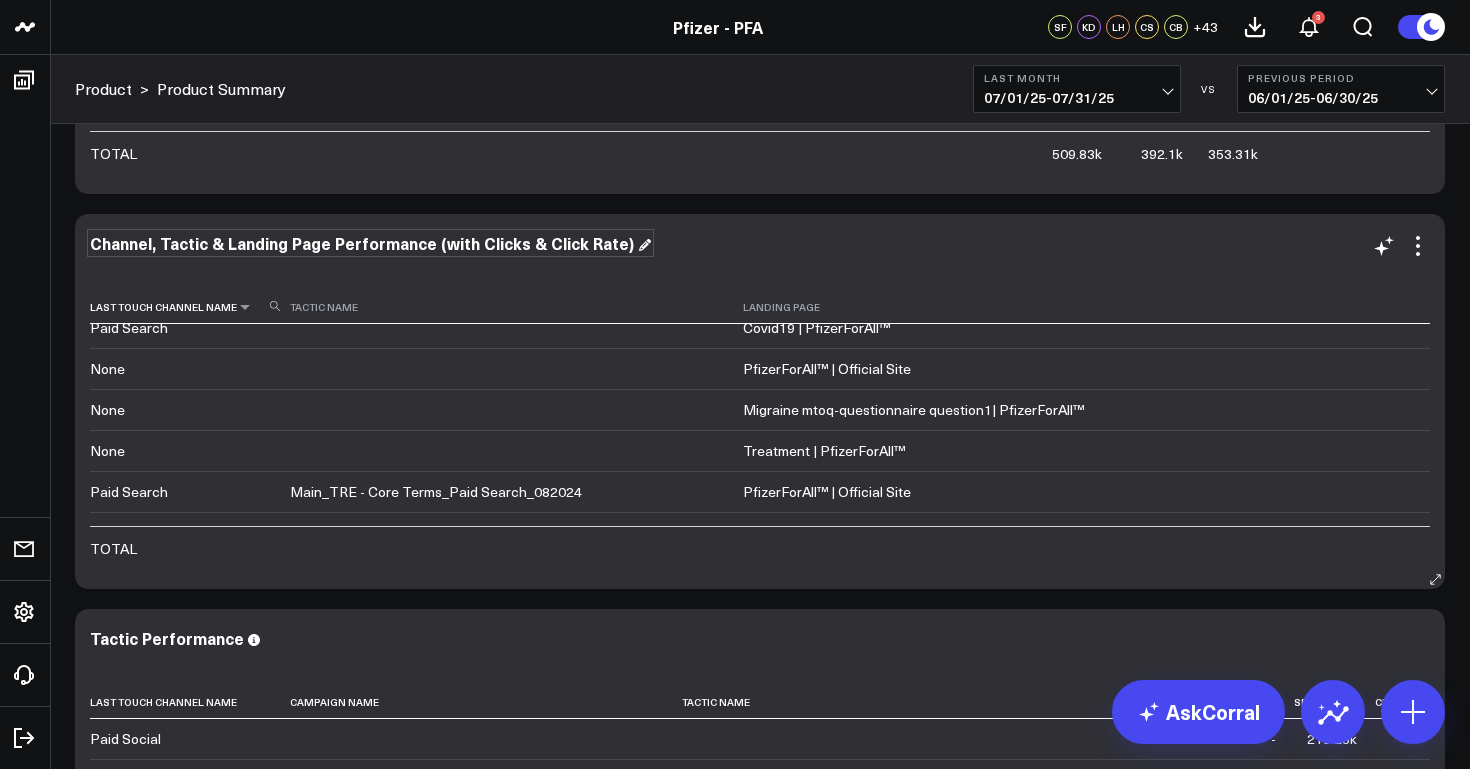 drag, startPoint x: 618, startPoint y: 241, endPoint x: 281, endPoint y: 278, distance: 339.0251 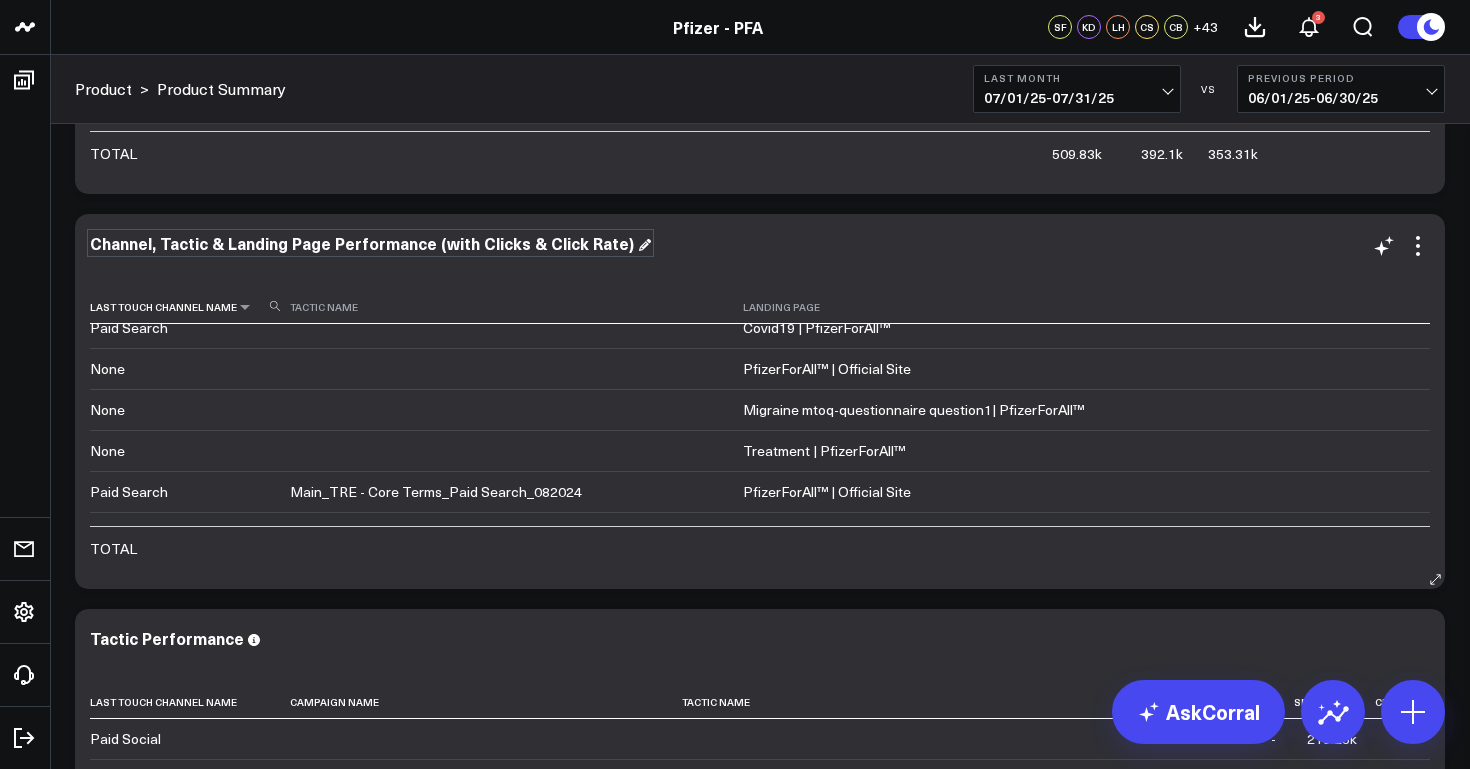 click on "Channel, Tactic & Landing Page Performance (with Clicks & Click Rate) Last Touch Channel Name
Tactic Name Landing Page Page Views Sessions Visitors Total Hvas Hva Rate Avg Time On Site Seconds Clicks Click Rate Paid Social Migraine Information | PfizerForAll™' 157.22k 140.95k 129.72k 1620 1.25% 11s 59.67k 37.95% Organic Social Migraine mtoq-questionnaire question1| PfizerForAll™ 95.71k 67.79k 52.81k 262 0.50% 1m 6s 32.65k 34.11% Paid Social Covid19 | PfizerForAll™ 81.24k 77.86k 77.67k 71 0.09% 2s 11.16k 13.74% Paid Social Main_Migraine Rachael Story Primary YT VAC_YouTube_082024 Migraine Information | PfizerForAll™' 43.33k 29.98k 25.58k 155 0.61% 1m 3s 18.02k 41.60% Paid Search Covid19 | PfizerForAll™ 22.71k 12.14k 11.63k 1169 10.05% 1m 10s 43.98k 193.63% None PfizerForAll™ | Official Site 22.14k 7.35k 6.85k 1033 15.08% 56s 21.85k 98.69% None 14.53k 9.84k 8.31k 62 684" at bounding box center [760, 401] 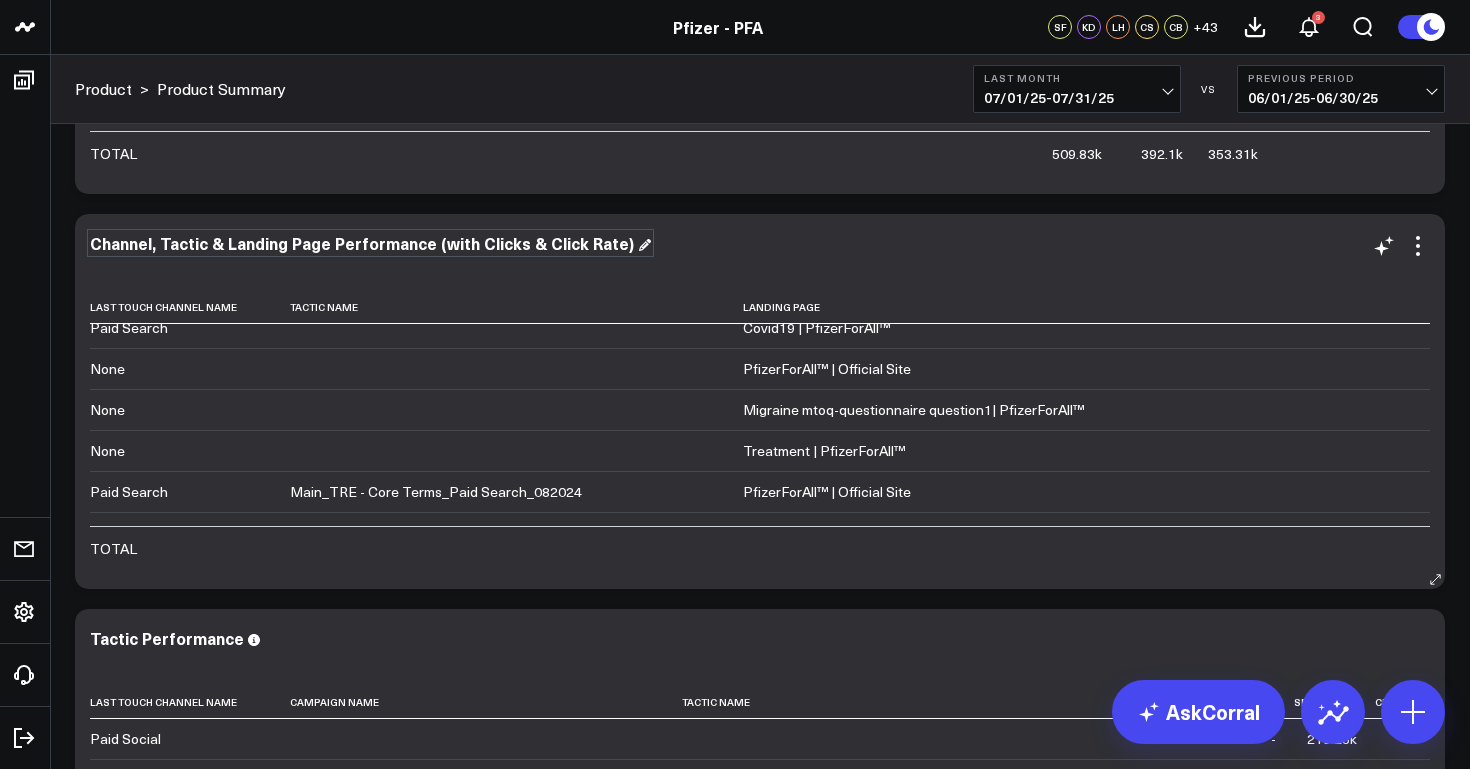 click on "Channel, Tactic & Landing Page Performance (with Clicks & Click Rate)" at bounding box center (370, 243) 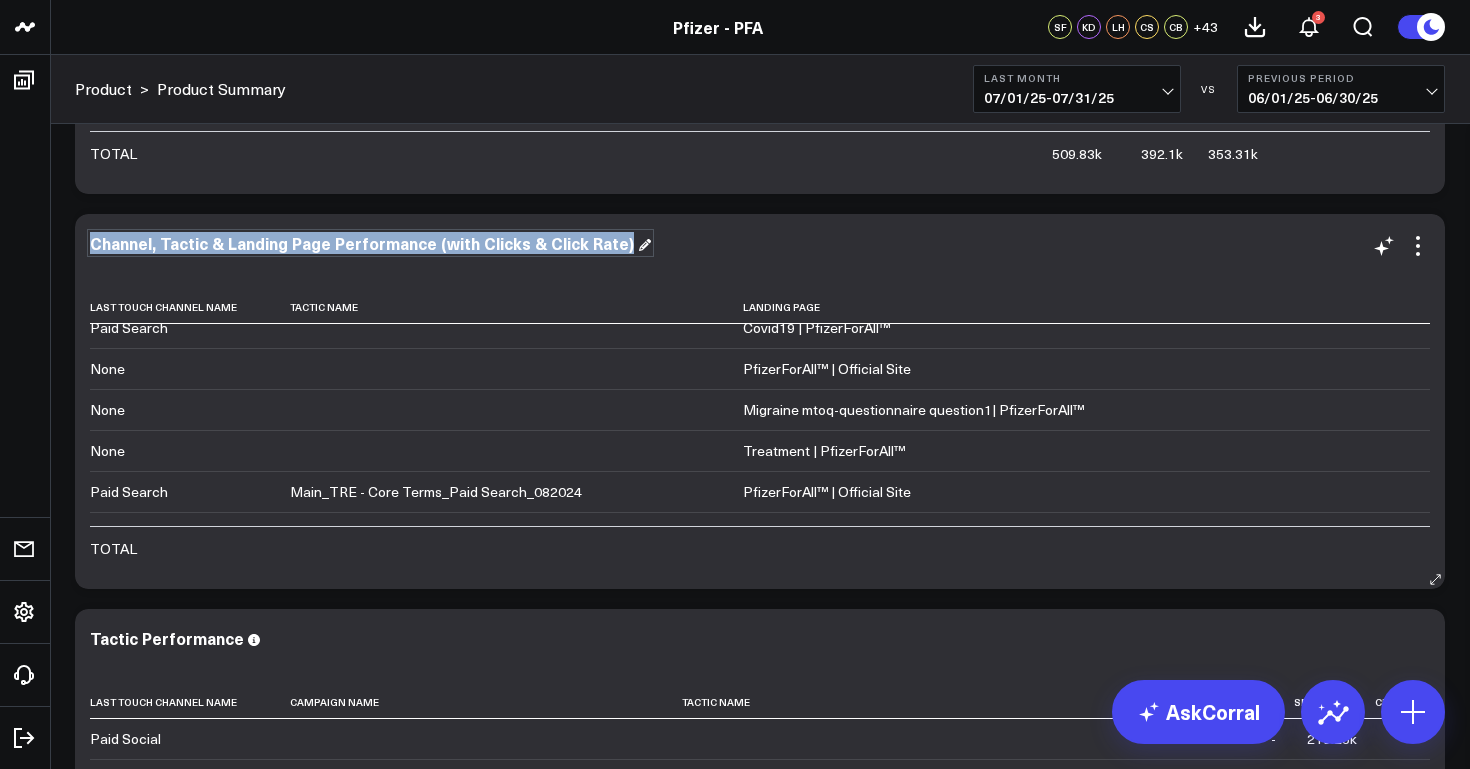 drag, startPoint x: 624, startPoint y: 246, endPoint x: 79, endPoint y: 245, distance: 545.0009 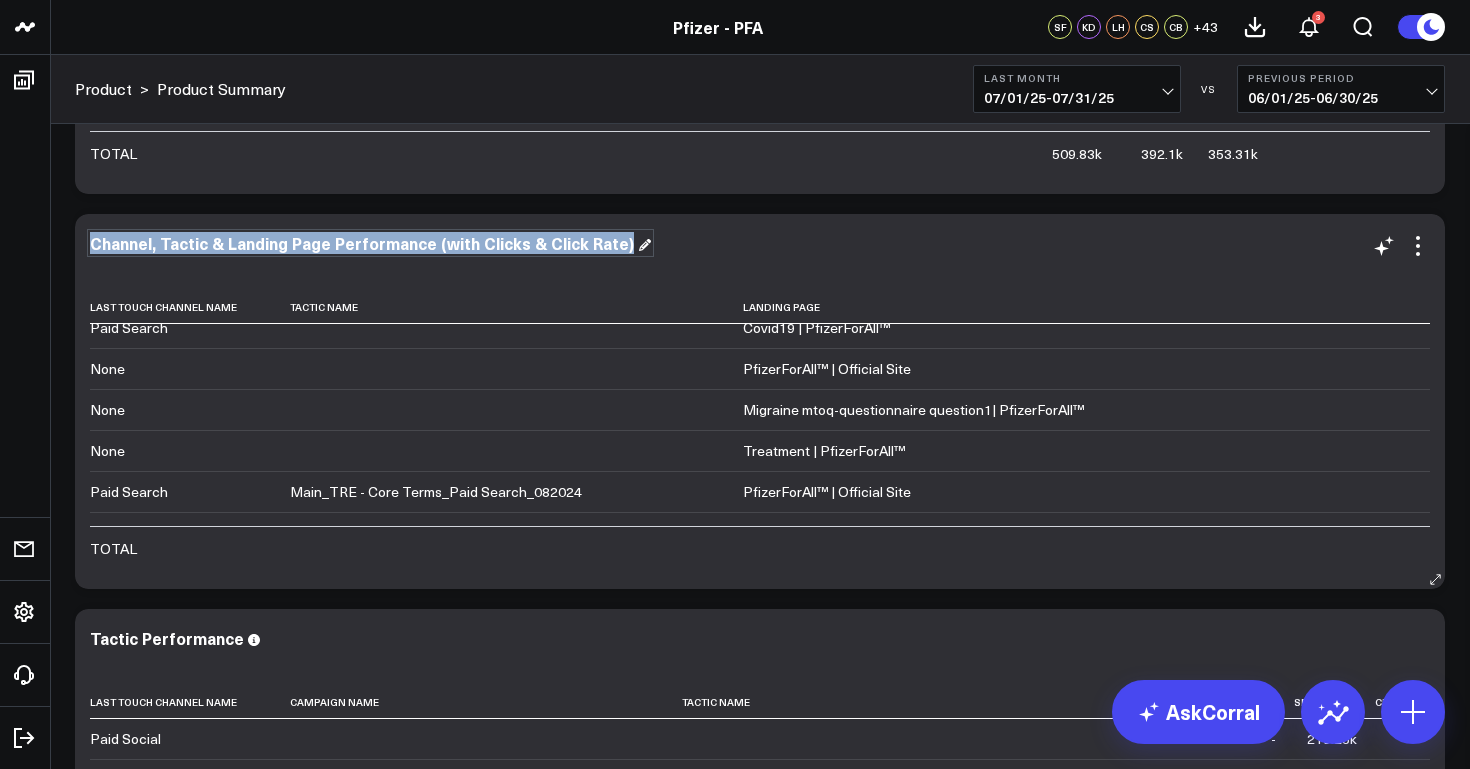 click on "Channel, Tactic & Landing Page Performance (with Clicks & Click Rate) Last Touch Channel Name
Tactic Name Landing Page Page Views Sessions Visitors Total Hvas Hva Rate Avg Time On Site Seconds Clicks Click Rate Paid Social Migraine Information | PfizerForAll™' 157.22k 140.95k 129.72k 1620 1.25% 11s 59.67k 37.95% Organic Social Migraine mtoq-questionnaire question1| PfizerForAll™ 95.71k 67.79k 52.81k 262 0.50% 1m 6s 32.65k 34.11% Paid Social Covid19 | PfizerForAll™ 81.24k 77.86k 77.67k 71 0.09% 2s 11.16k 13.74% Paid Social Main_Migraine Rachael Story Primary YT VAC_YouTube_082024 Migraine Information | PfizerForAll™' 43.33k 29.98k 25.58k 155 0.61% 1m 3s 18.02k 41.60% Paid Search Covid19 | PfizerForAll™ 22.71k 12.14k 11.63k 1169 10.05% 1m 10s 43.98k 193.63% None PfizerForAll™ | Official Site 22.14k 7.35k 6.85k 1033 15.08% 56s 21.85k 98.69% None 14.53k 9.84k 8.31k 62 684" at bounding box center (760, 401) 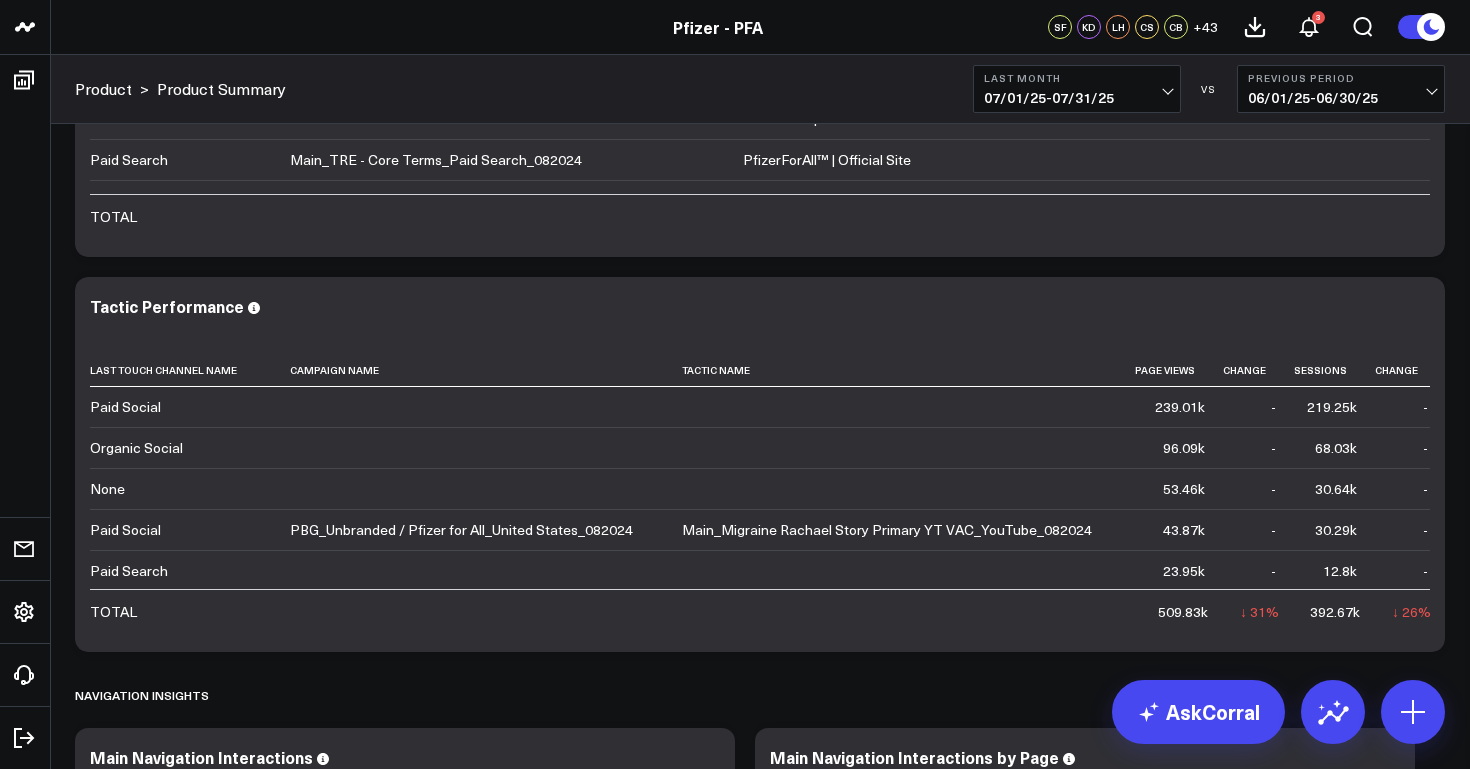 scroll, scrollTop: 4850, scrollLeft: 0, axis: vertical 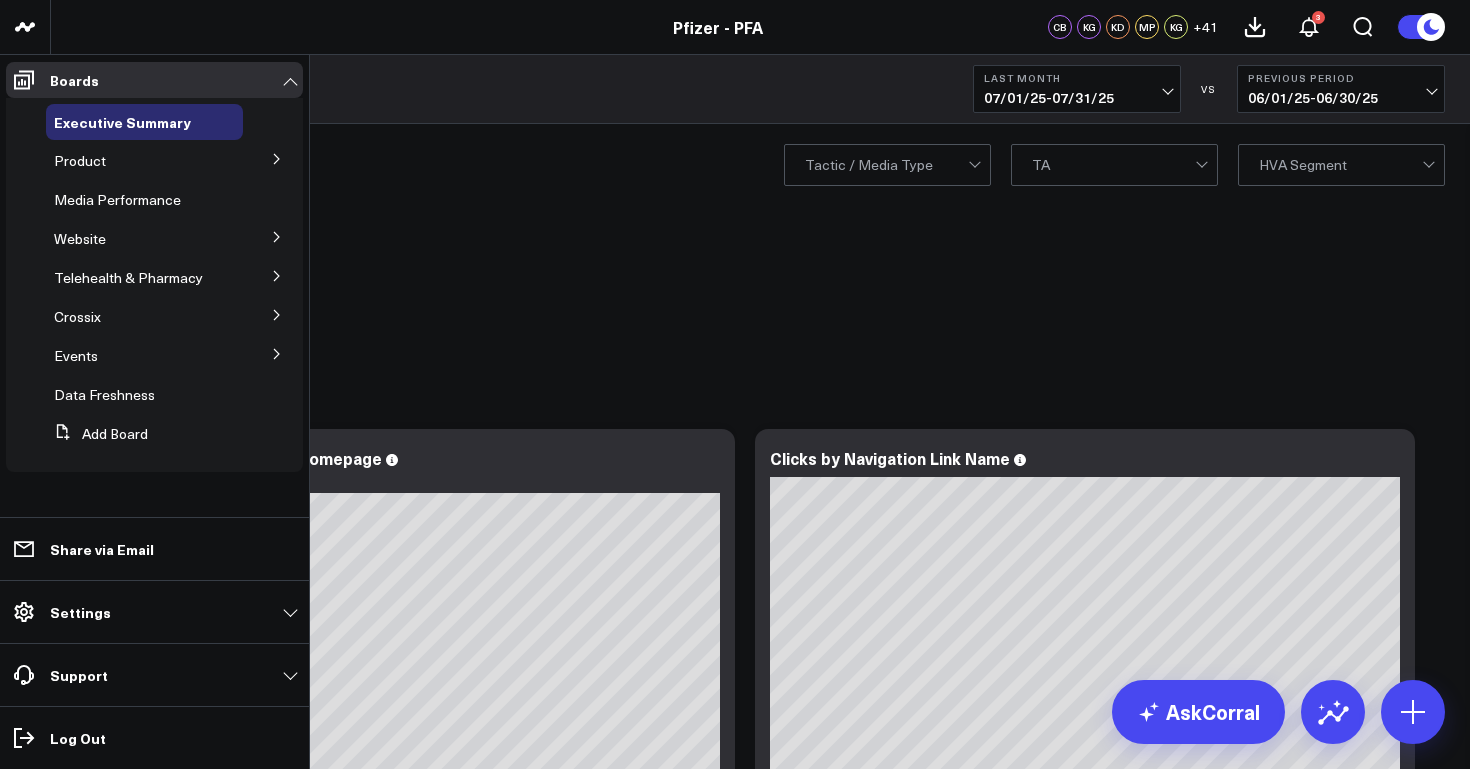 click 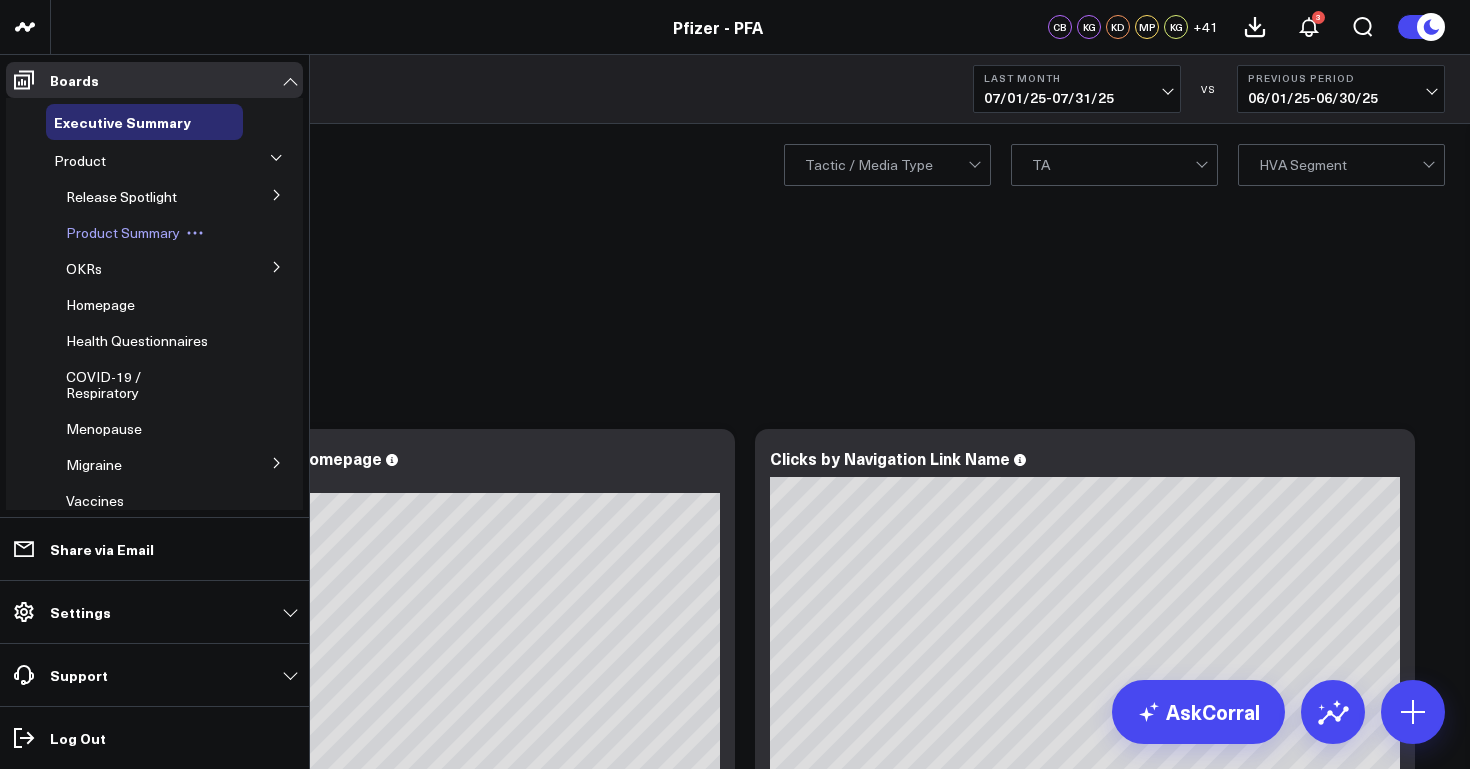 click on "Product Summary" at bounding box center (123, 232) 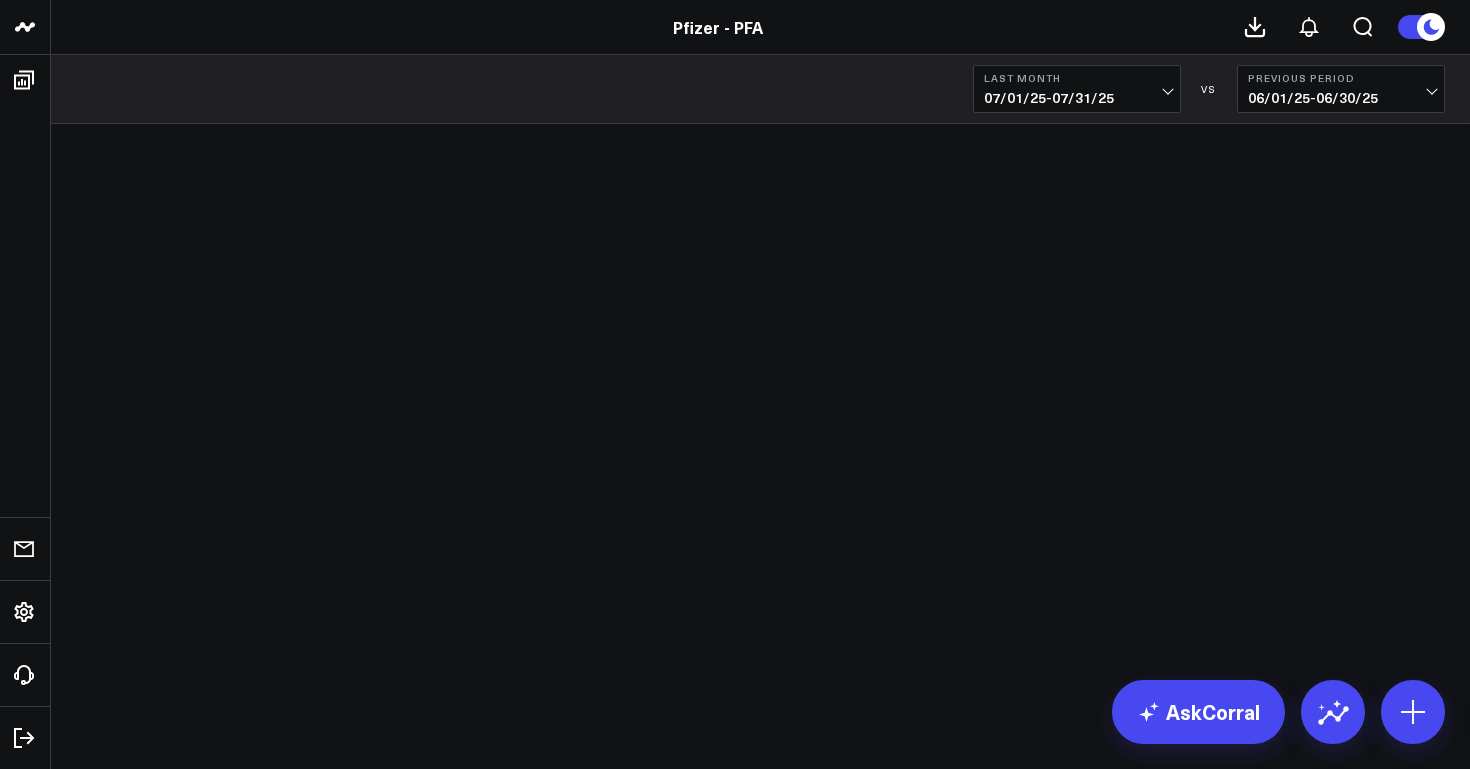 scroll, scrollTop: 0, scrollLeft: 0, axis: both 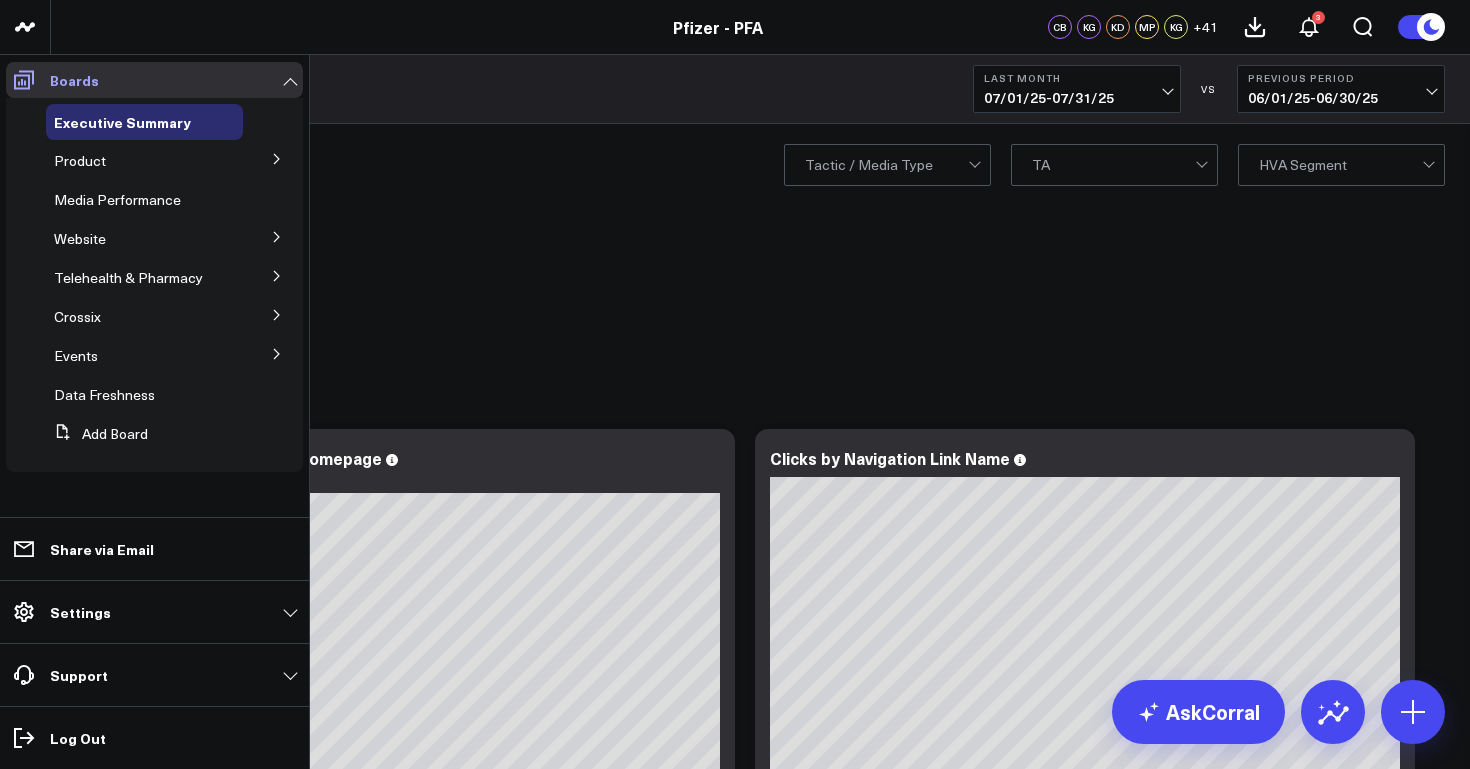 click at bounding box center [24, 80] 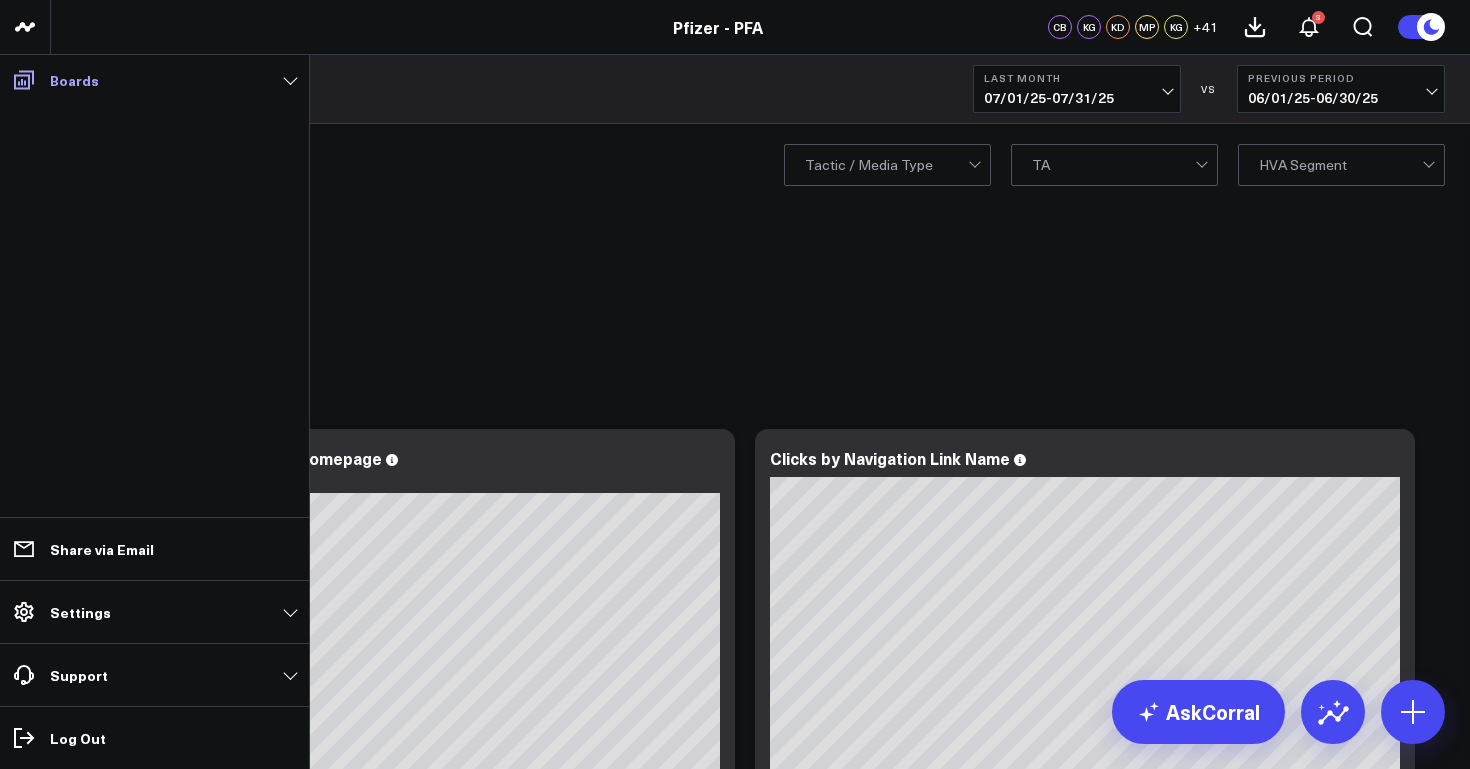 click on "Boards" at bounding box center (74, 80) 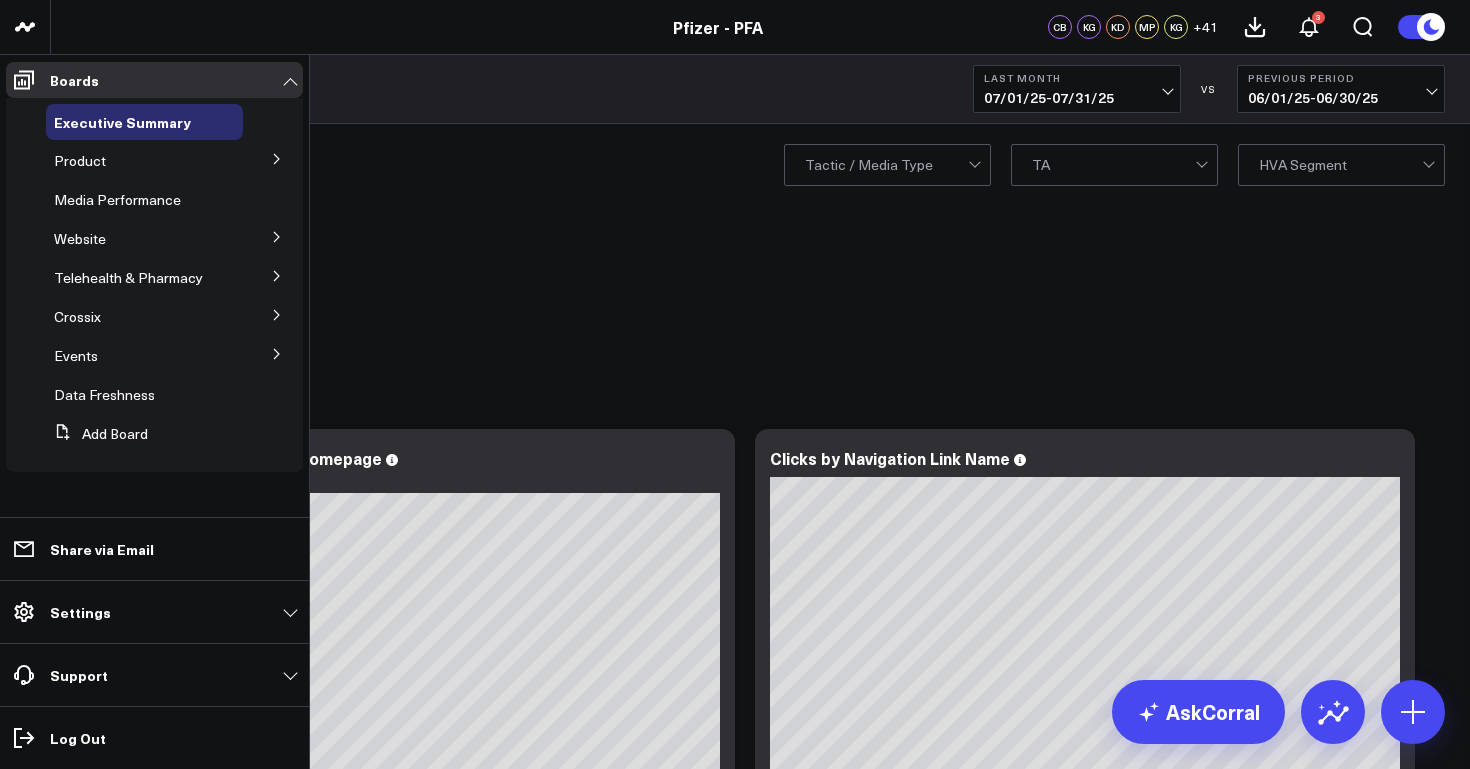 click 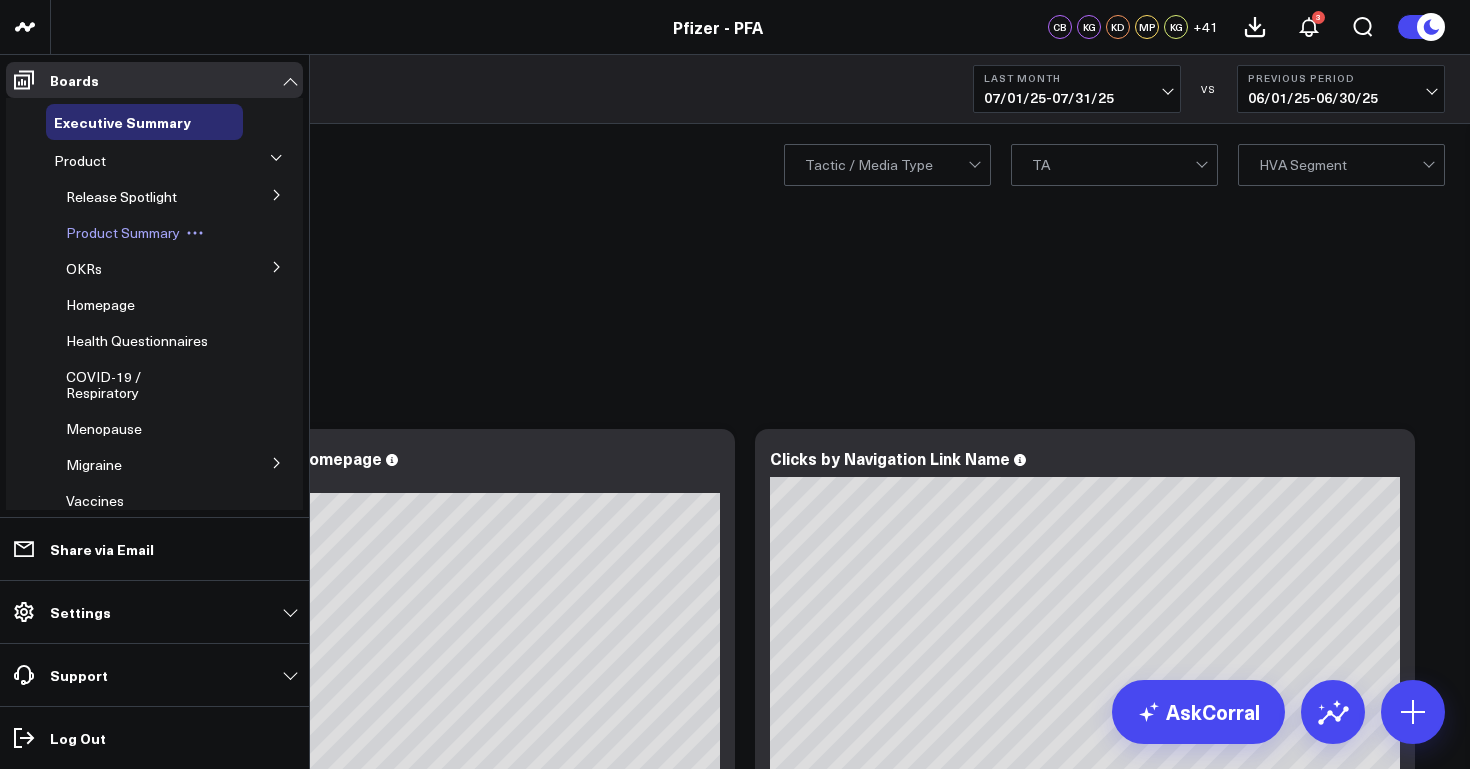 click on "Product Summary" at bounding box center (123, 232) 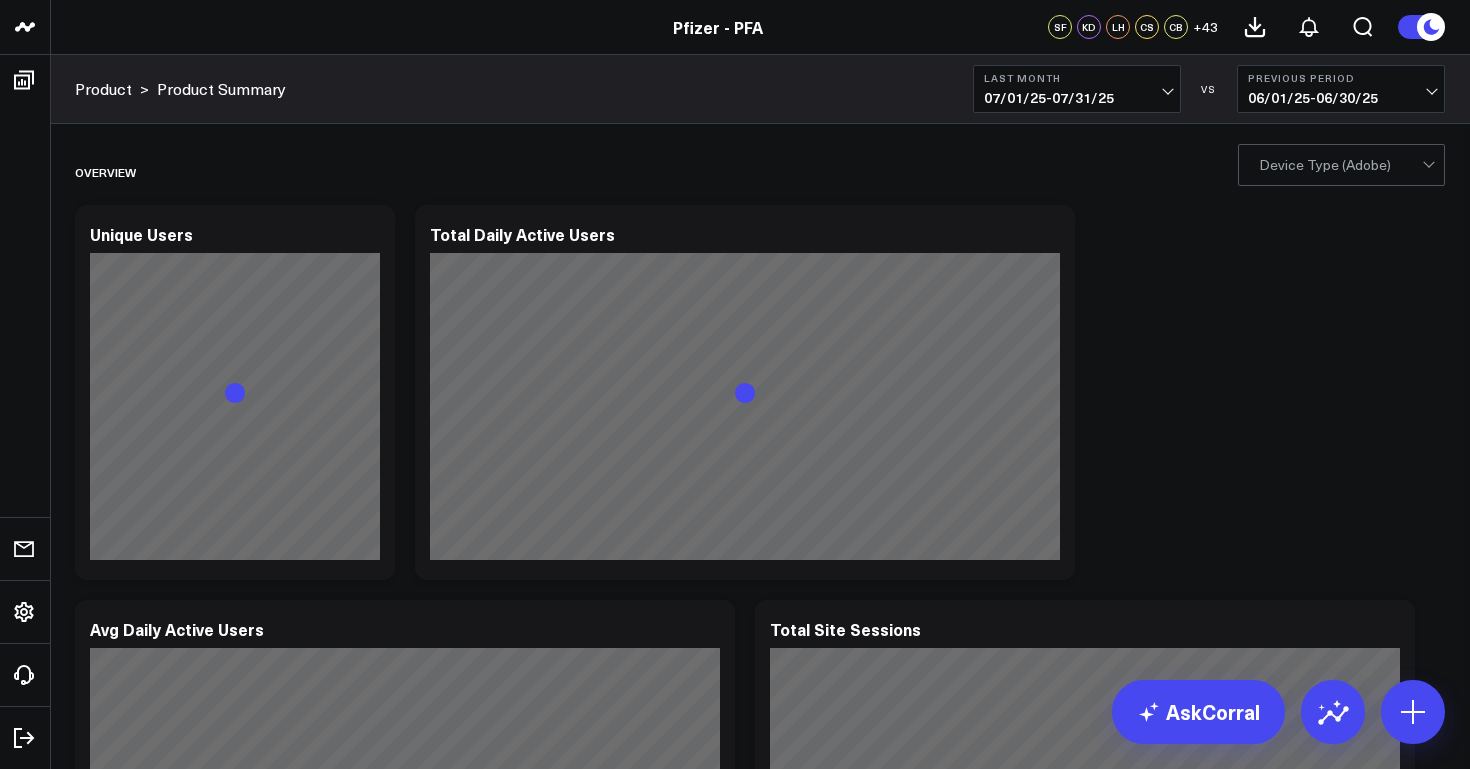 scroll, scrollTop: 0, scrollLeft: 0, axis: both 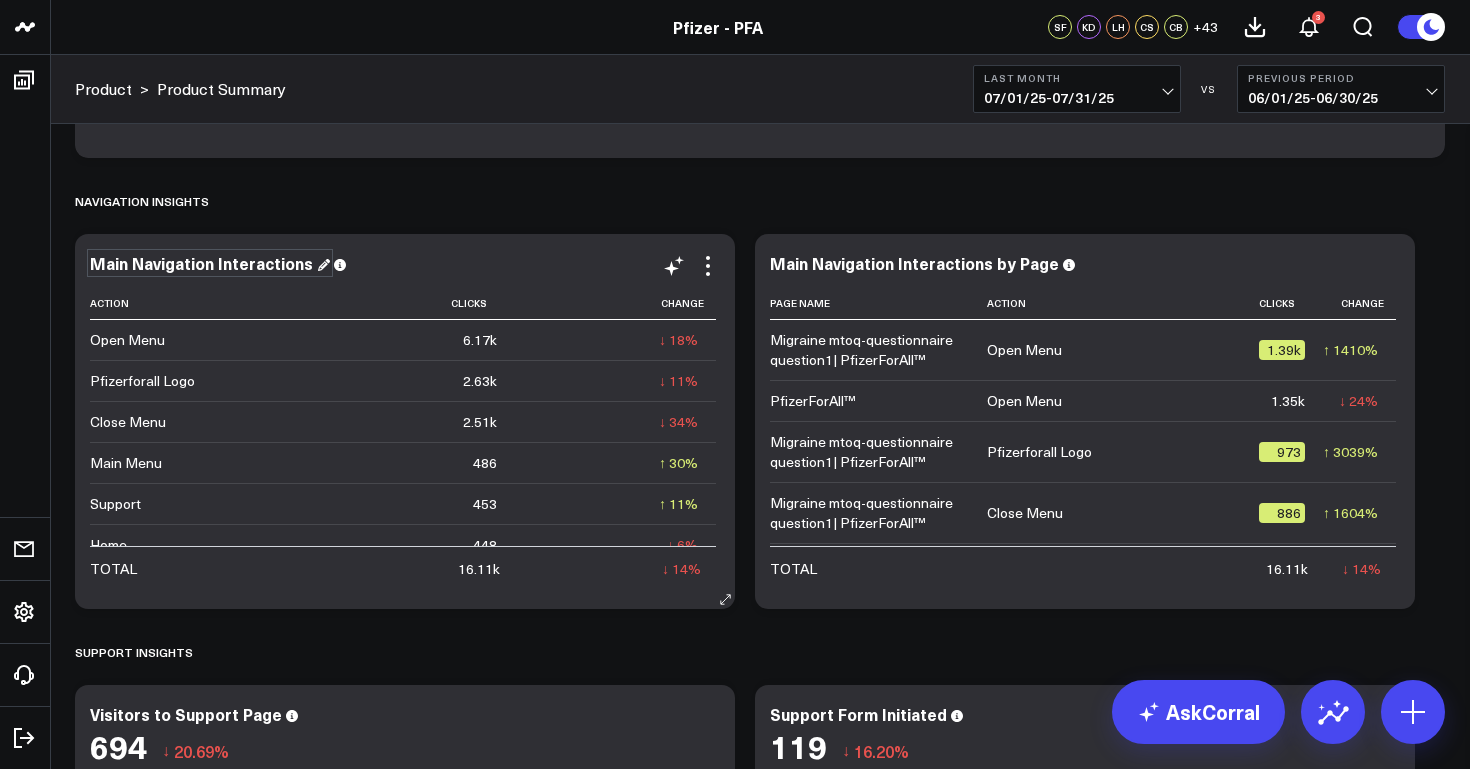 click on "Main Navigation Interactions" at bounding box center [210, 263] 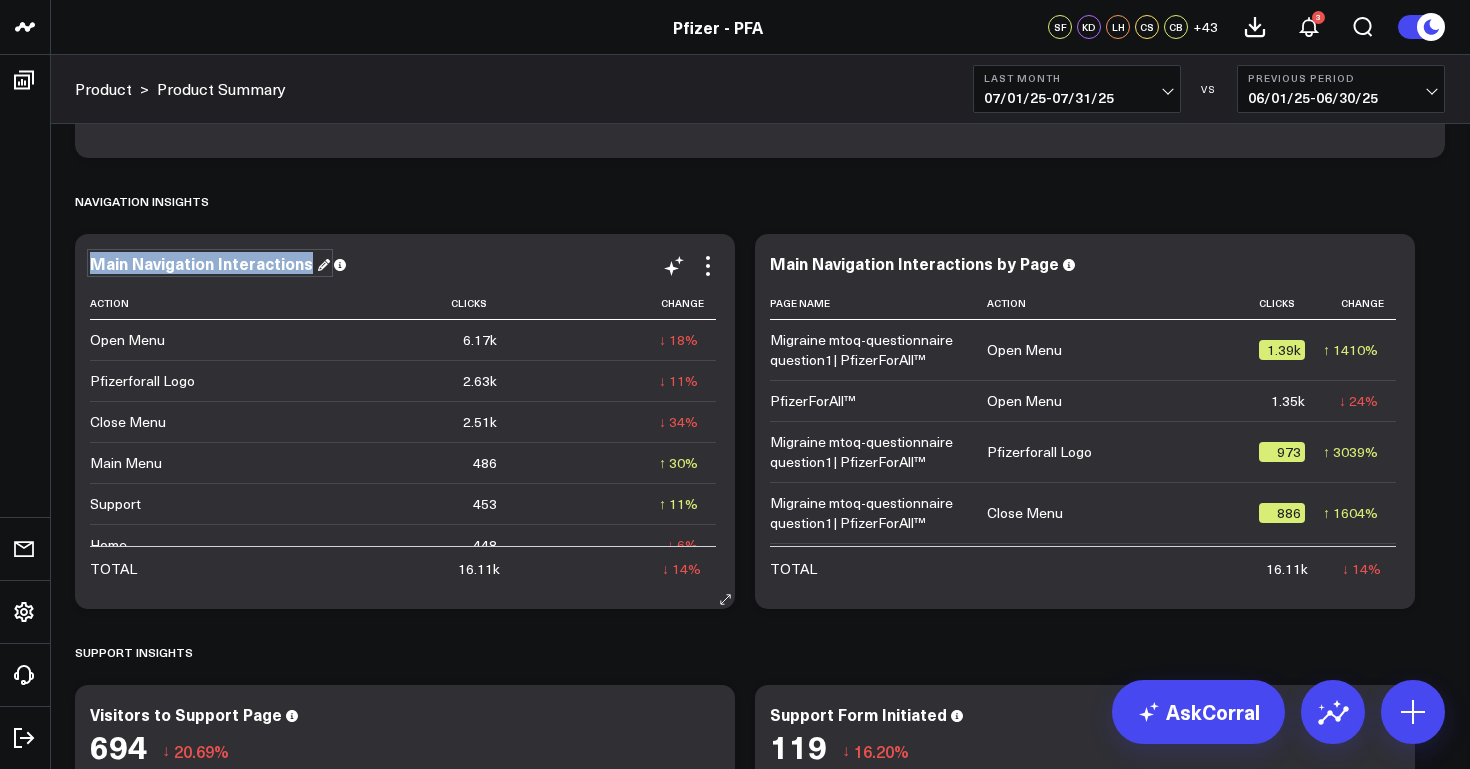 drag, startPoint x: 311, startPoint y: 261, endPoint x: 82, endPoint y: 260, distance: 229.00218 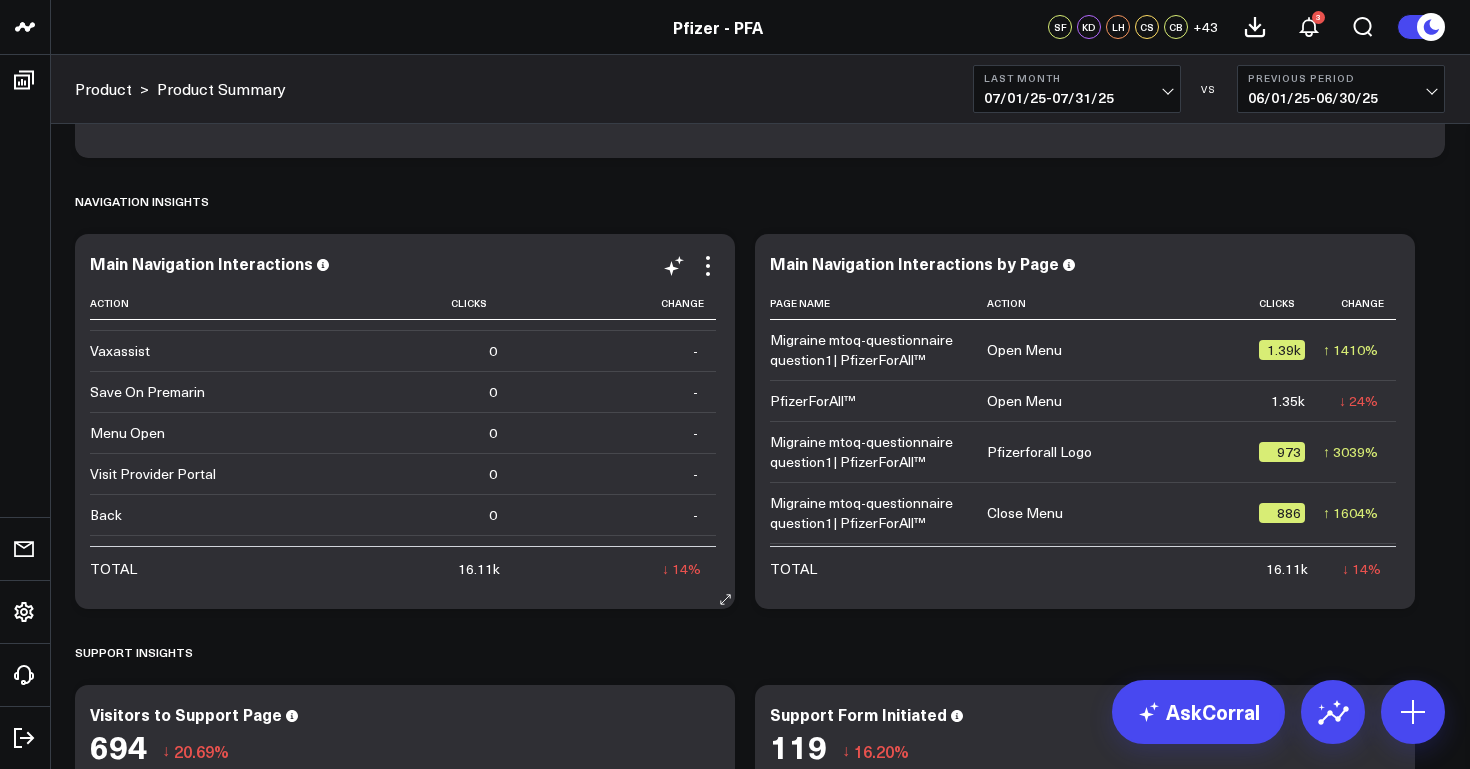 scroll, scrollTop: 1371, scrollLeft: 0, axis: vertical 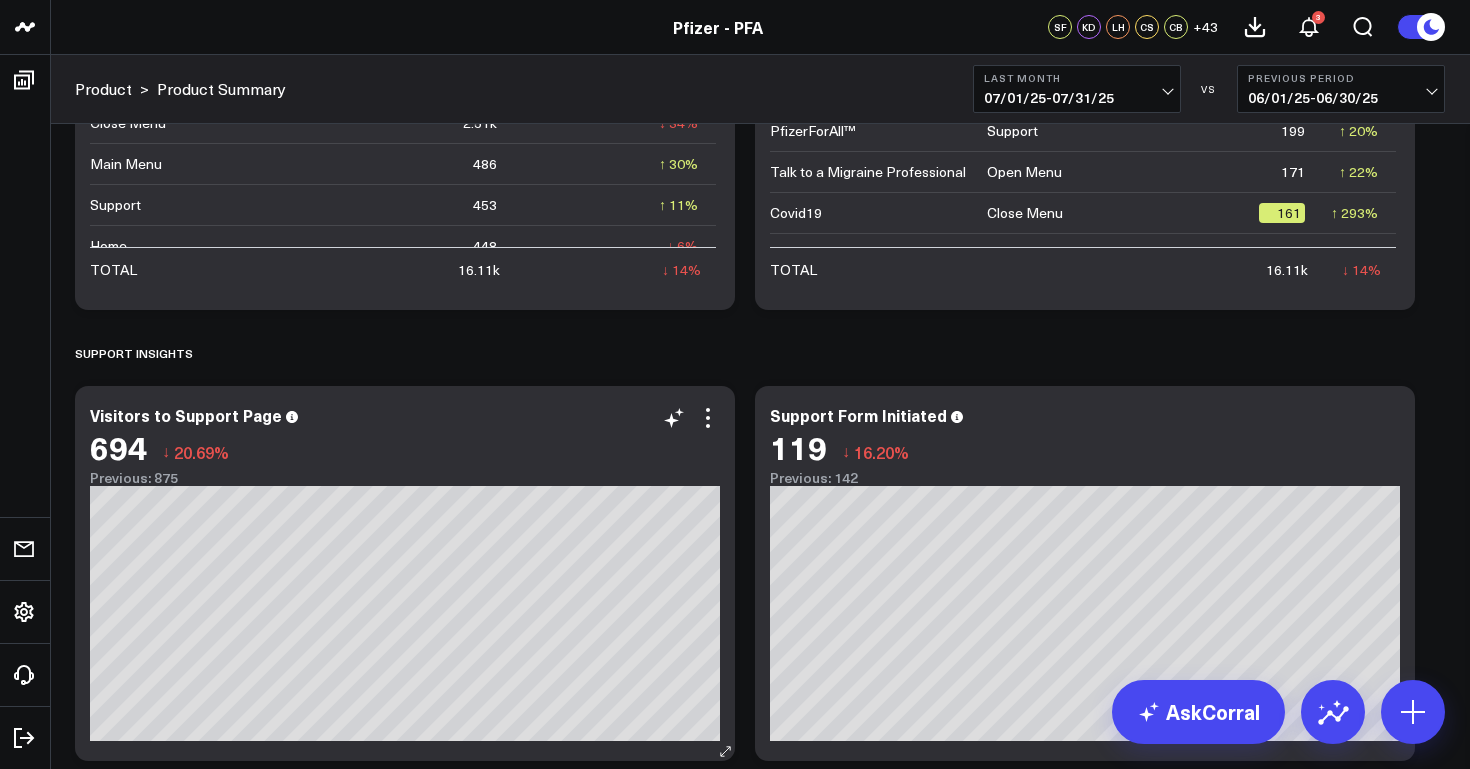 click on "Visitors to Support Page 694 ↓   20.69% Previous: 875" at bounding box center (405, 446) 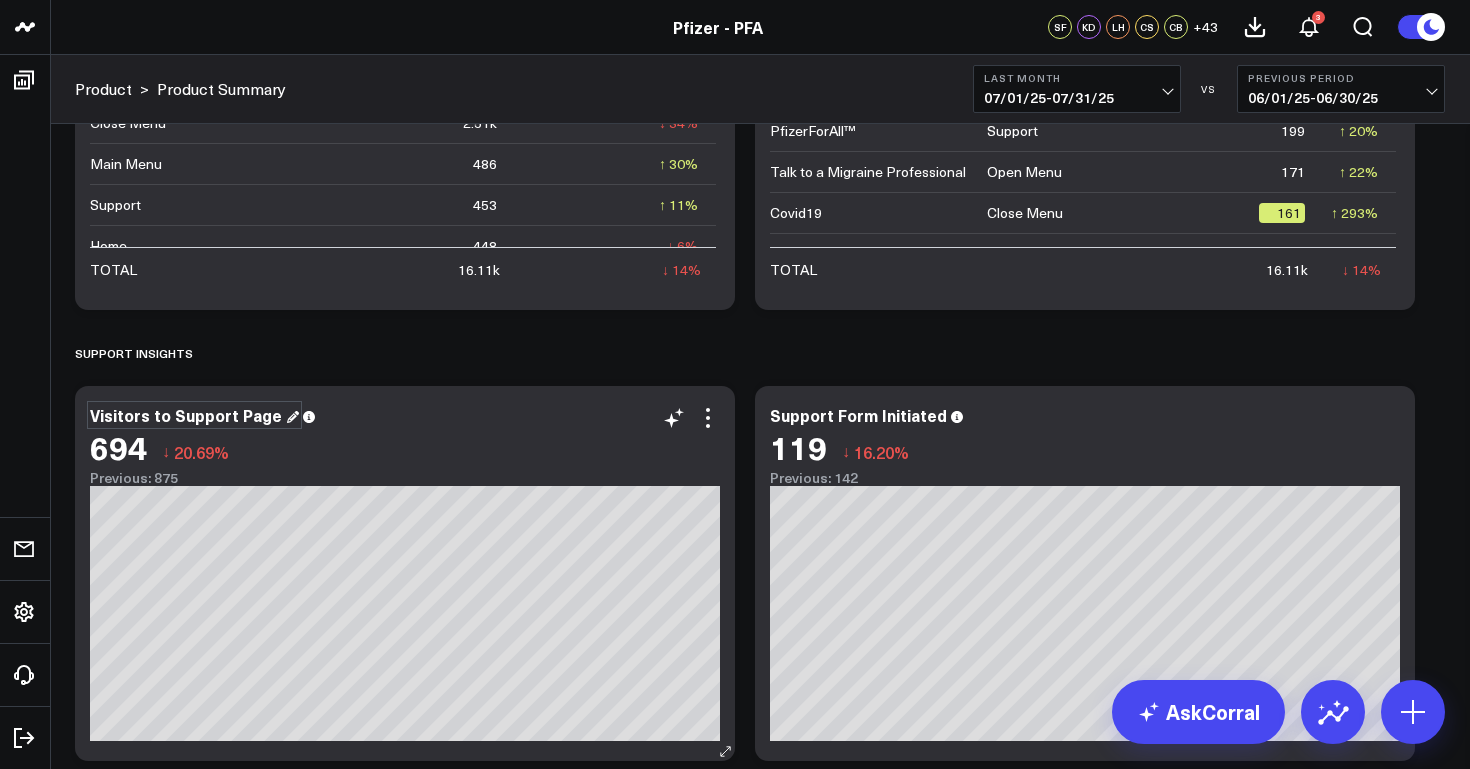 click on "Visitors to Support Page" at bounding box center [194, 415] 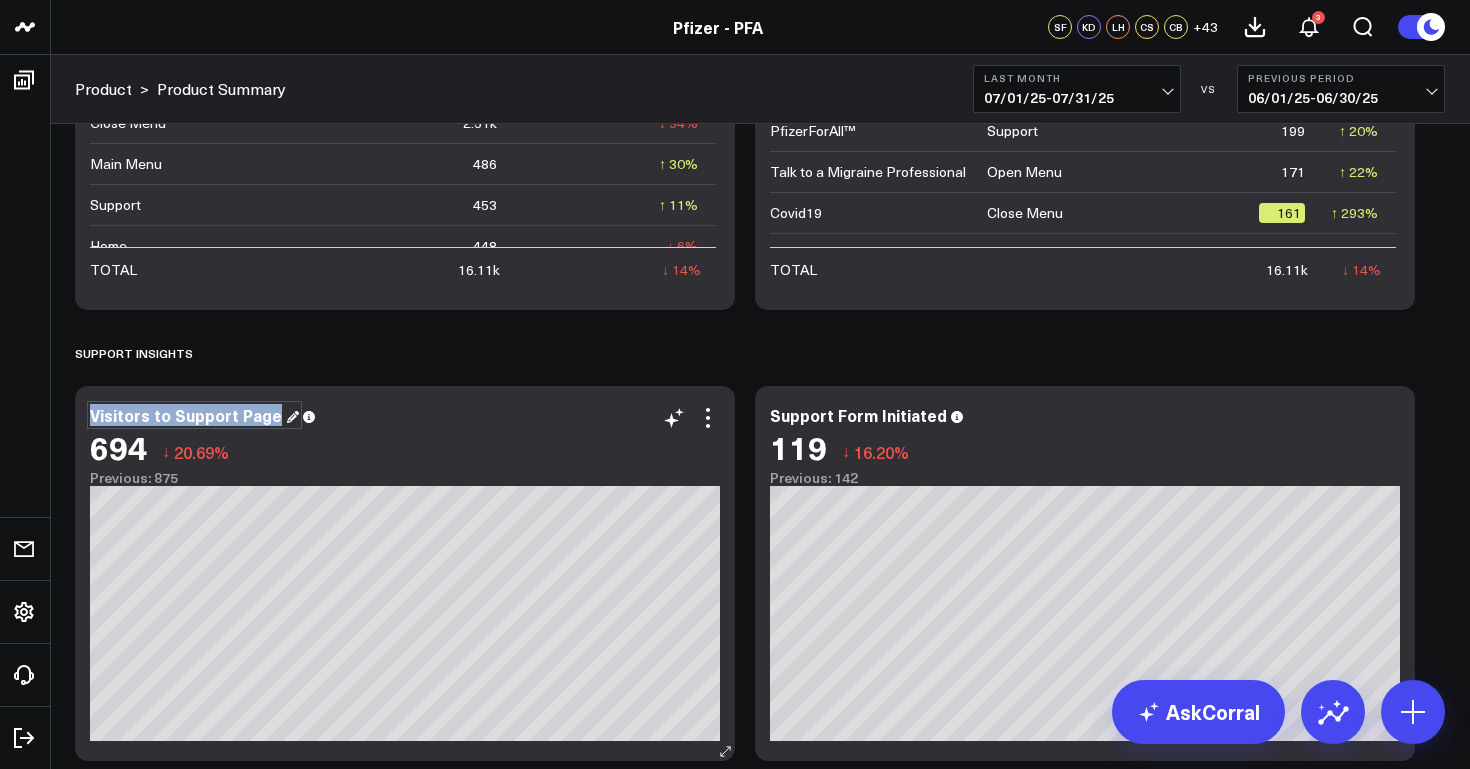 drag, startPoint x: 271, startPoint y: 416, endPoint x: 80, endPoint y: 410, distance: 191.09422 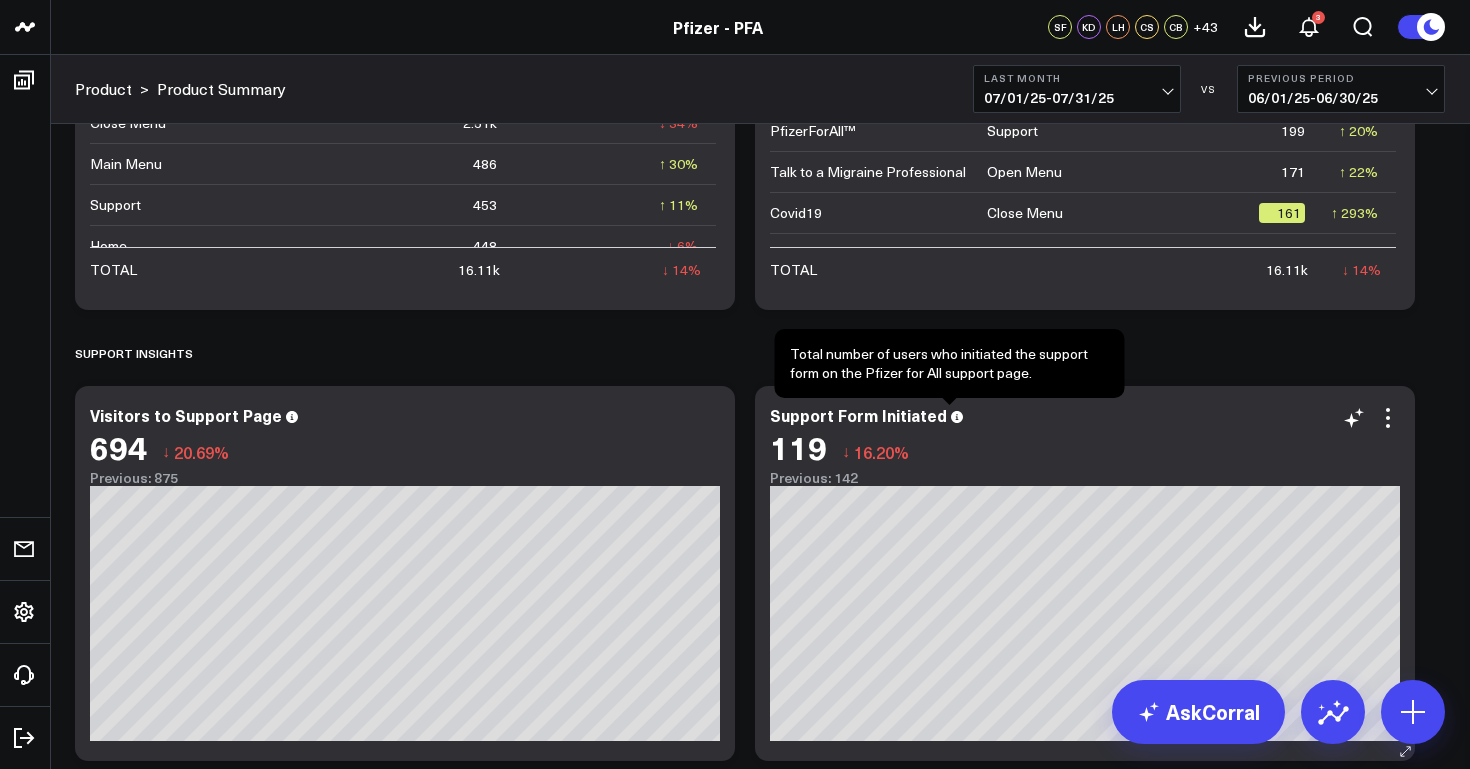click 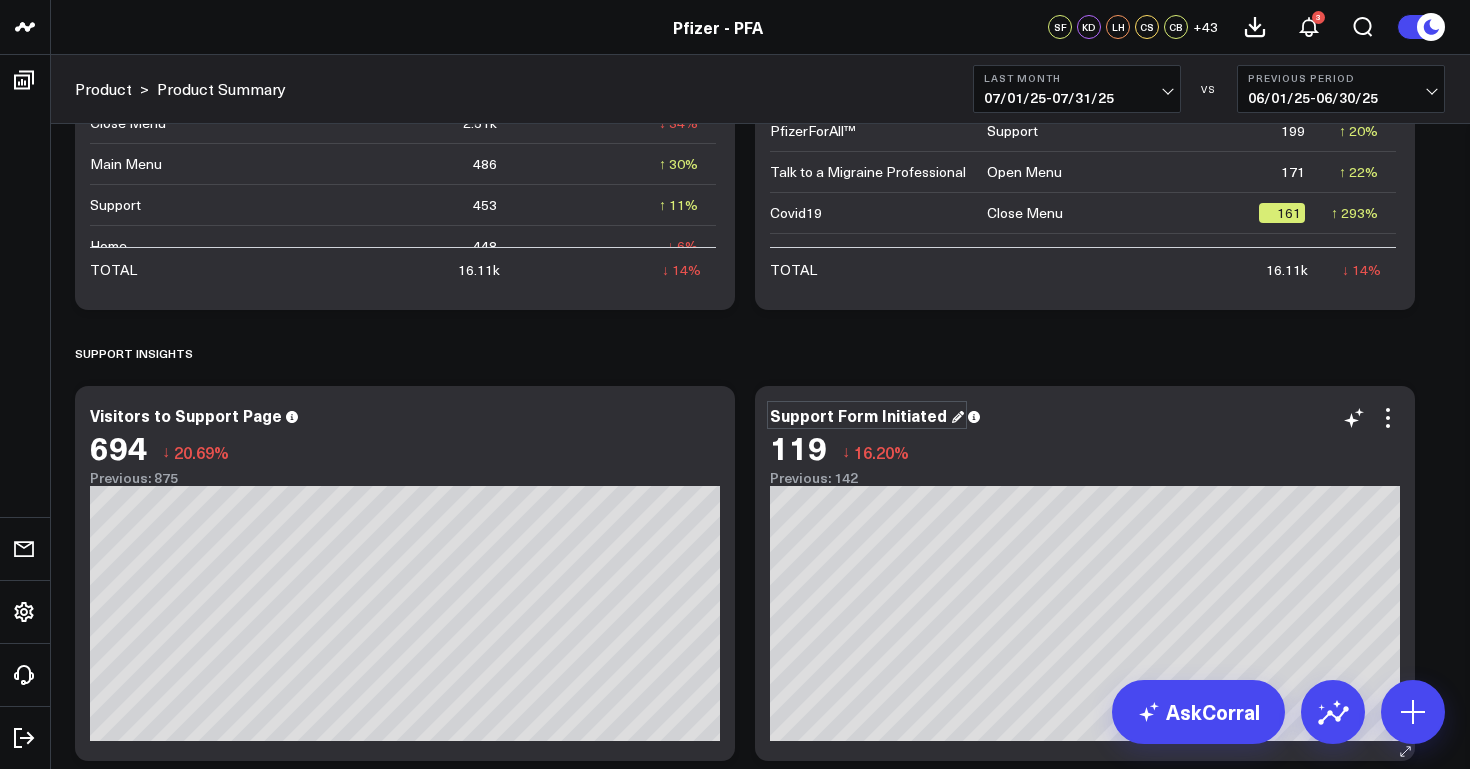 click on "Support Form Initiated" at bounding box center (867, 415) 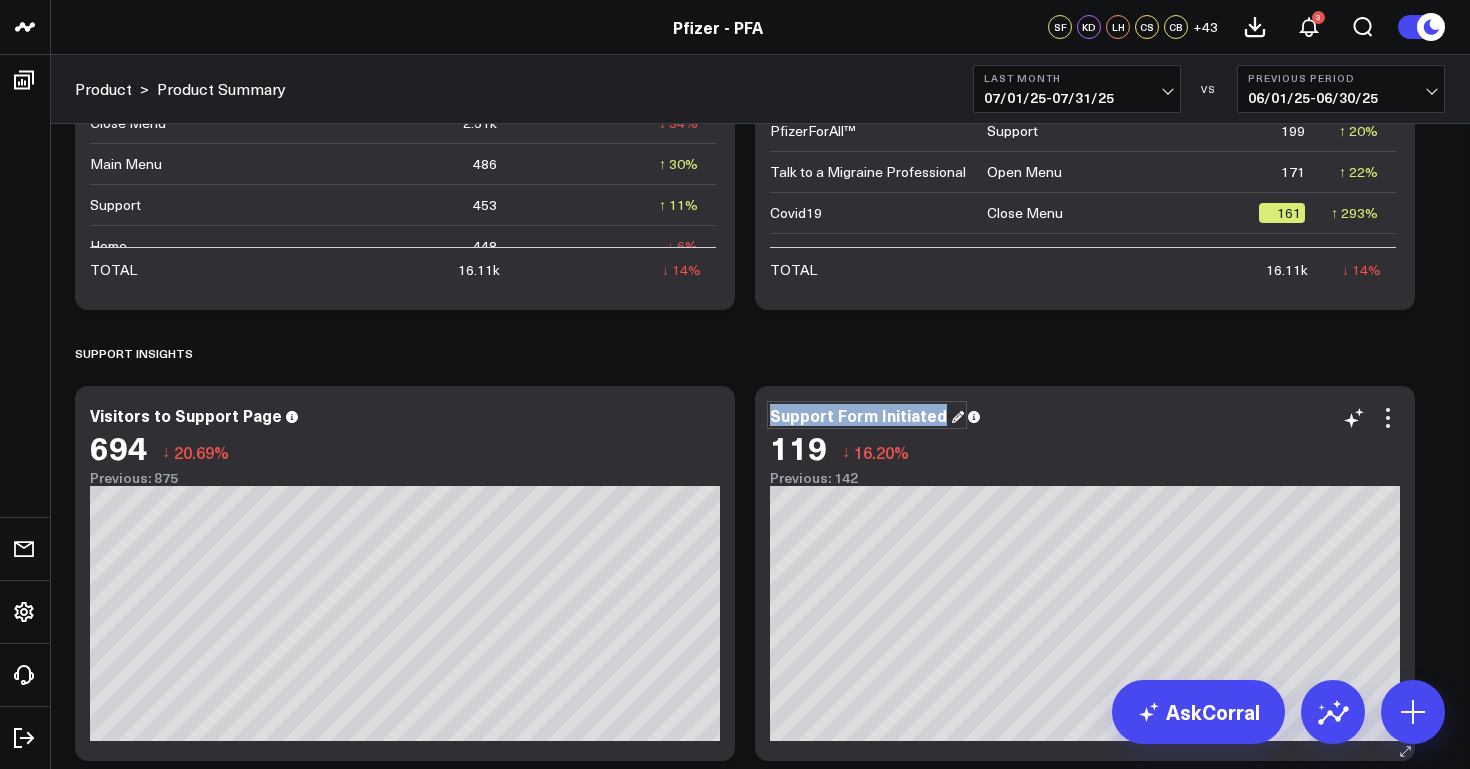drag, startPoint x: 944, startPoint y: 412, endPoint x: 769, endPoint y: 397, distance: 175.64168 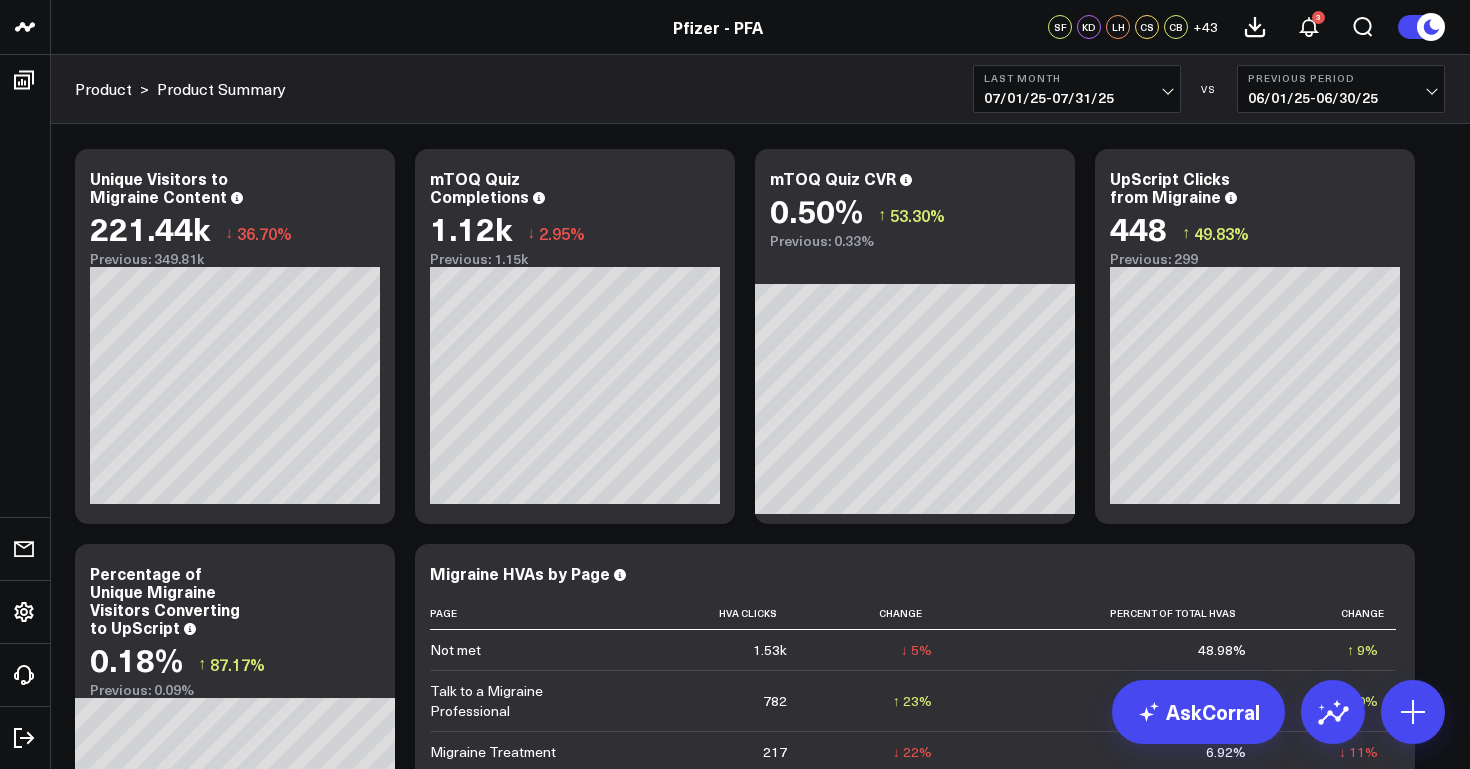 scroll, scrollTop: 6711, scrollLeft: 0, axis: vertical 